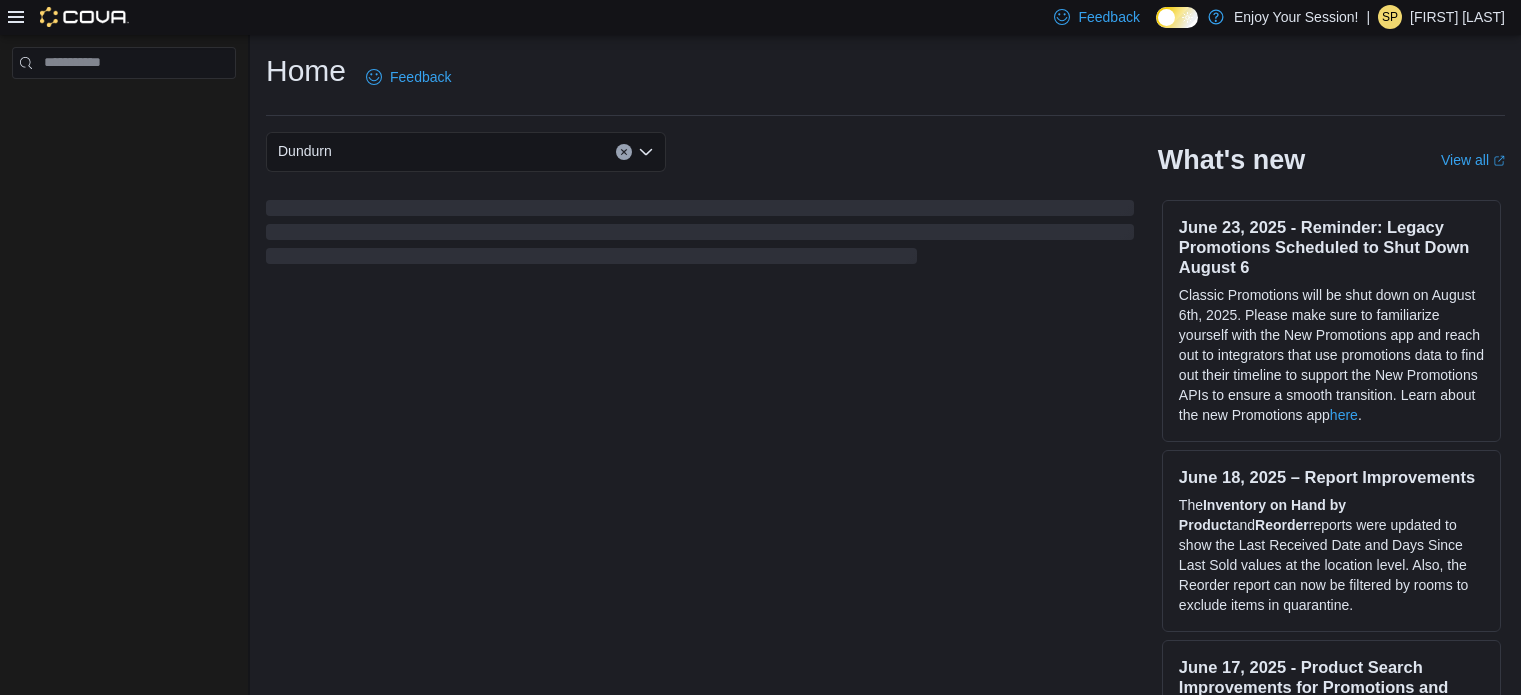 scroll, scrollTop: 0, scrollLeft: 0, axis: both 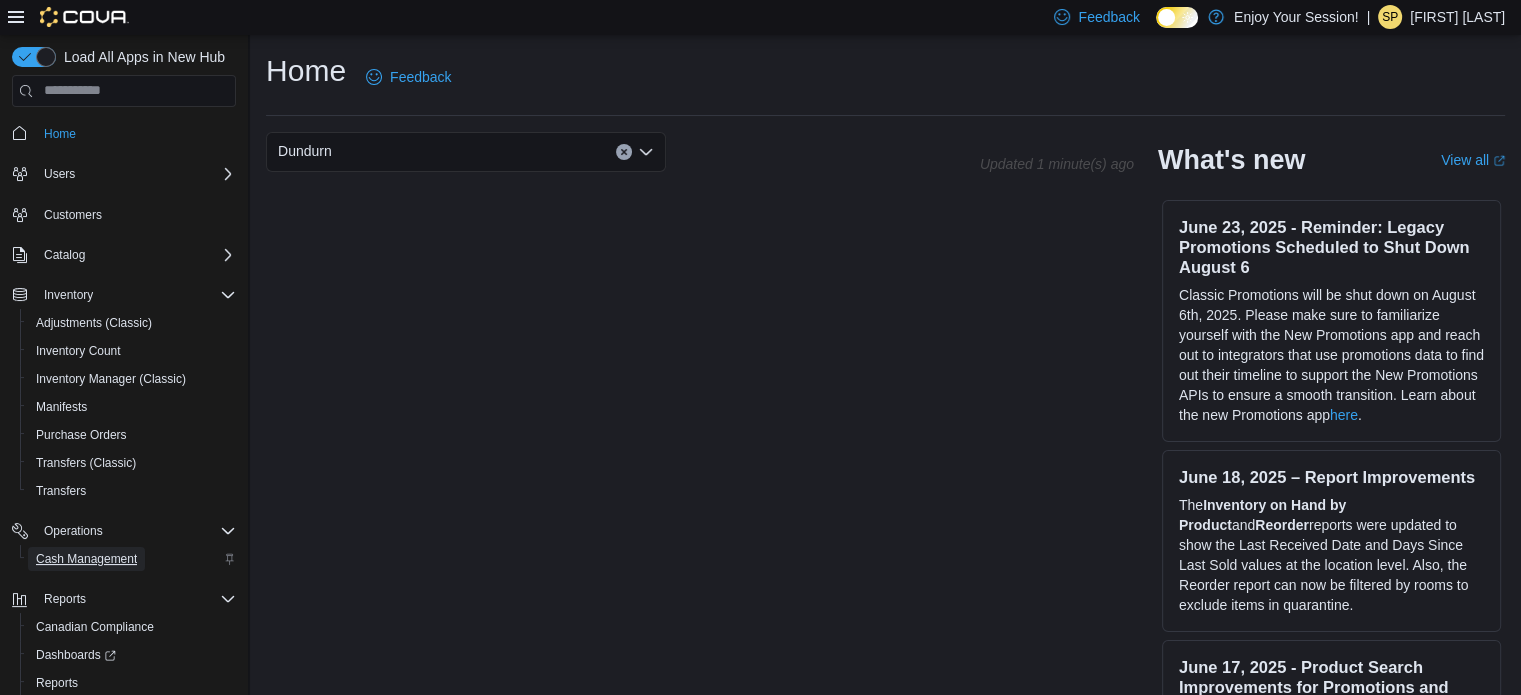click on "Cash Management" at bounding box center [86, 559] 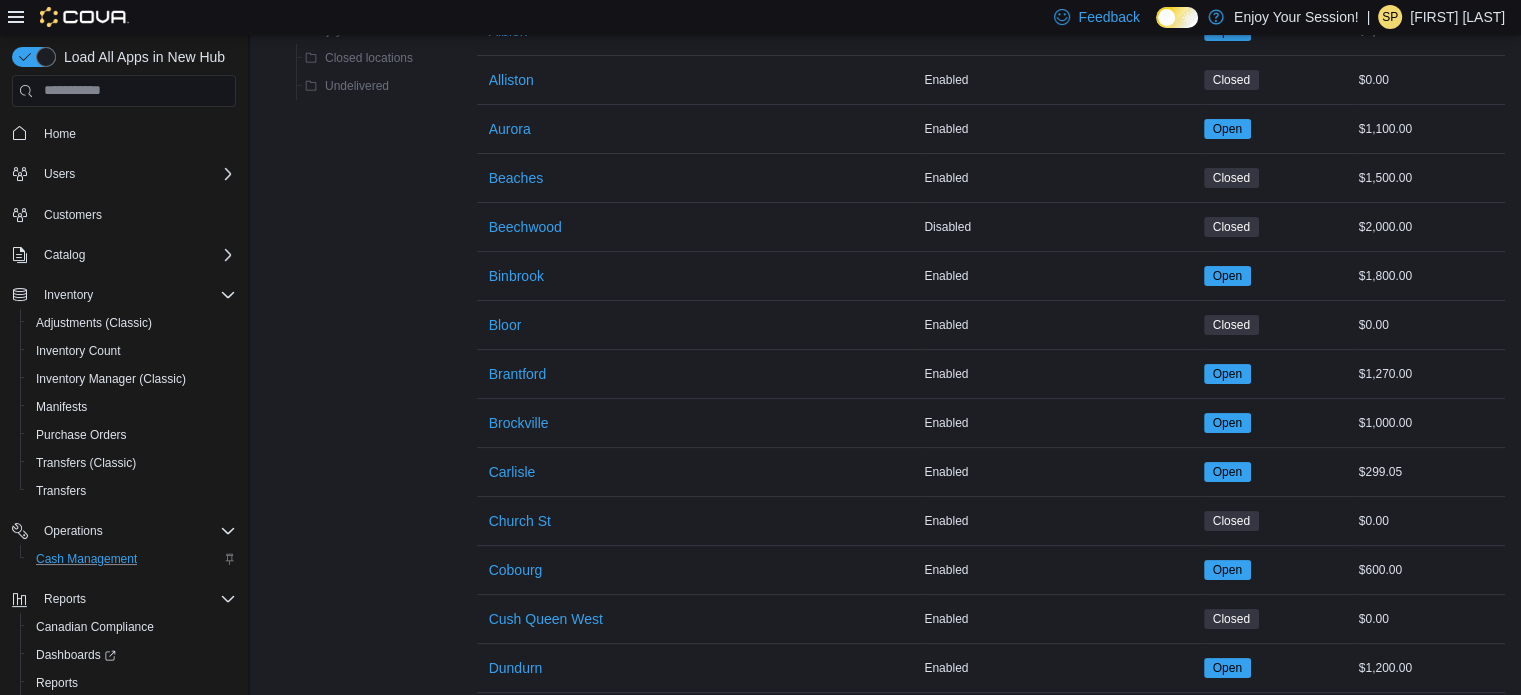 scroll, scrollTop: 400, scrollLeft: 0, axis: vertical 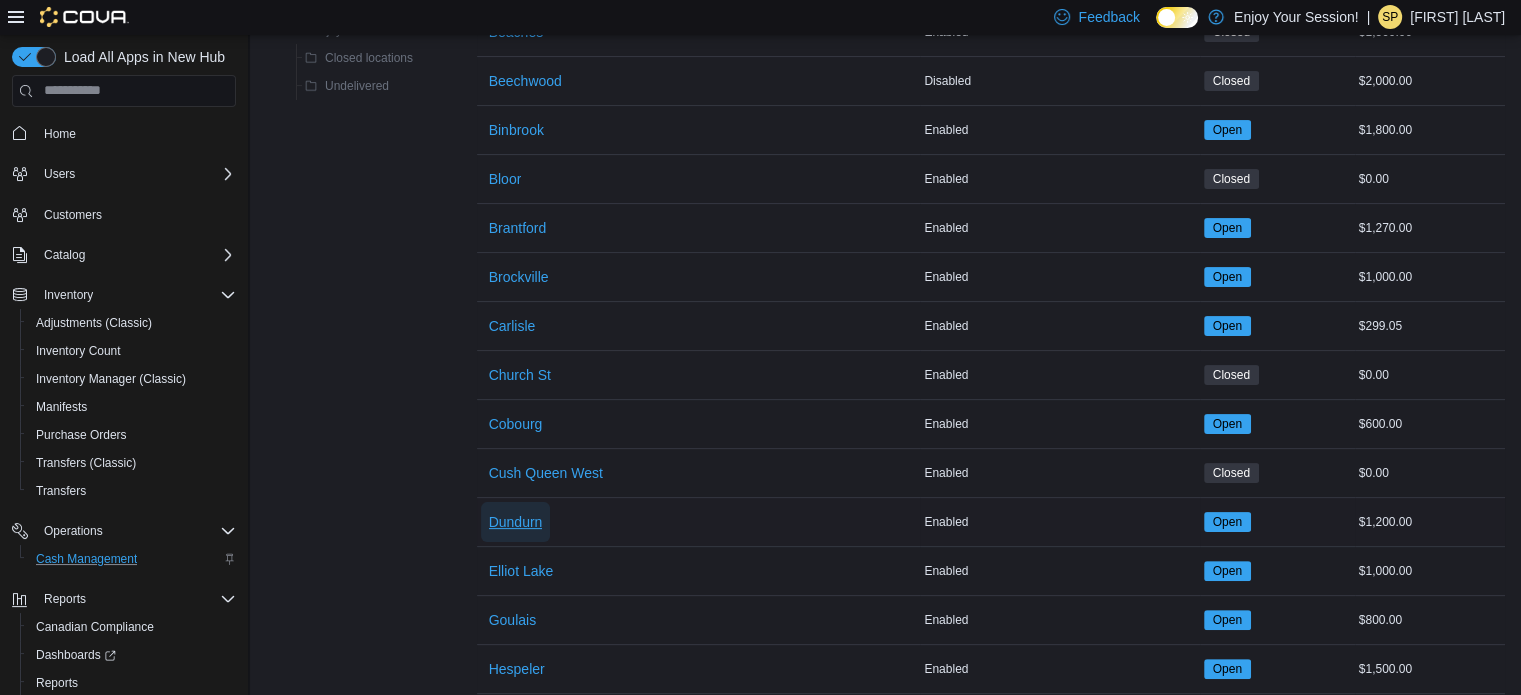 click on "Dundurn" at bounding box center (516, 522) 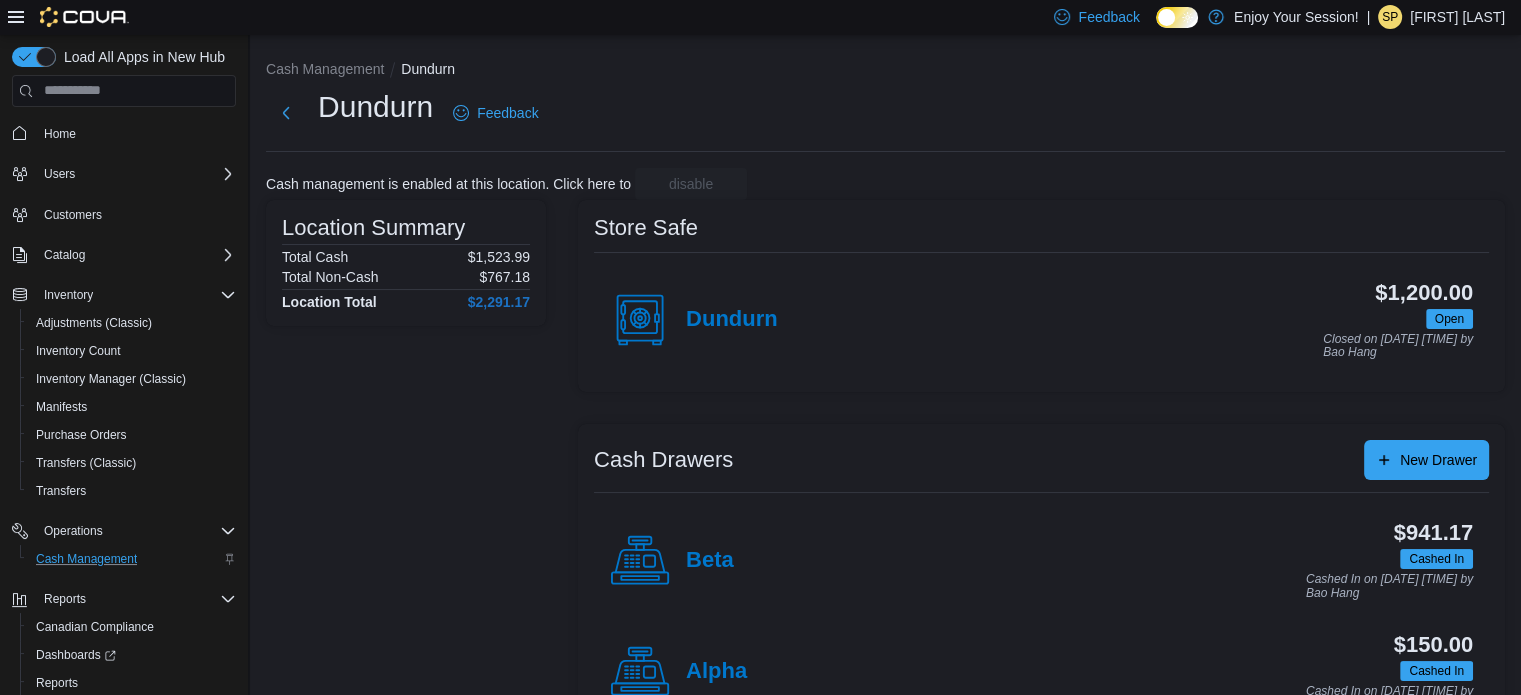 scroll, scrollTop: 64, scrollLeft: 0, axis: vertical 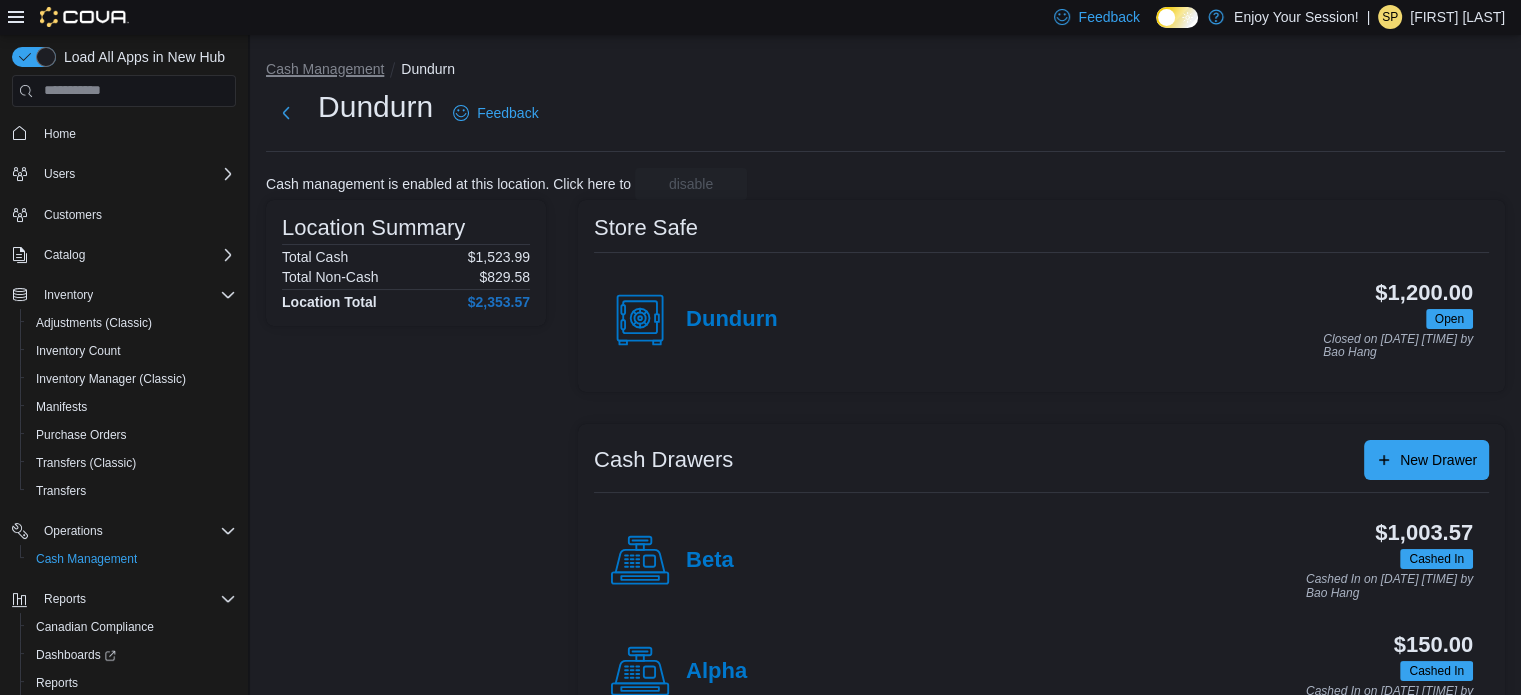 click on "Cash Management" at bounding box center (333, 69) 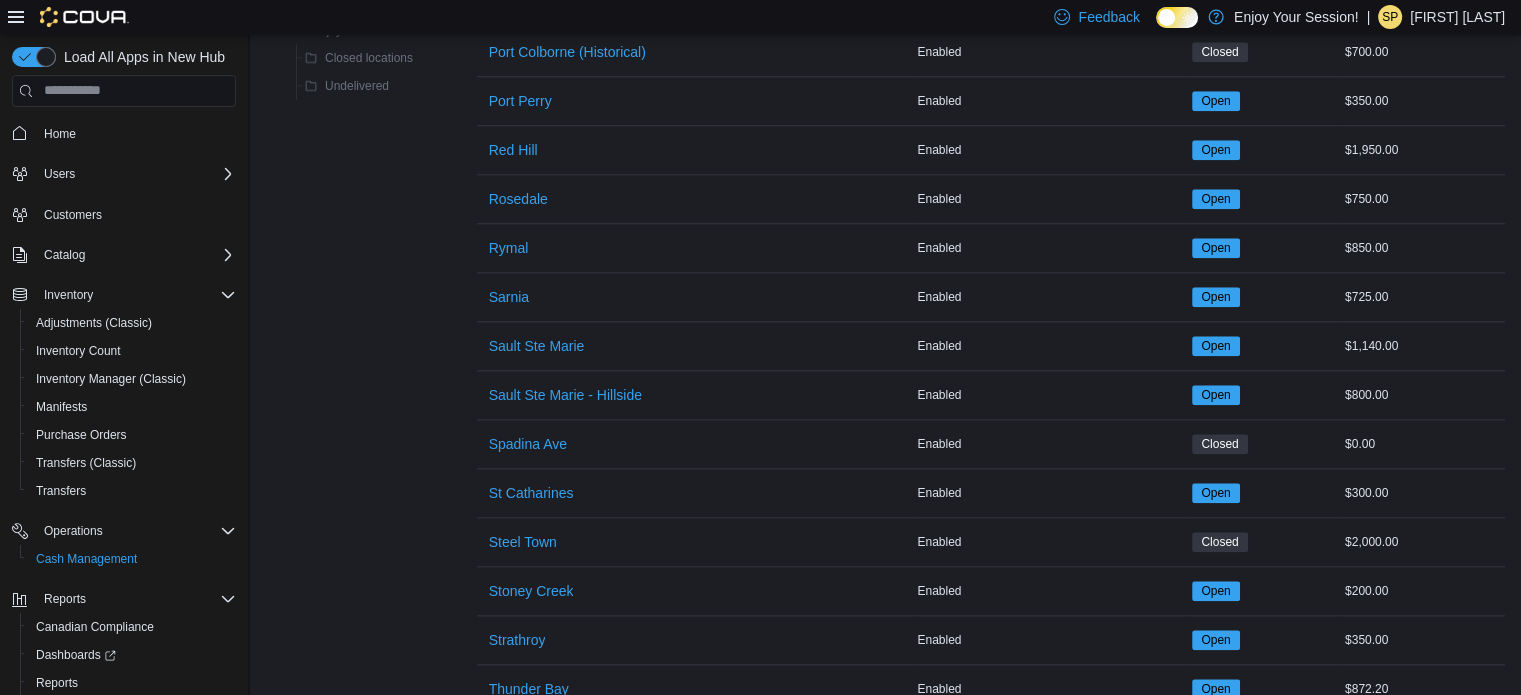 scroll, scrollTop: 2000, scrollLeft: 0, axis: vertical 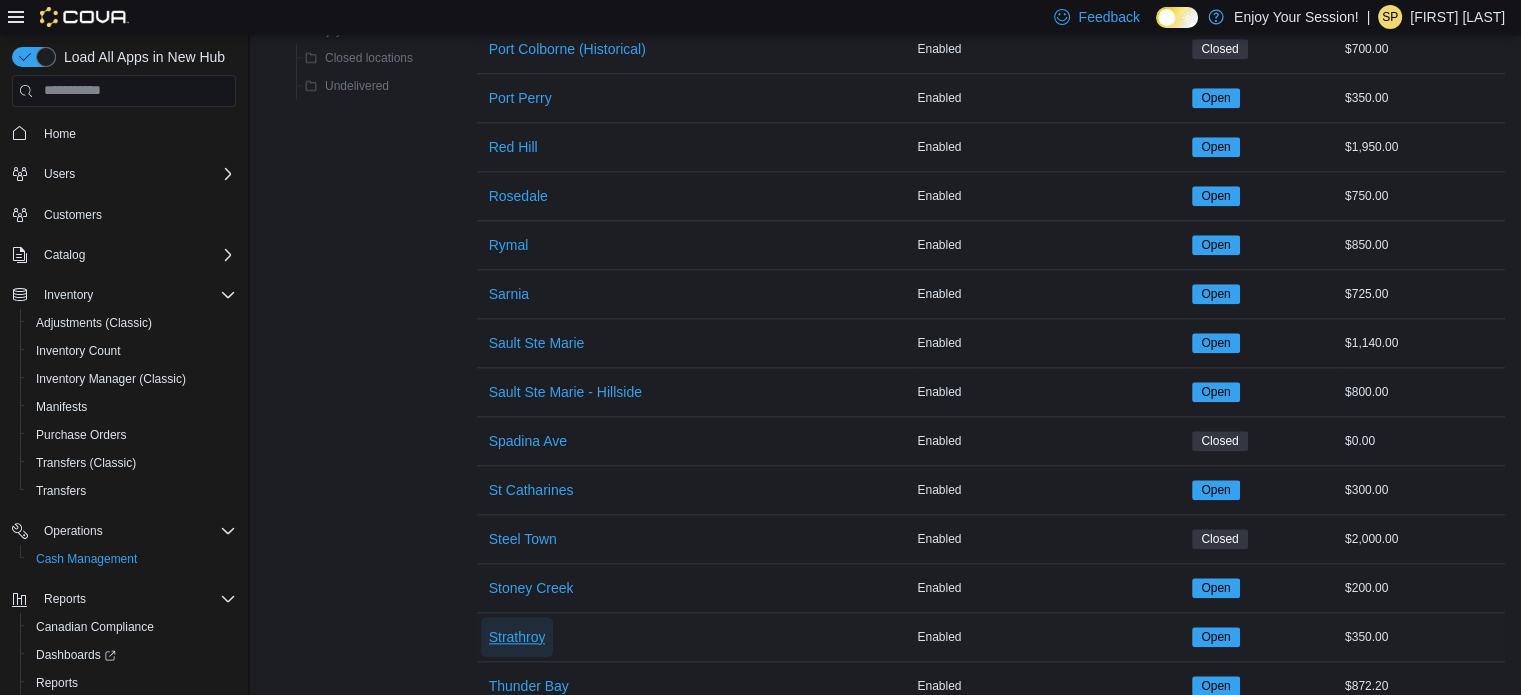 click on "Strathroy" at bounding box center (517, 637) 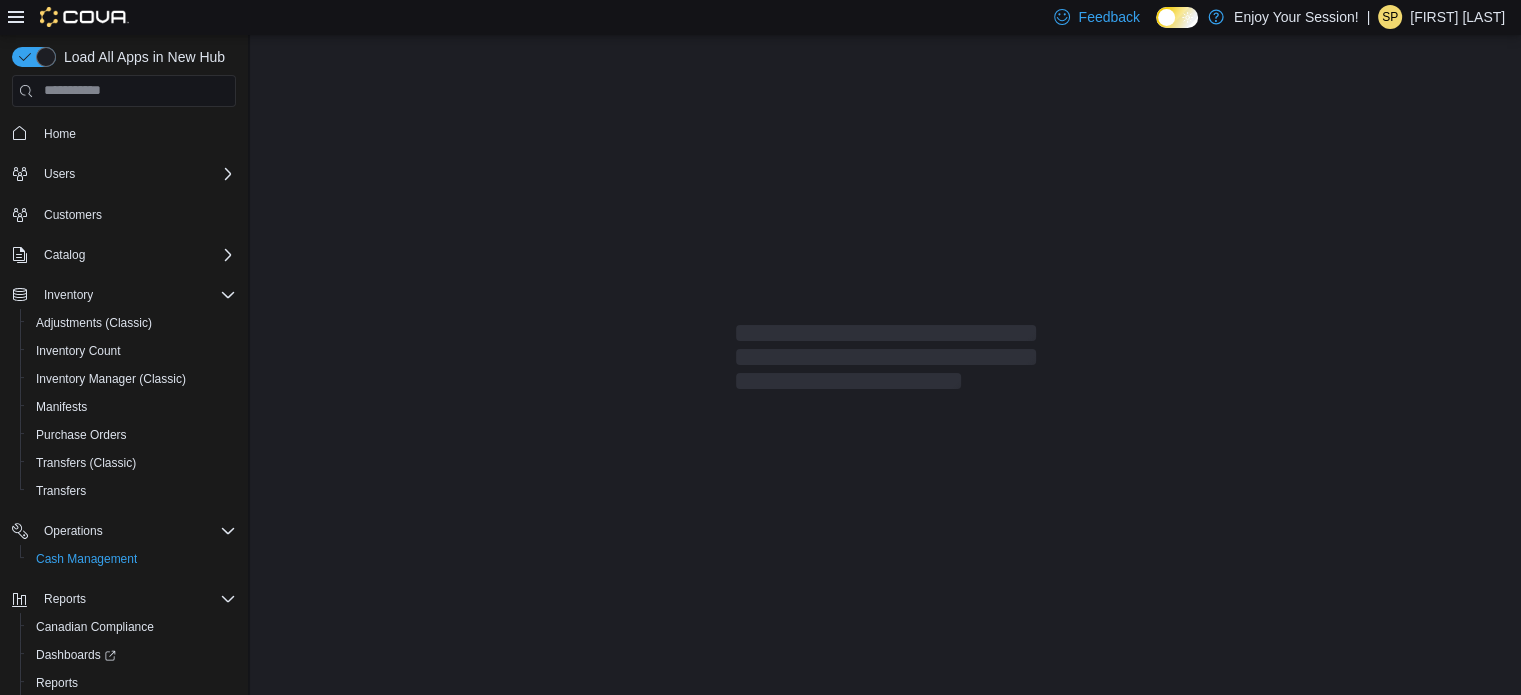 scroll, scrollTop: 0, scrollLeft: 0, axis: both 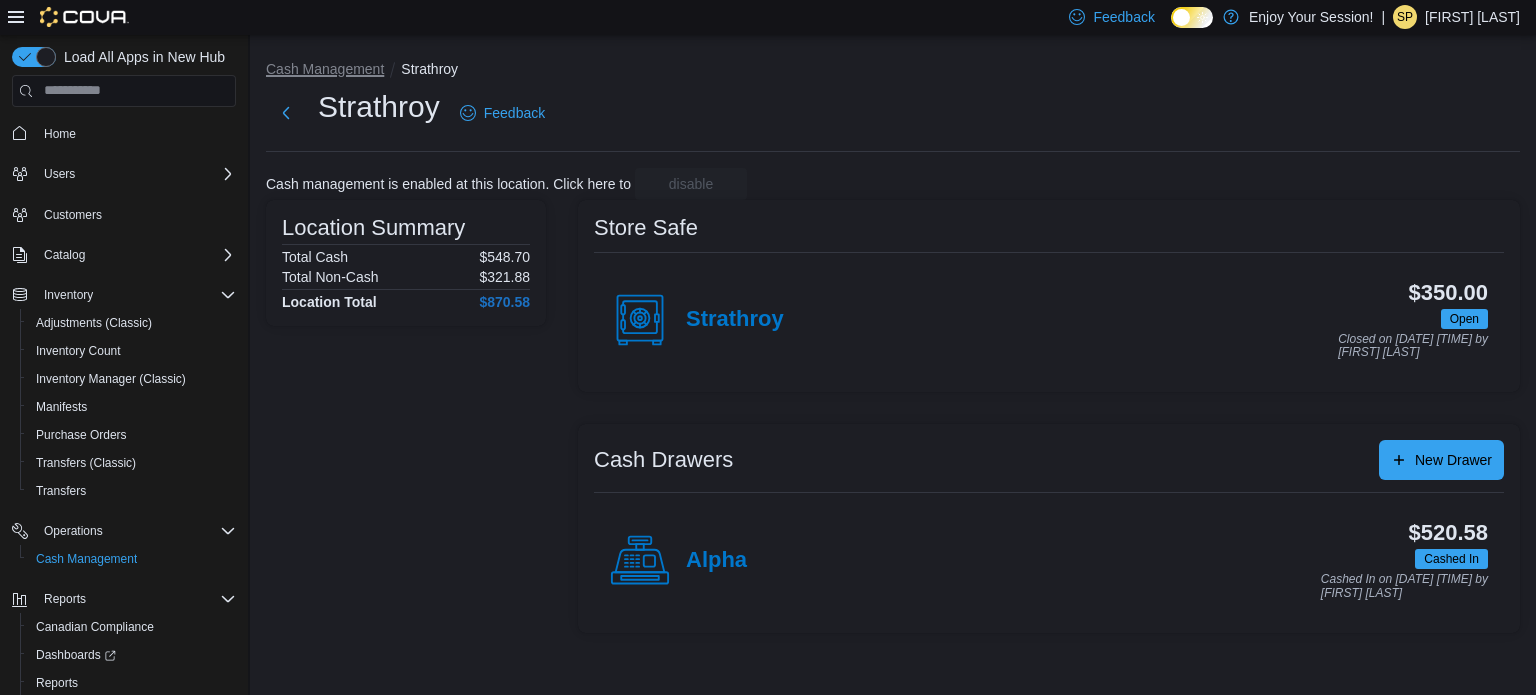 click on "Cash Management" at bounding box center (325, 69) 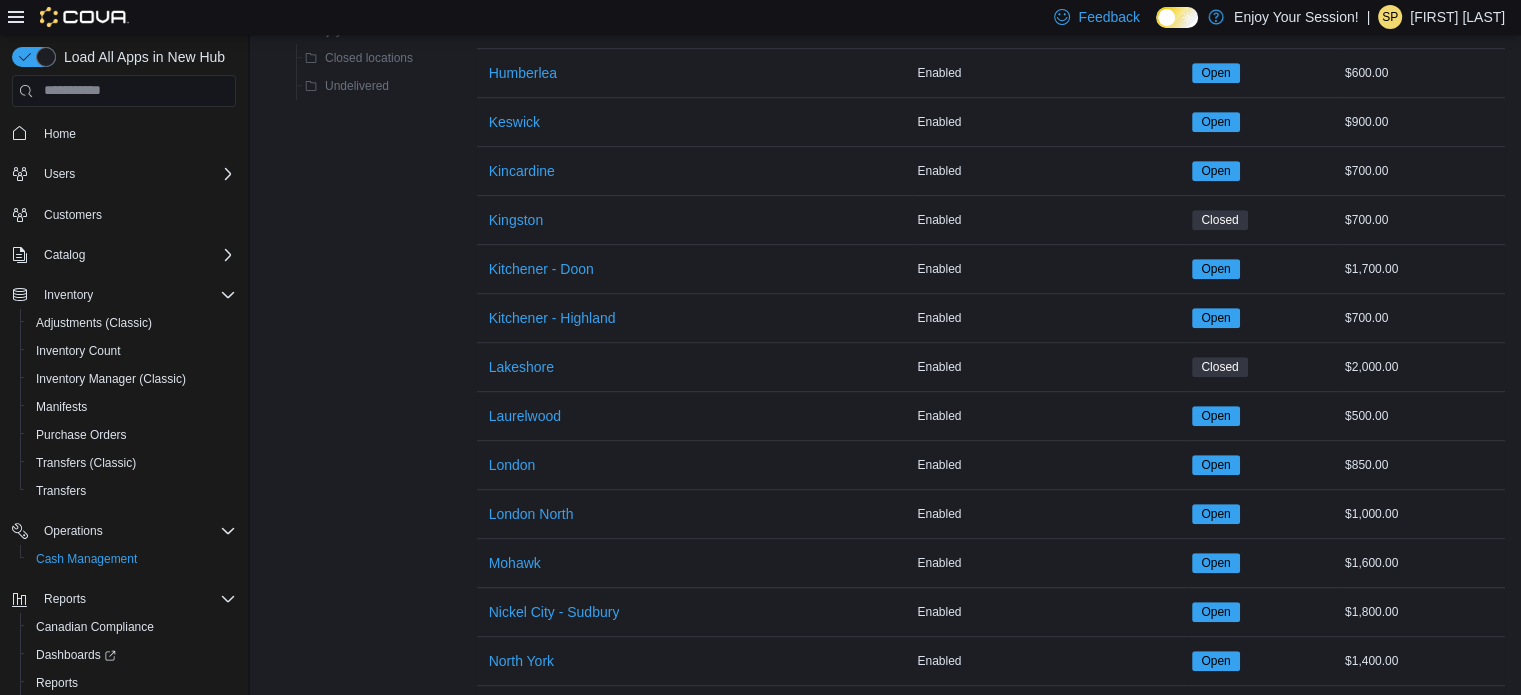 scroll, scrollTop: 1200, scrollLeft: 0, axis: vertical 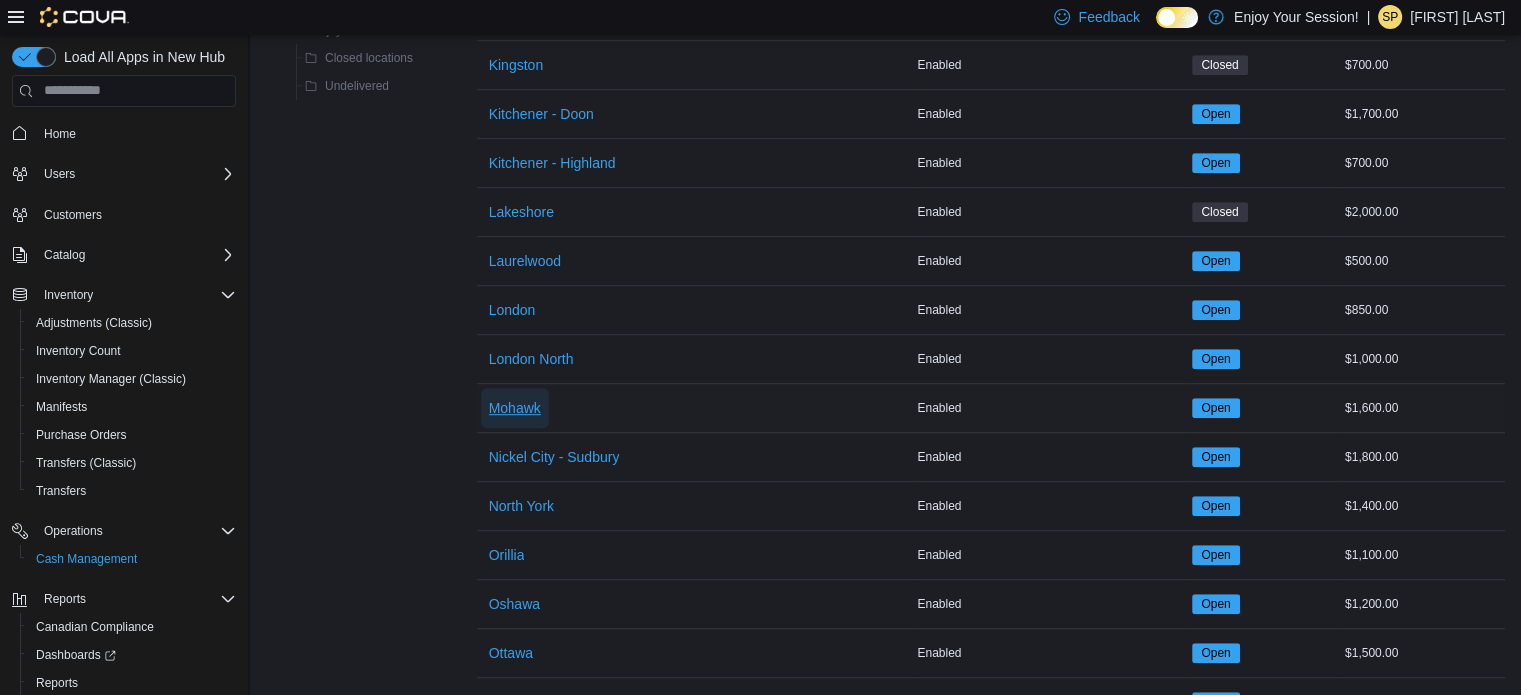 click on "Mohawk" at bounding box center (515, 408) 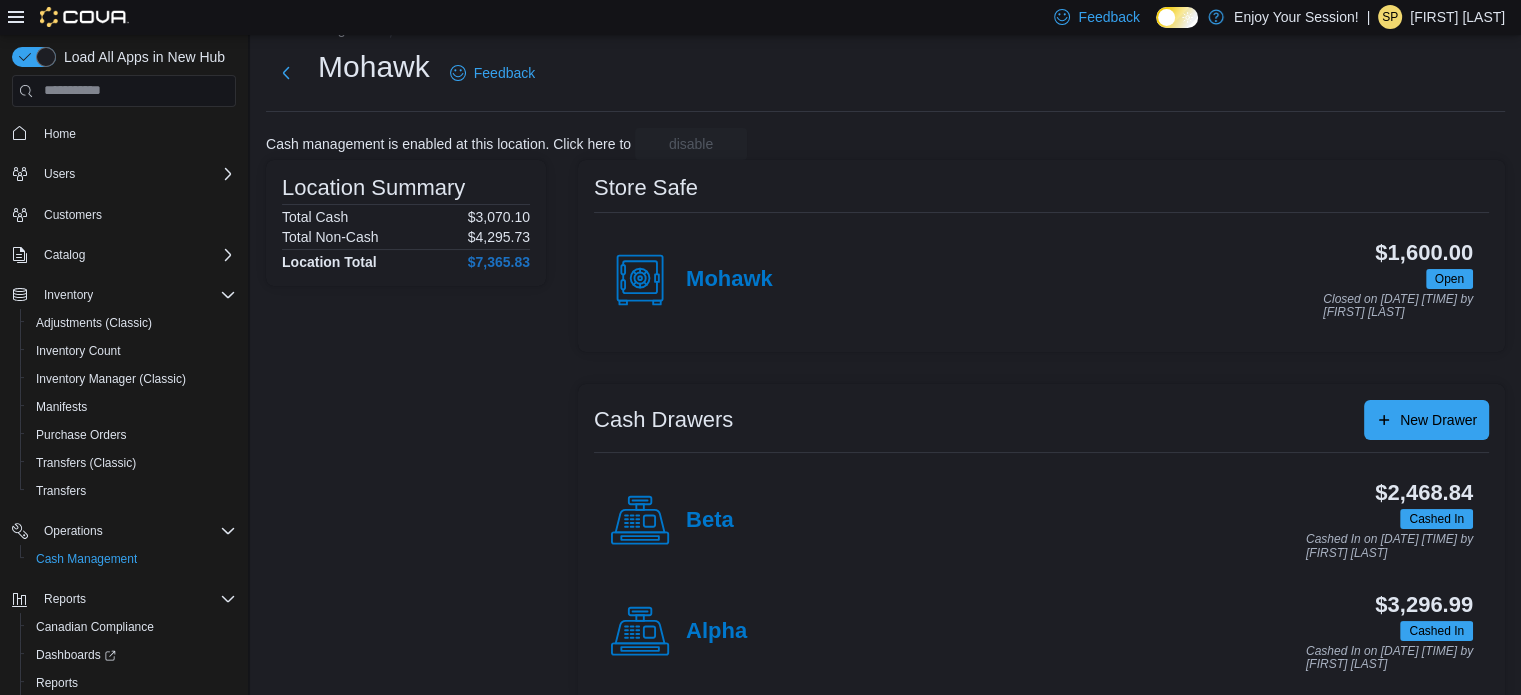 scroll, scrollTop: 0, scrollLeft: 0, axis: both 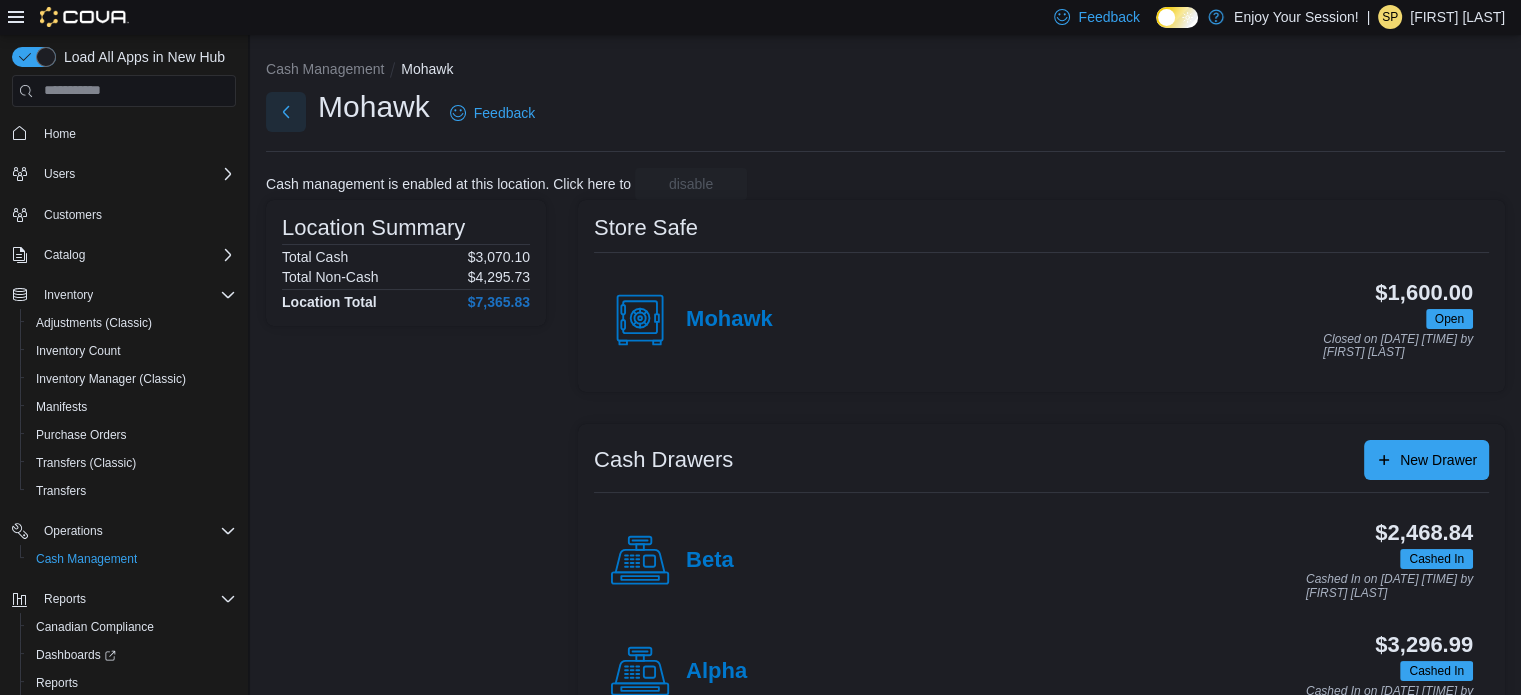 click at bounding box center [286, 112] 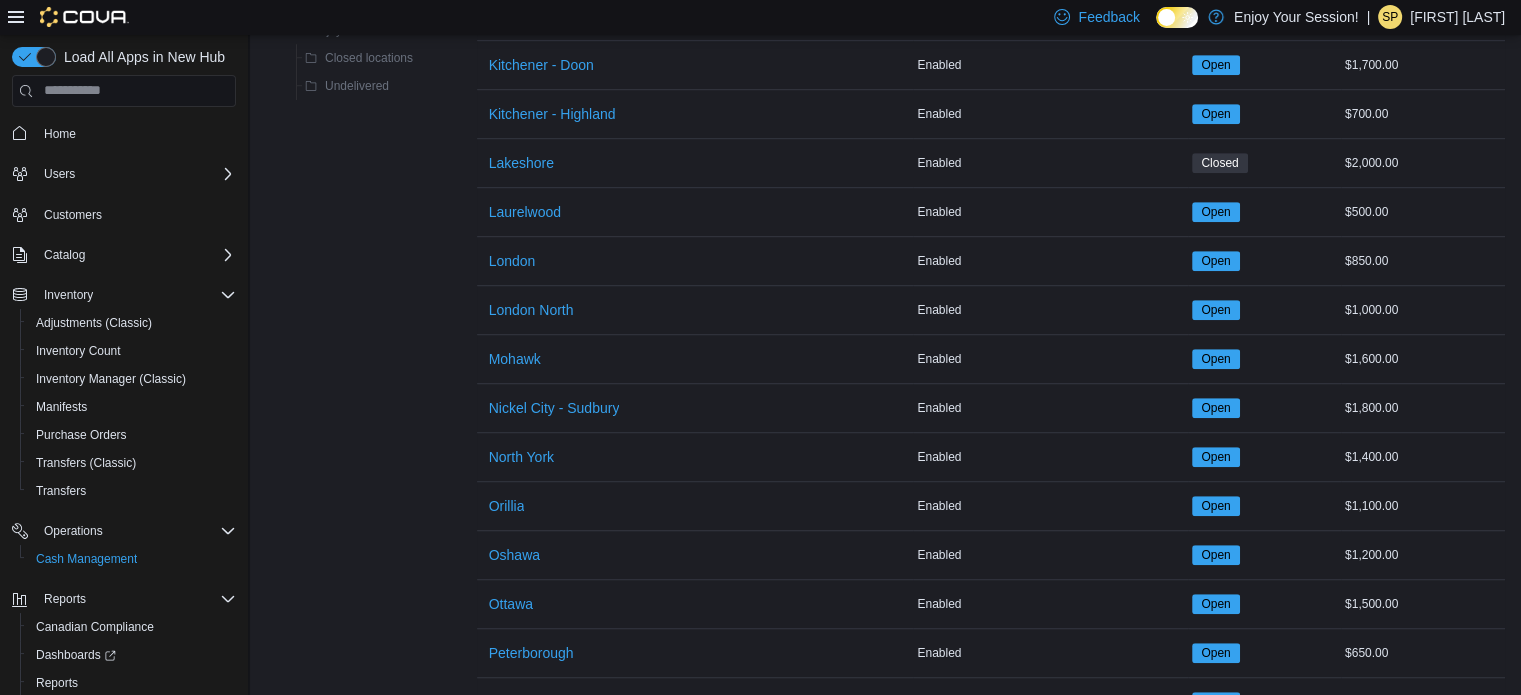 scroll, scrollTop: 1700, scrollLeft: 0, axis: vertical 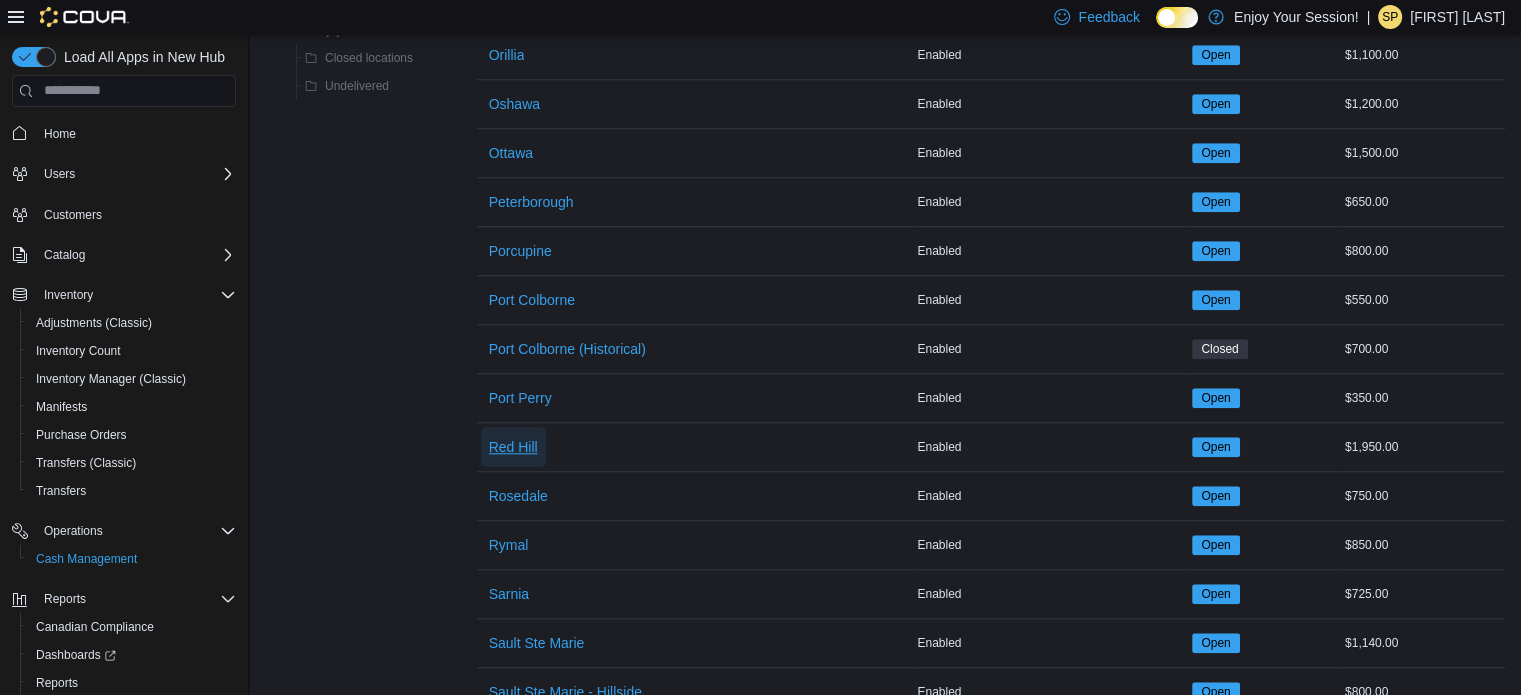 click on "Red Hill" at bounding box center [513, 447] 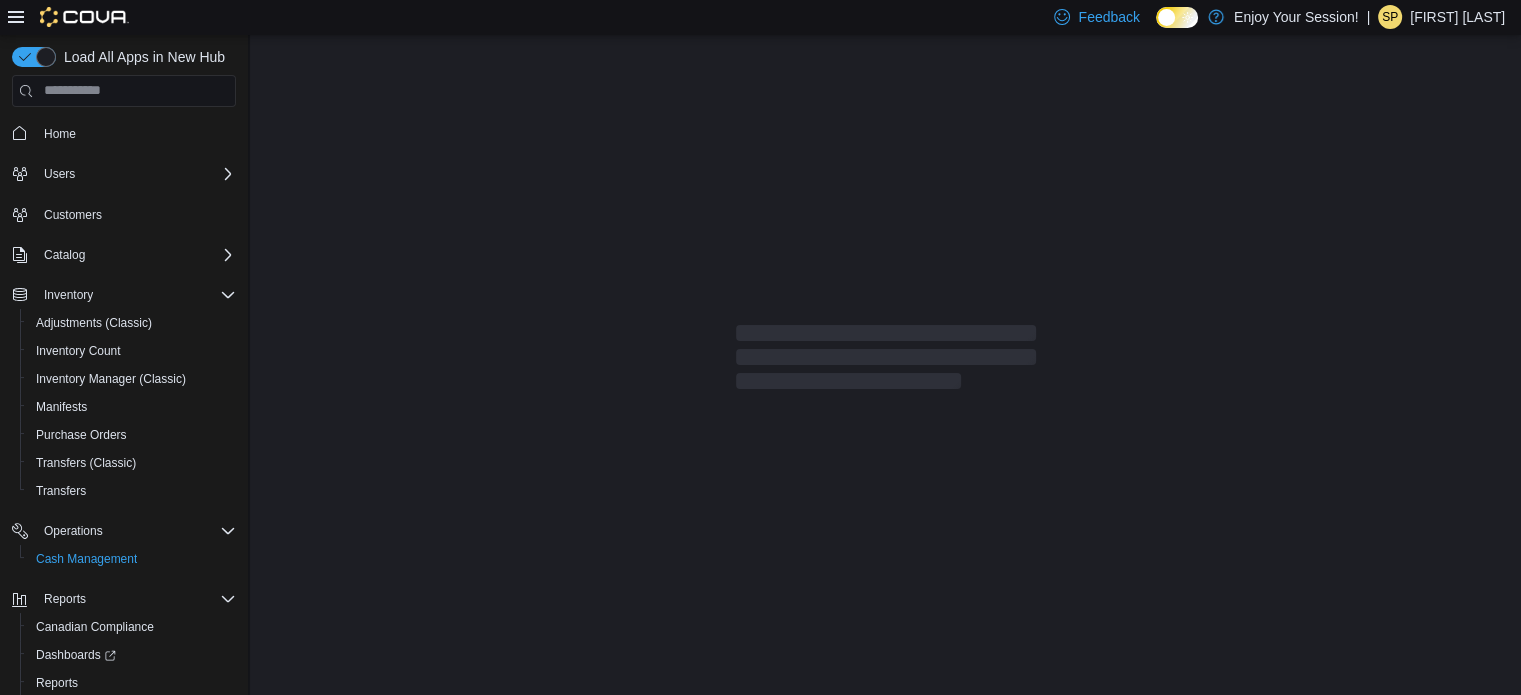 scroll, scrollTop: 0, scrollLeft: 0, axis: both 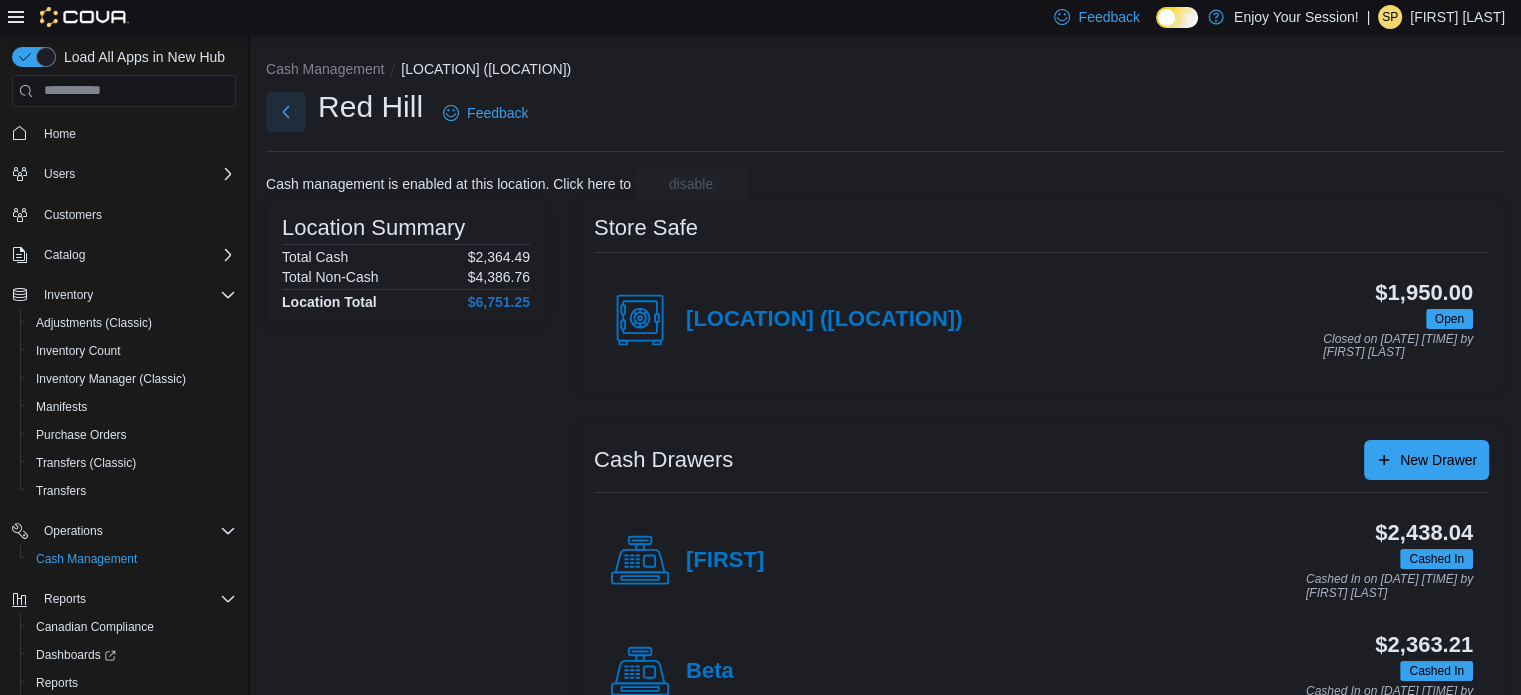 click at bounding box center [286, 112] 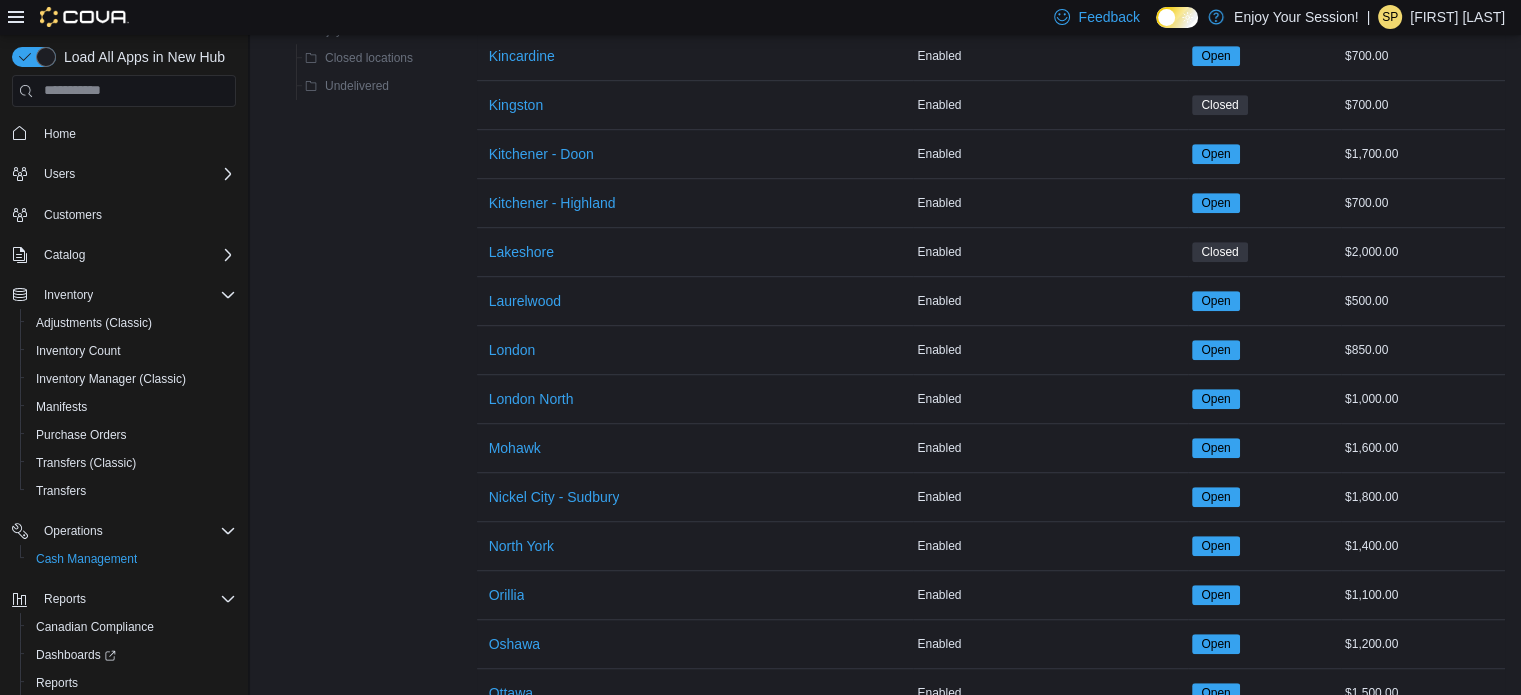 scroll, scrollTop: 1600, scrollLeft: 0, axis: vertical 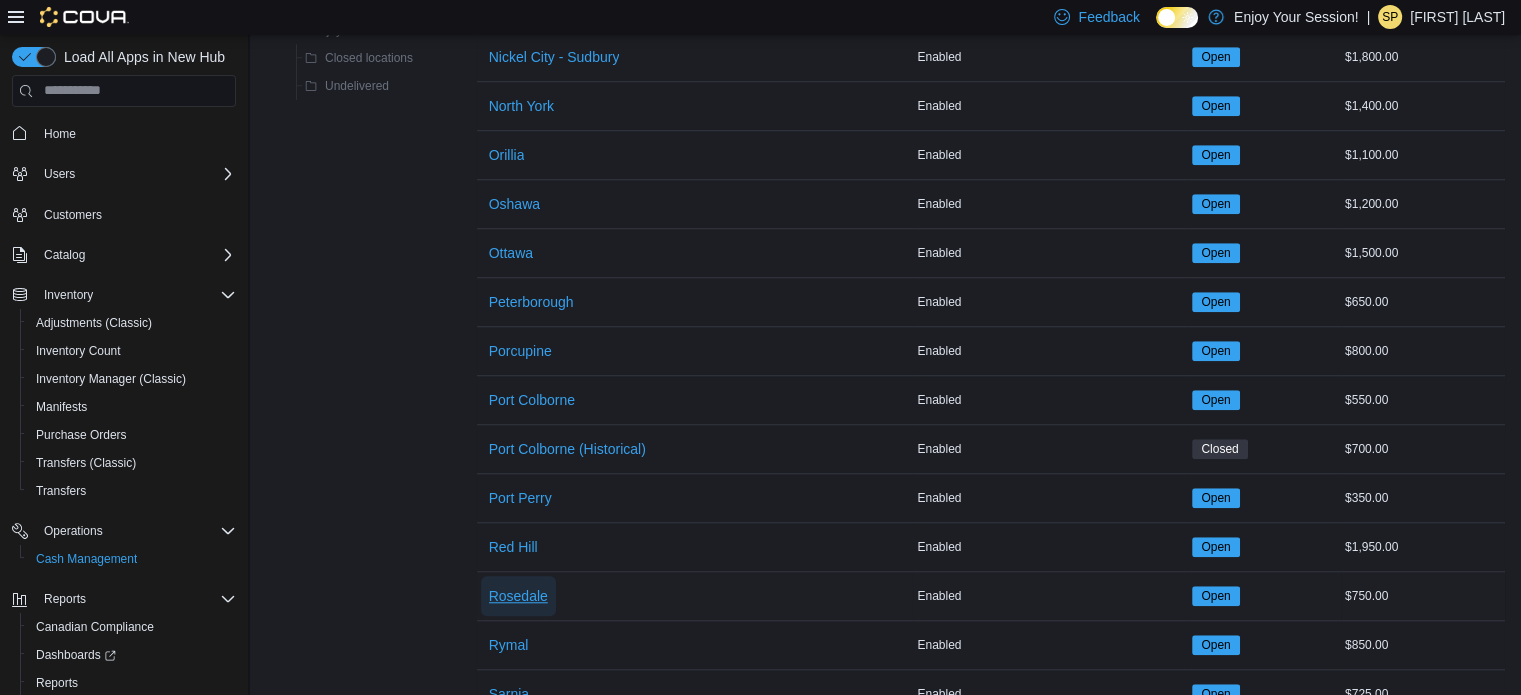 click on "Rosedale" at bounding box center [518, 596] 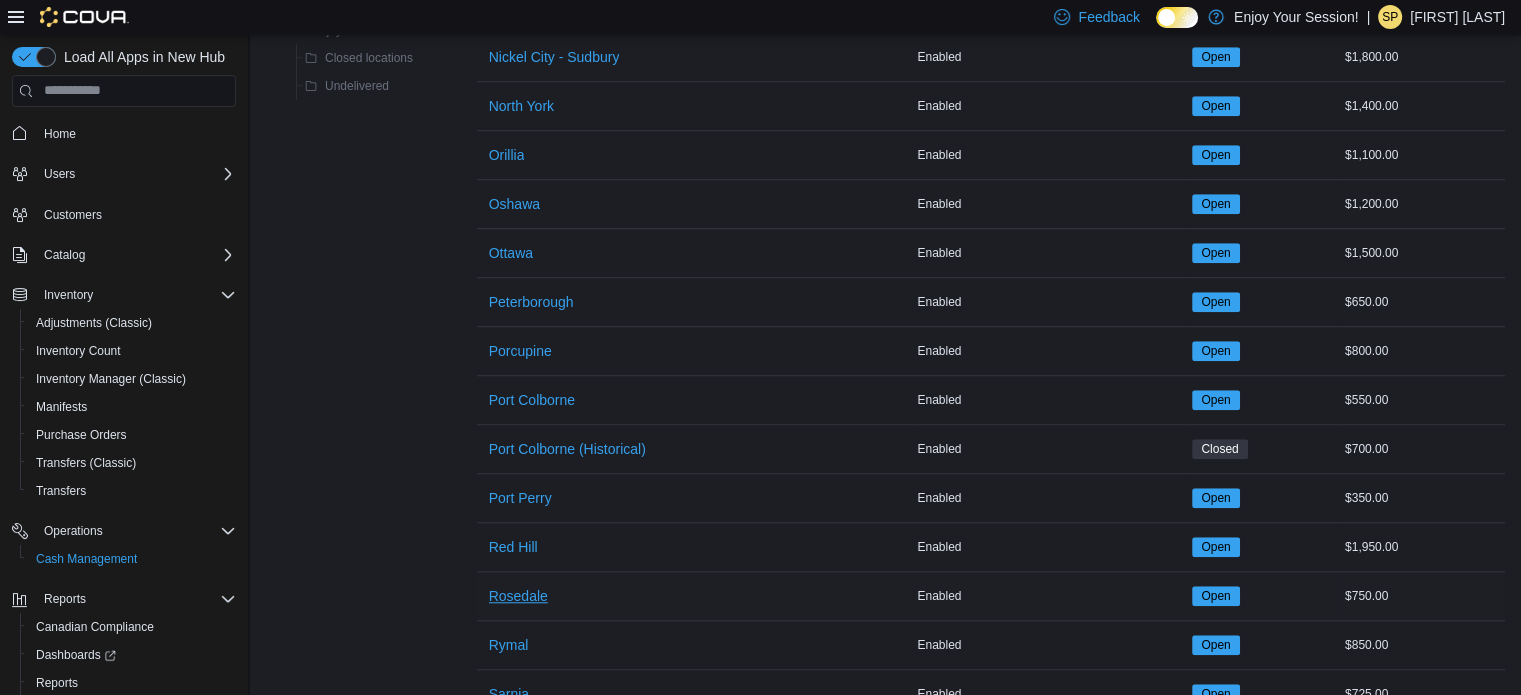 scroll, scrollTop: 0, scrollLeft: 0, axis: both 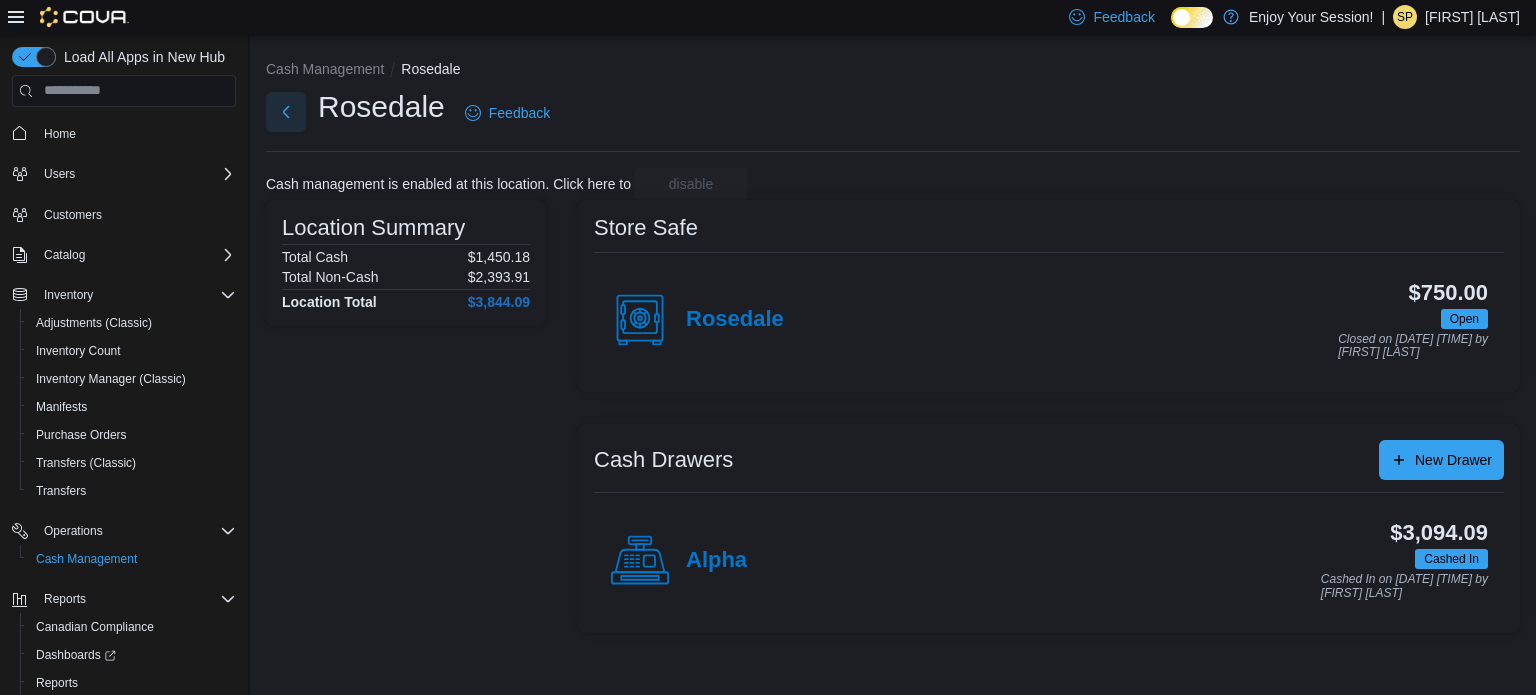click at bounding box center (286, 112) 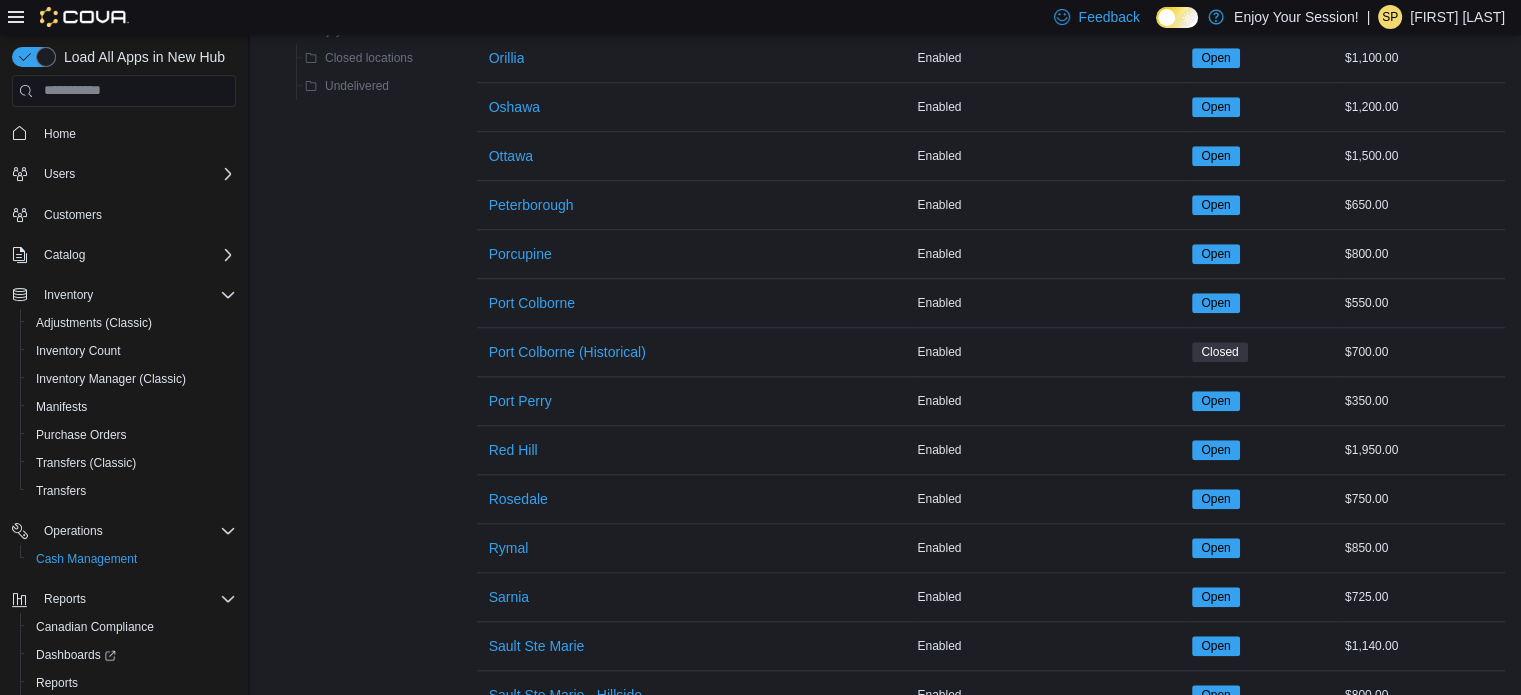 scroll, scrollTop: 1700, scrollLeft: 0, axis: vertical 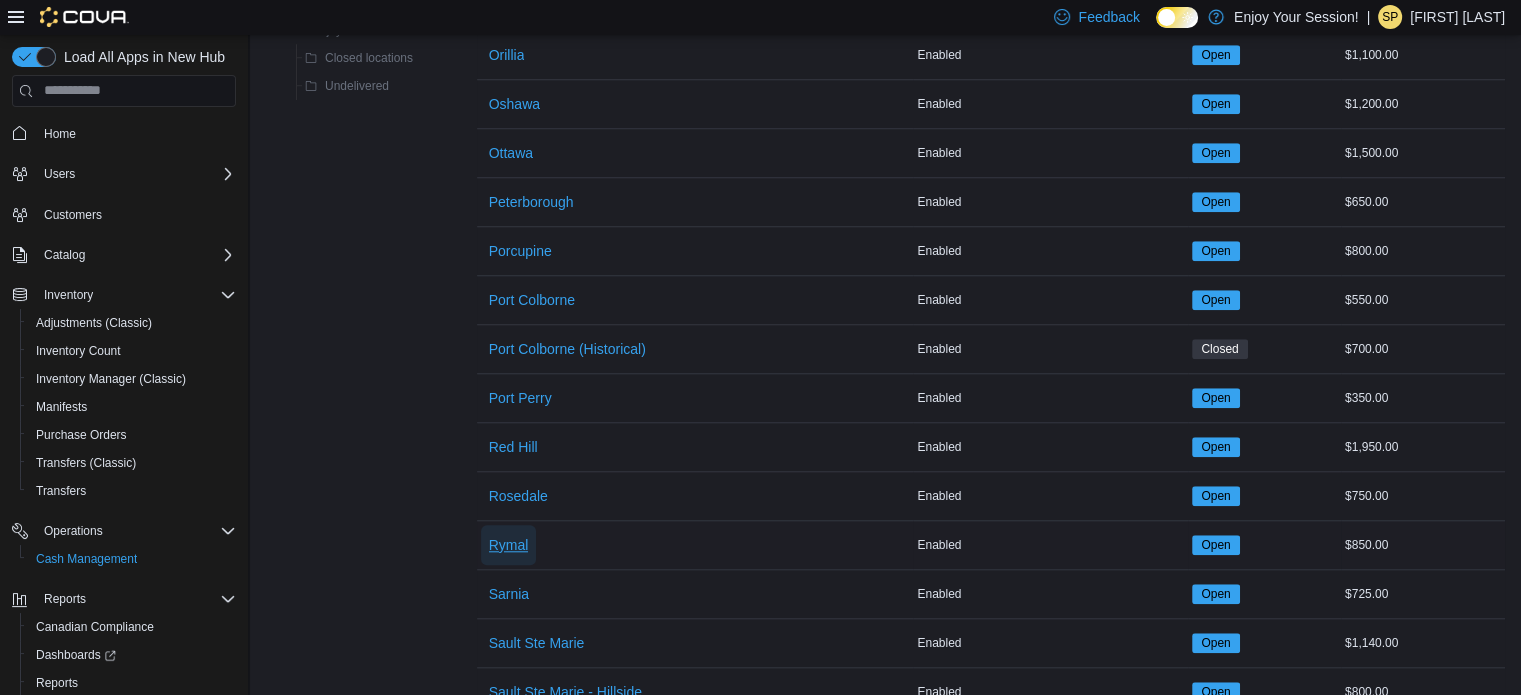 click on "Rymal" at bounding box center [509, 545] 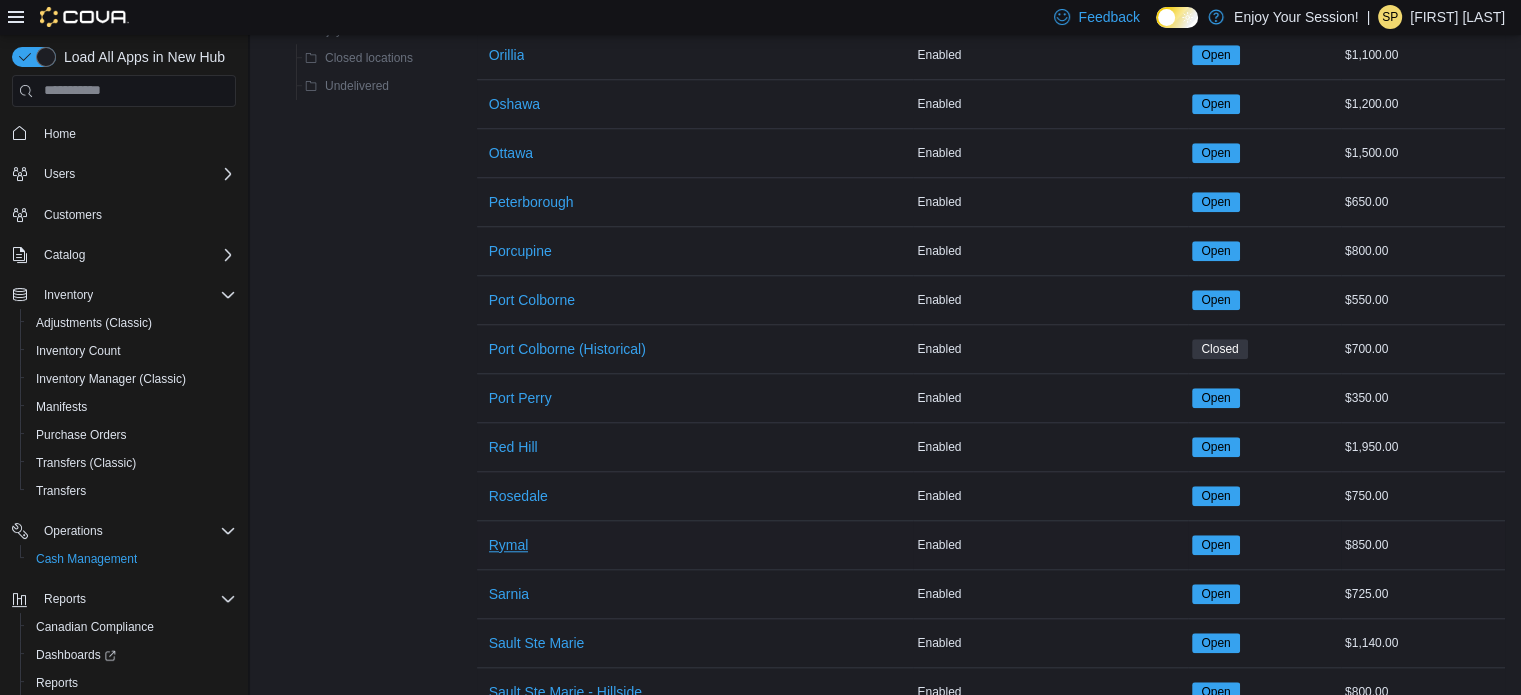 scroll, scrollTop: 0, scrollLeft: 0, axis: both 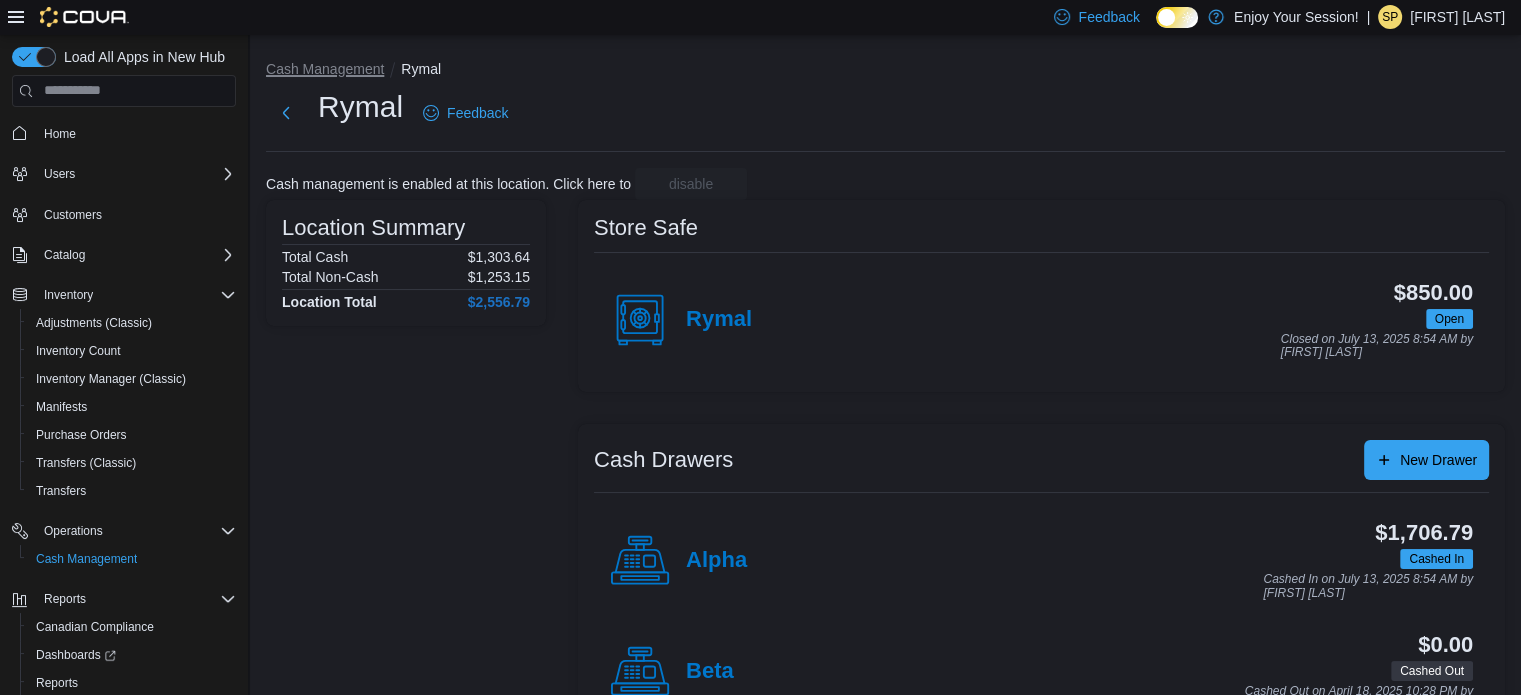 click on "Cash Management" at bounding box center (325, 69) 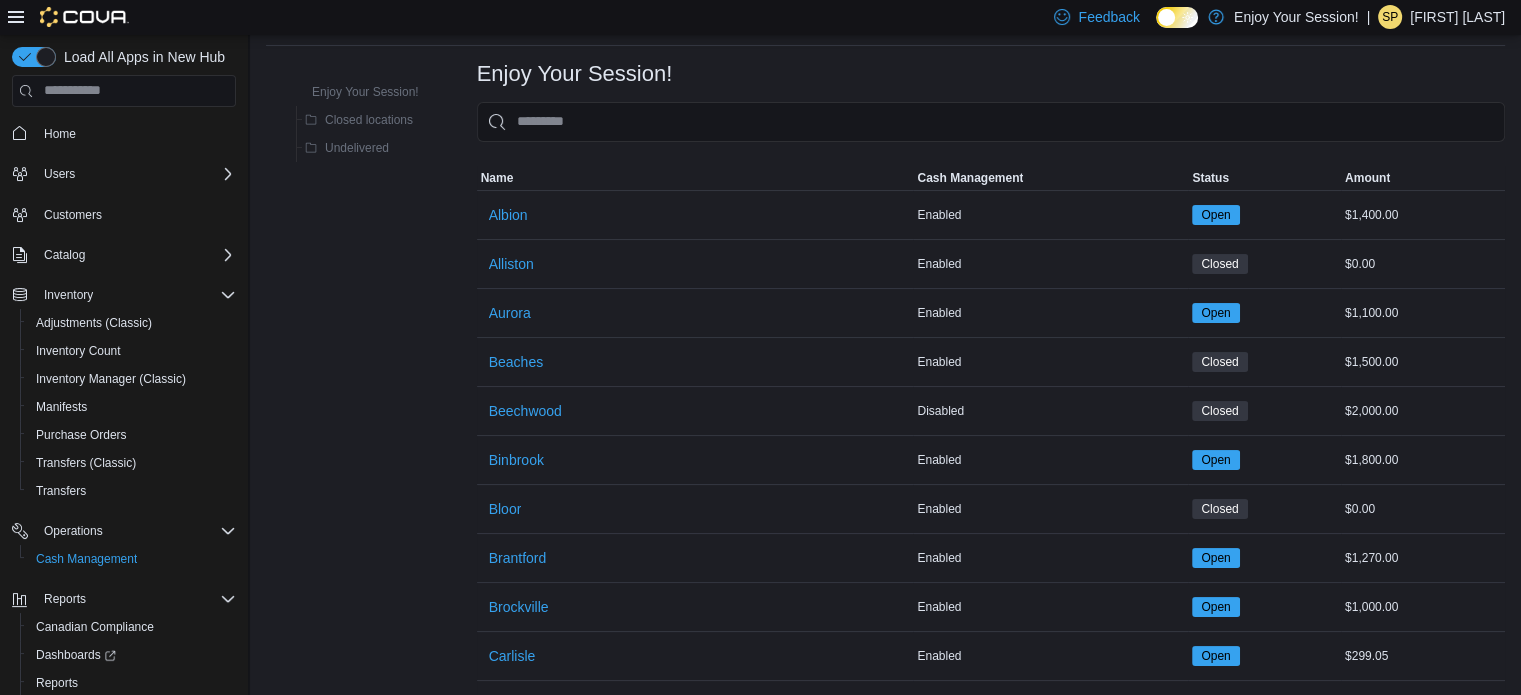 scroll, scrollTop: 300, scrollLeft: 0, axis: vertical 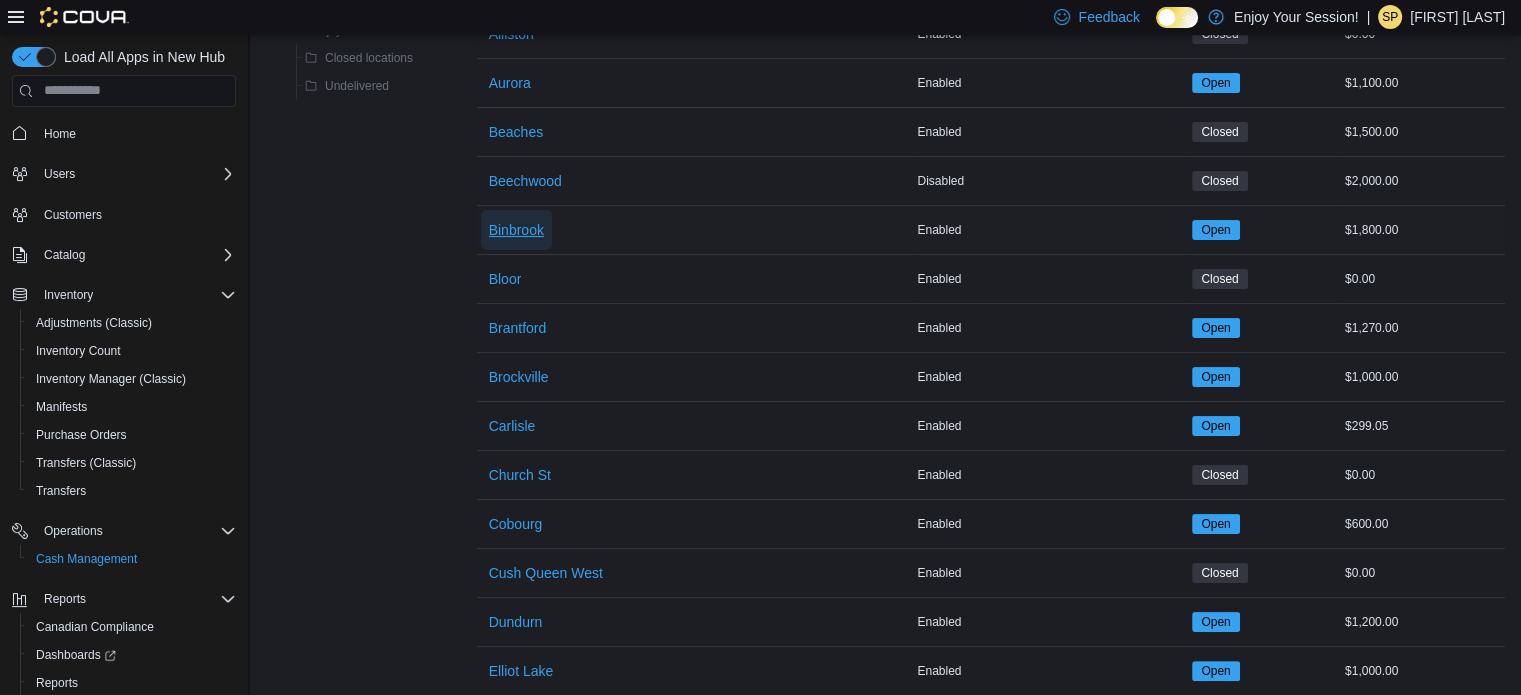 click on "Binbrook" at bounding box center (516, 230) 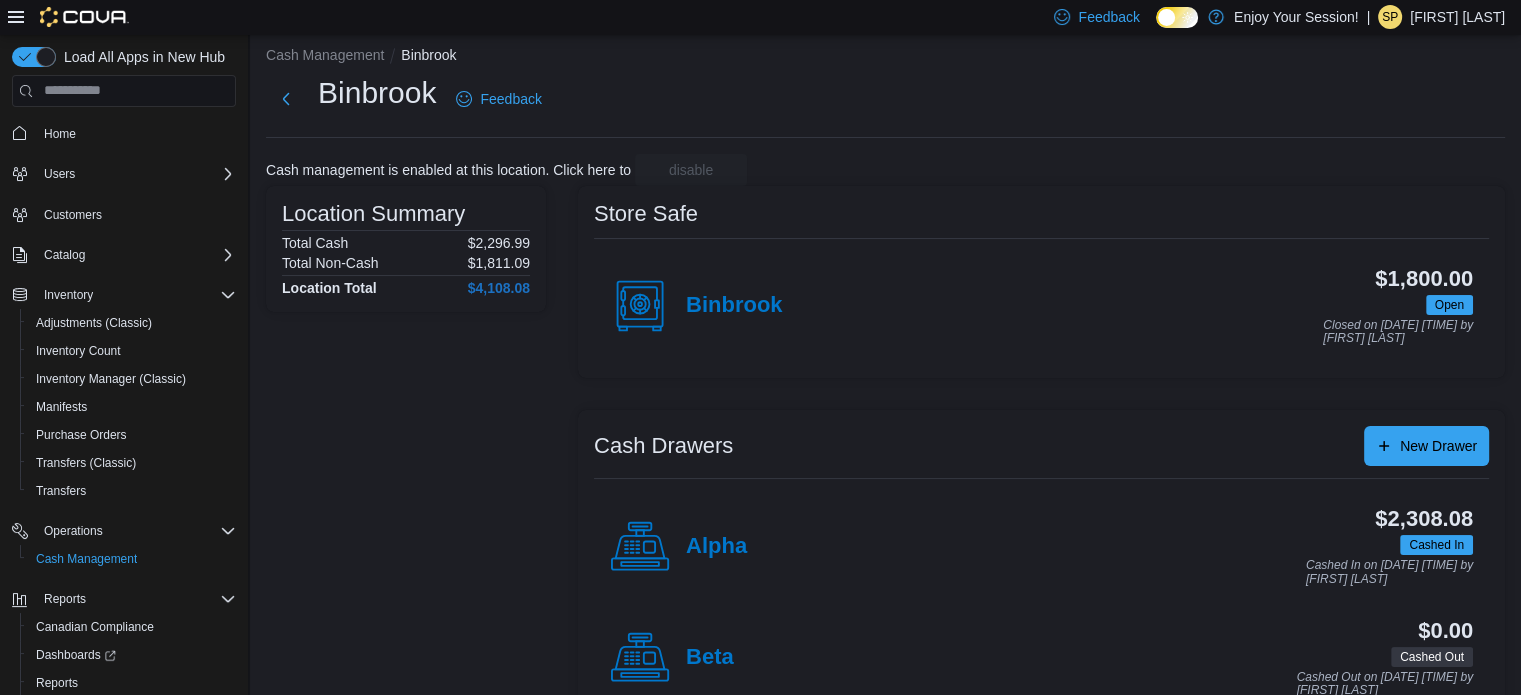 scroll, scrollTop: 0, scrollLeft: 0, axis: both 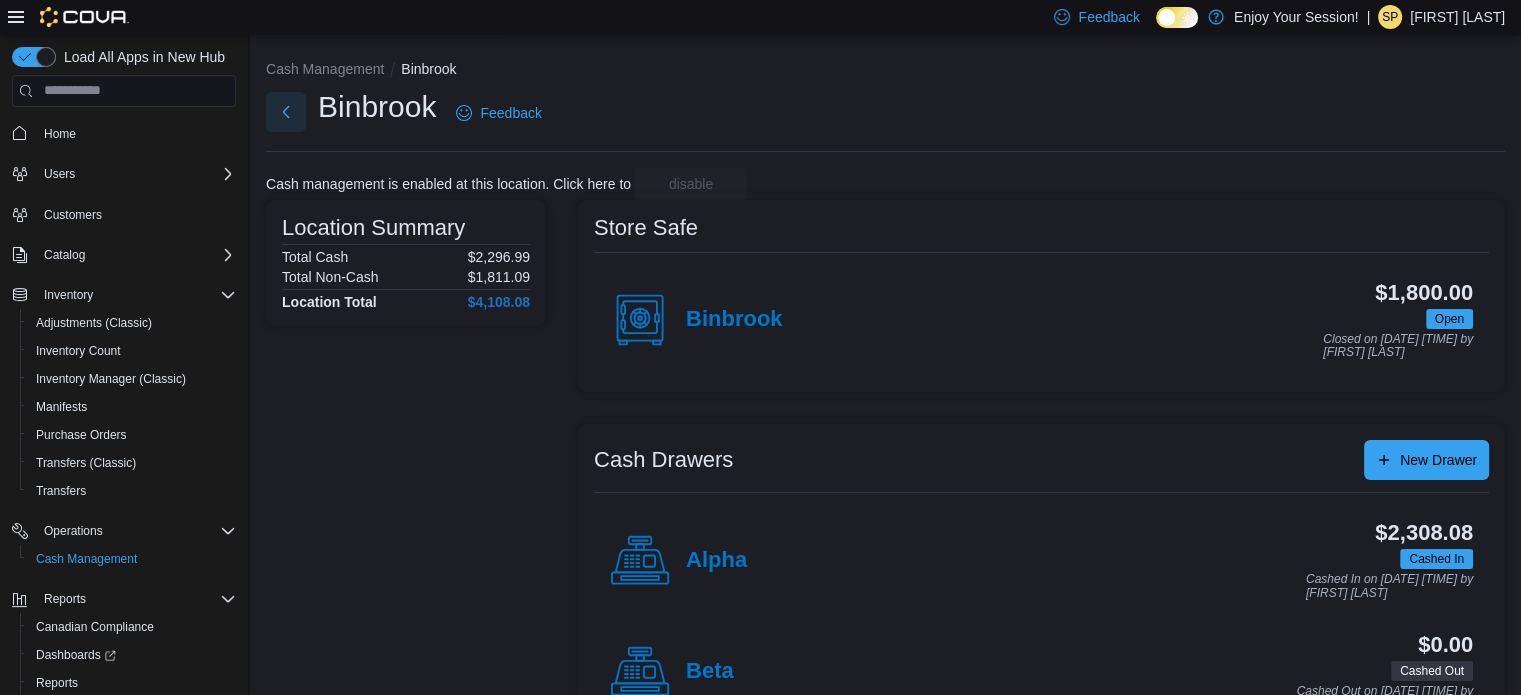 click at bounding box center [286, 112] 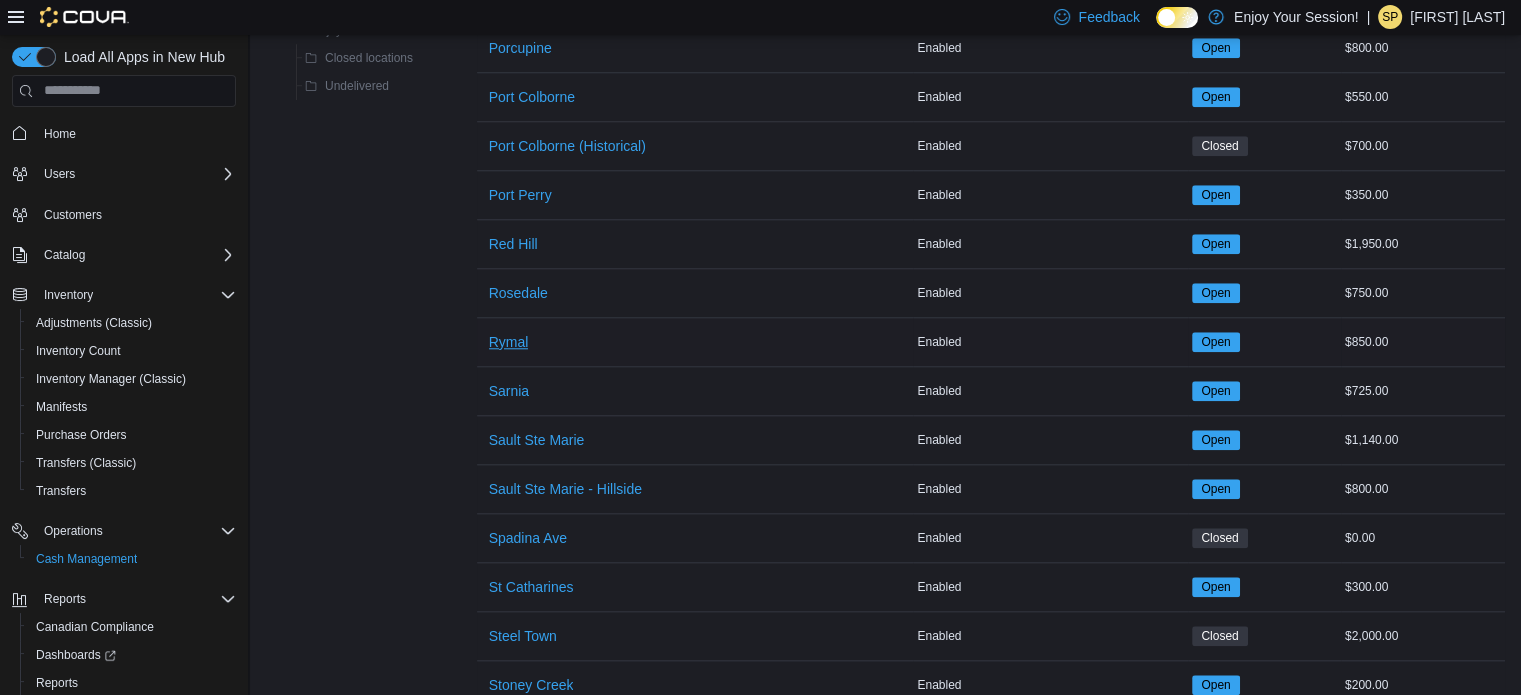 scroll, scrollTop: 1900, scrollLeft: 0, axis: vertical 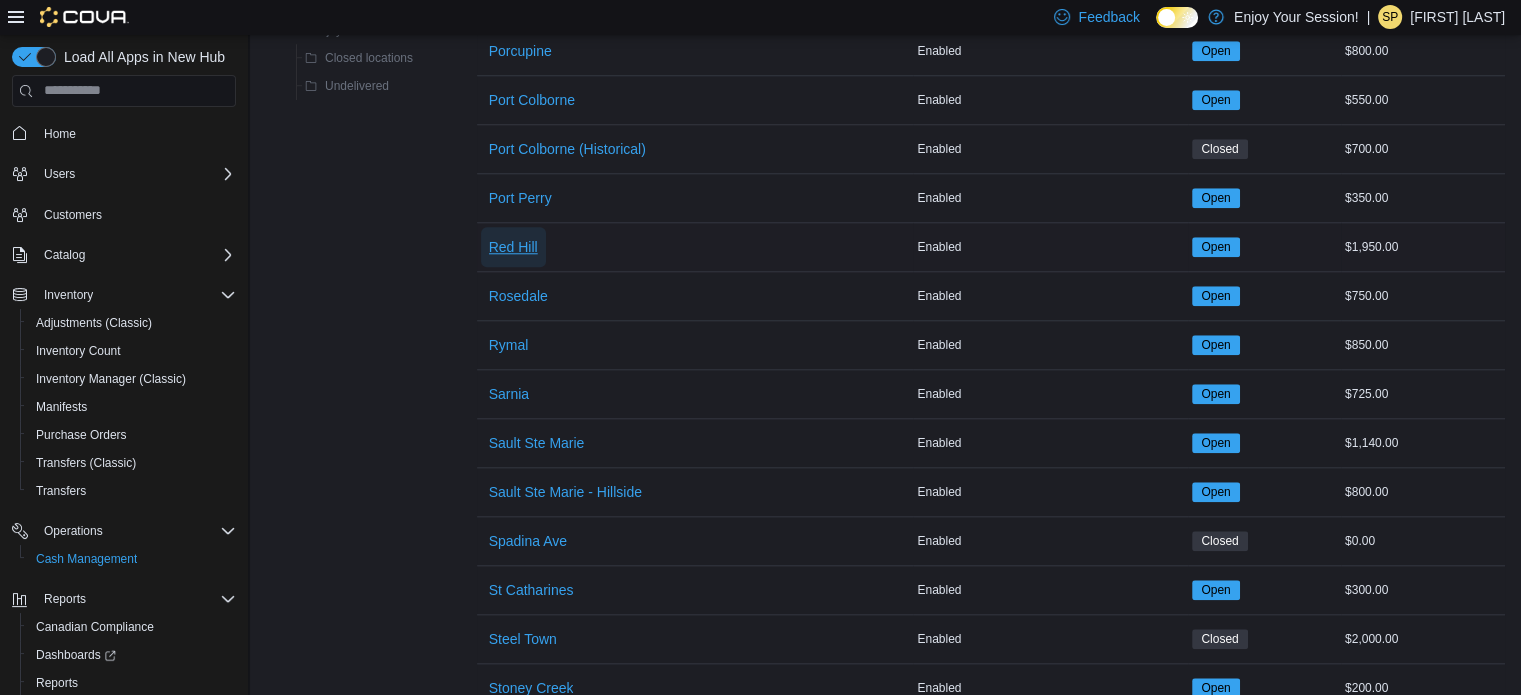 click on "Red Hill" at bounding box center (513, 247) 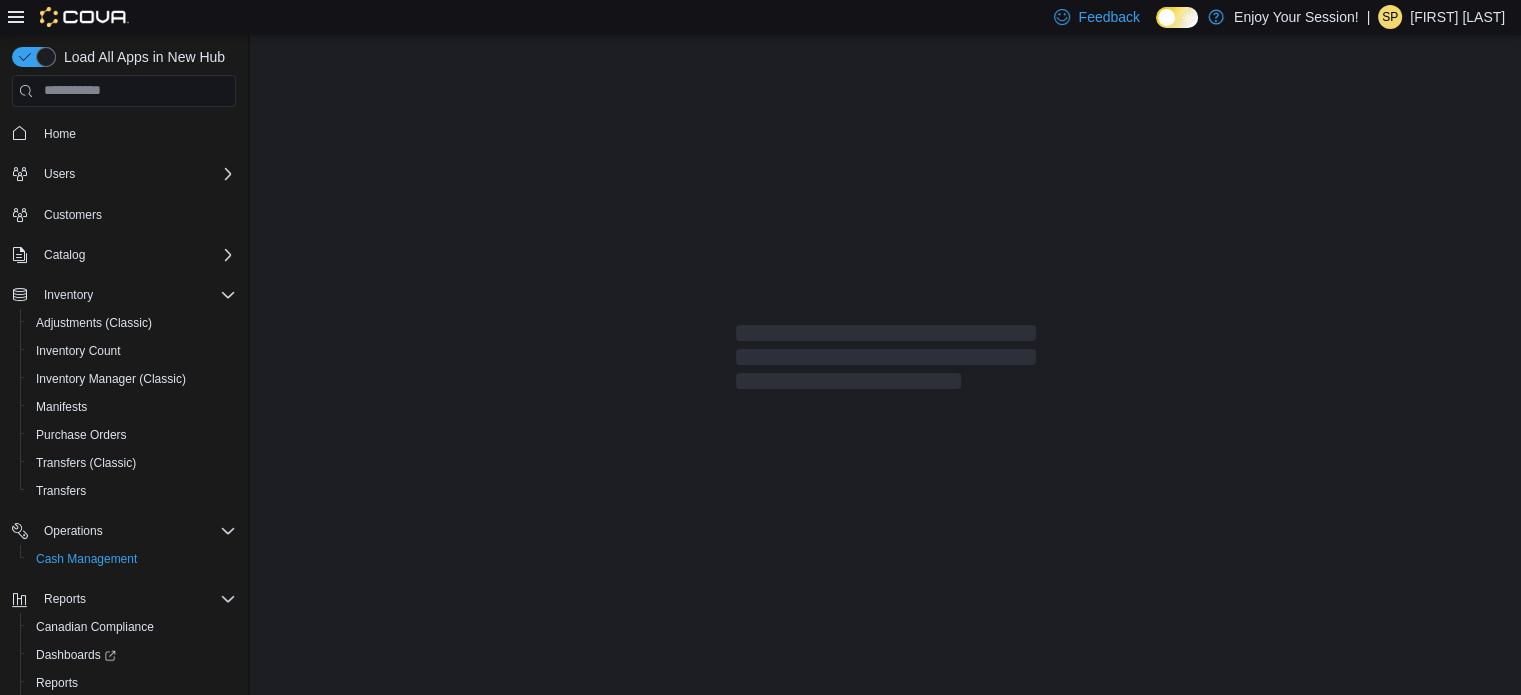 scroll, scrollTop: 0, scrollLeft: 0, axis: both 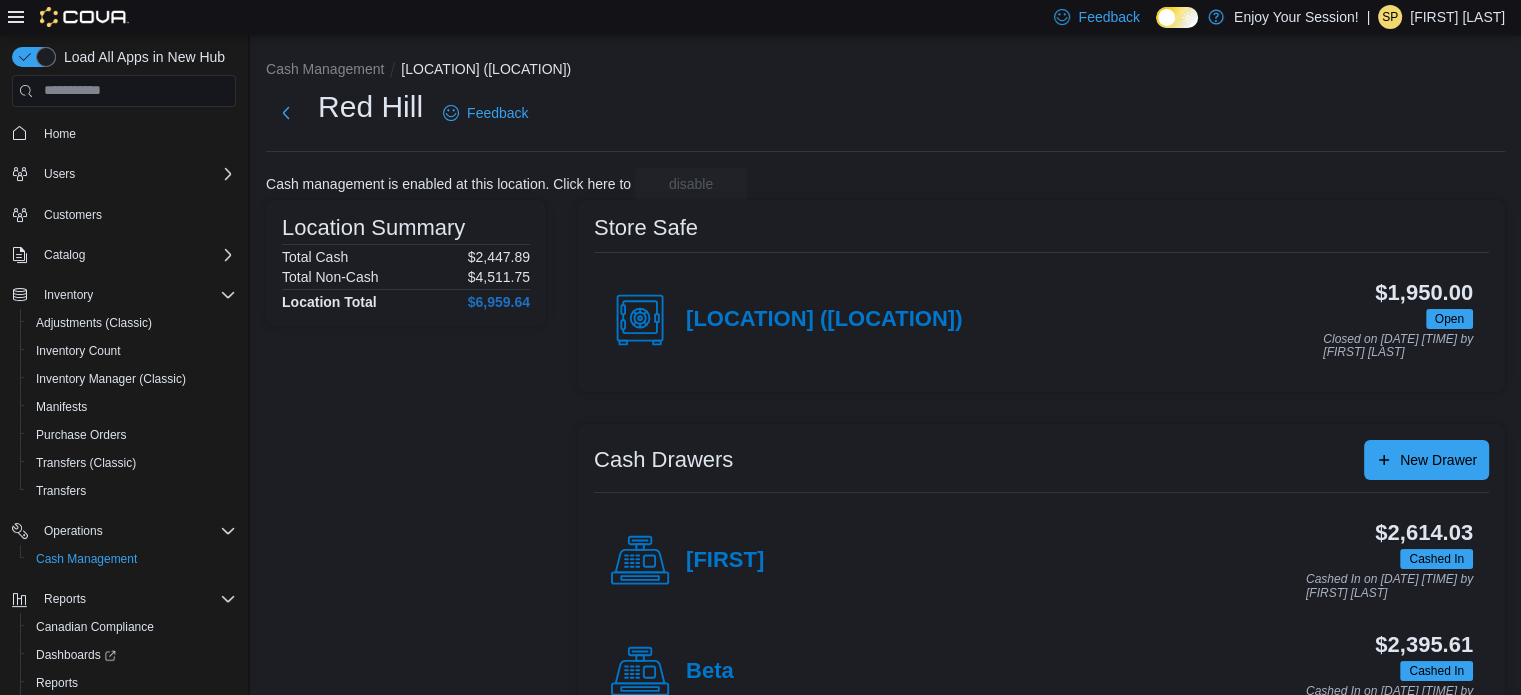click on "$2,614.03   Cashed In Cashed In on July 13, 2025 8:56 AM  by     Devin D'Amelio" at bounding box center (1118, 560) 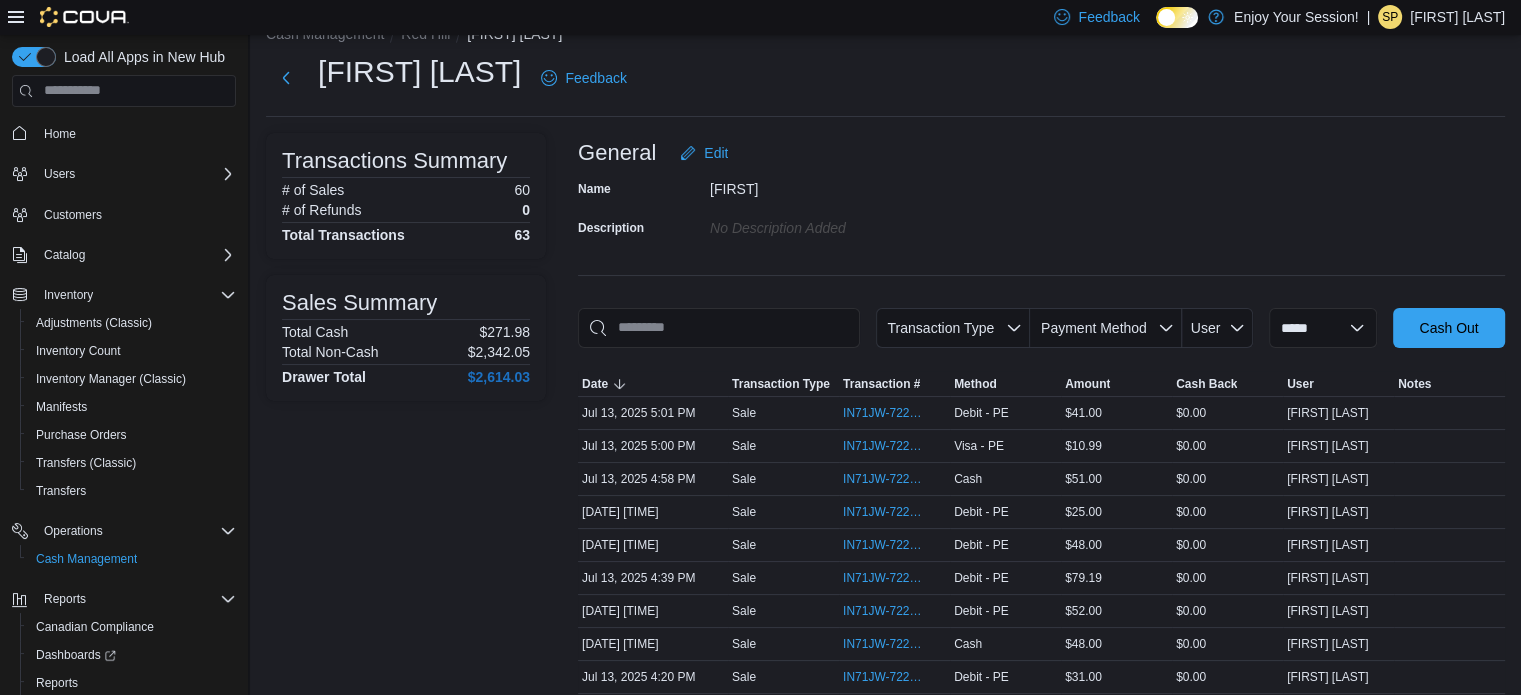 scroll, scrollTop: 0, scrollLeft: 0, axis: both 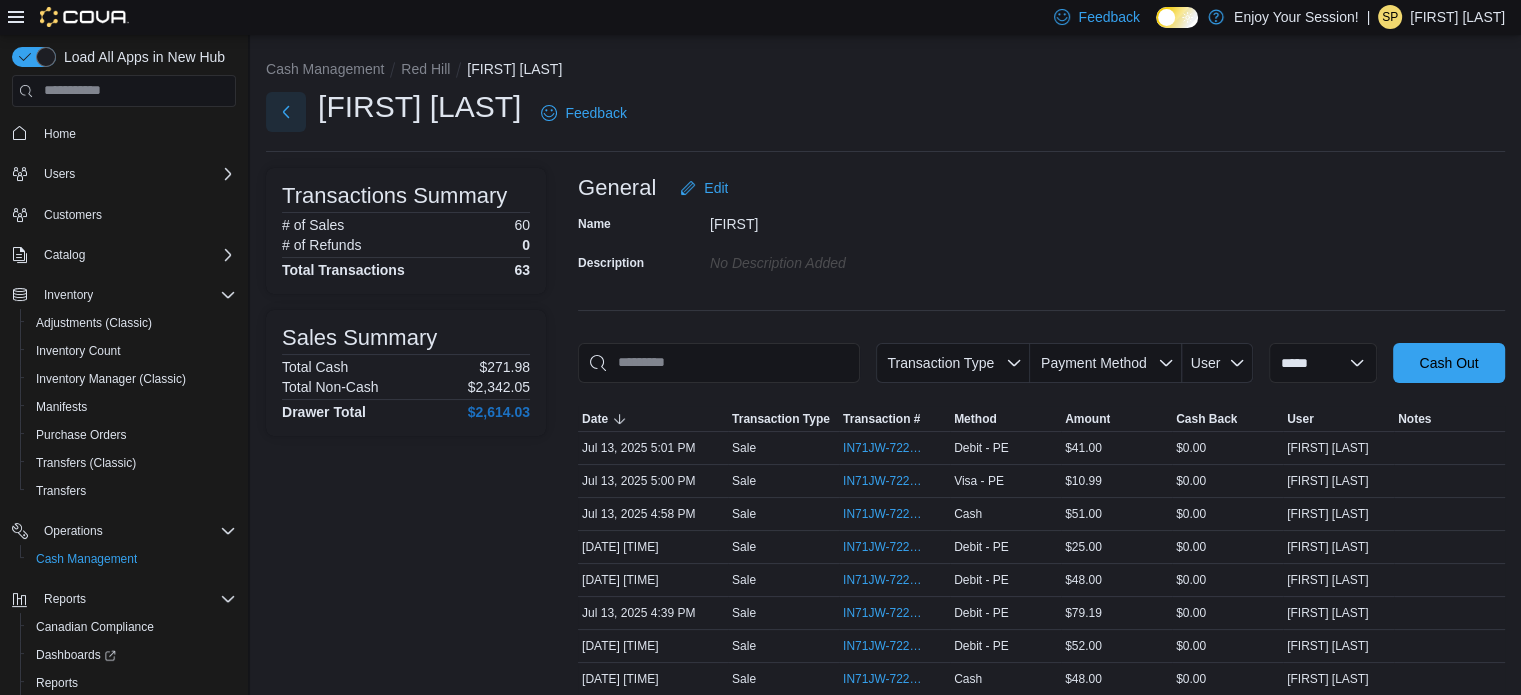 click at bounding box center [286, 112] 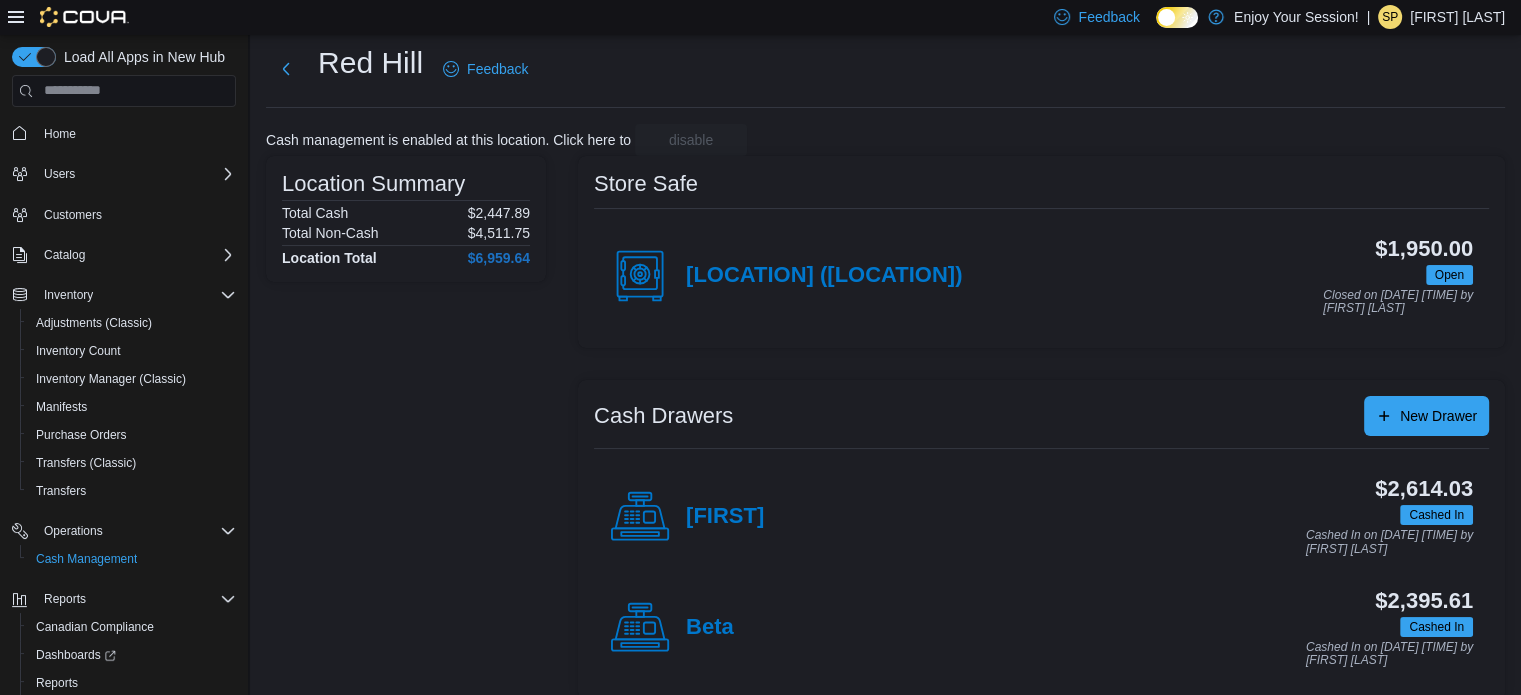 scroll, scrollTop: 64, scrollLeft: 0, axis: vertical 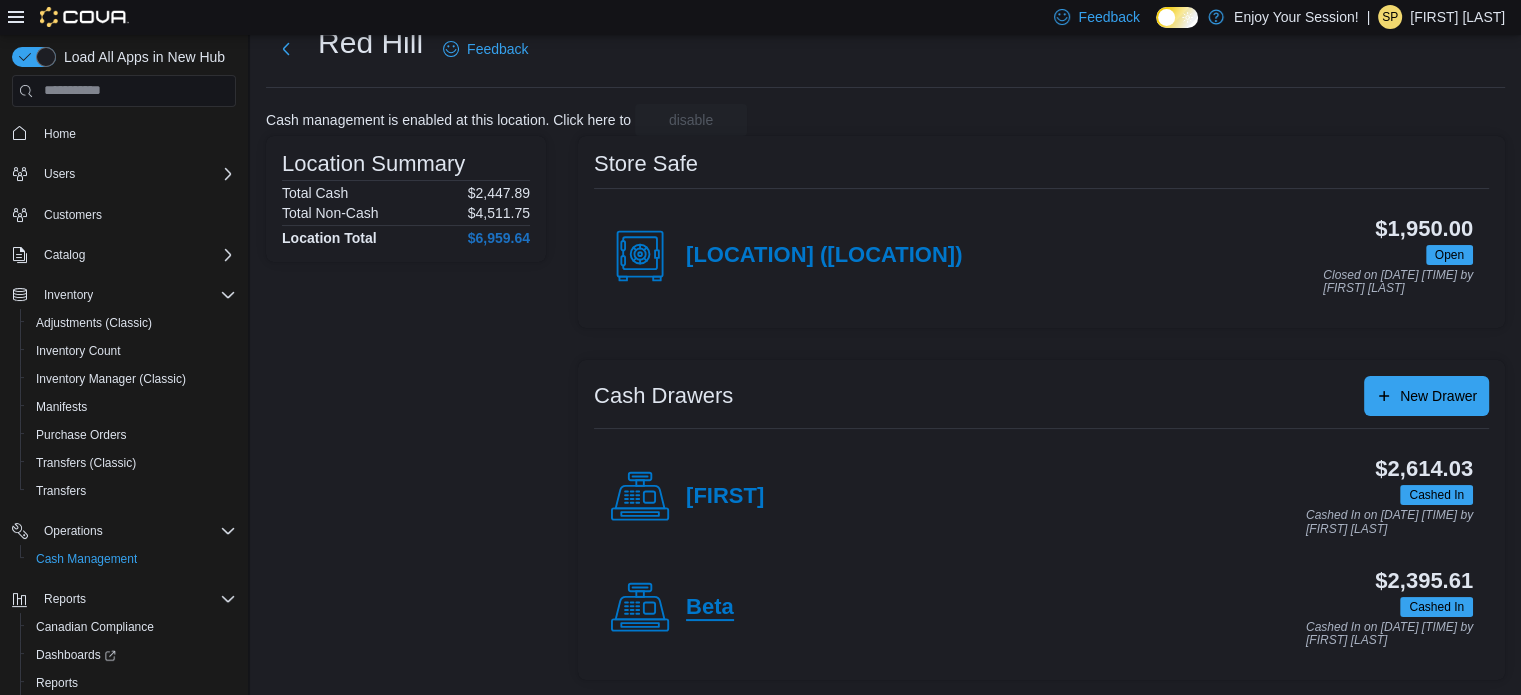 click on "Beta" at bounding box center [710, 608] 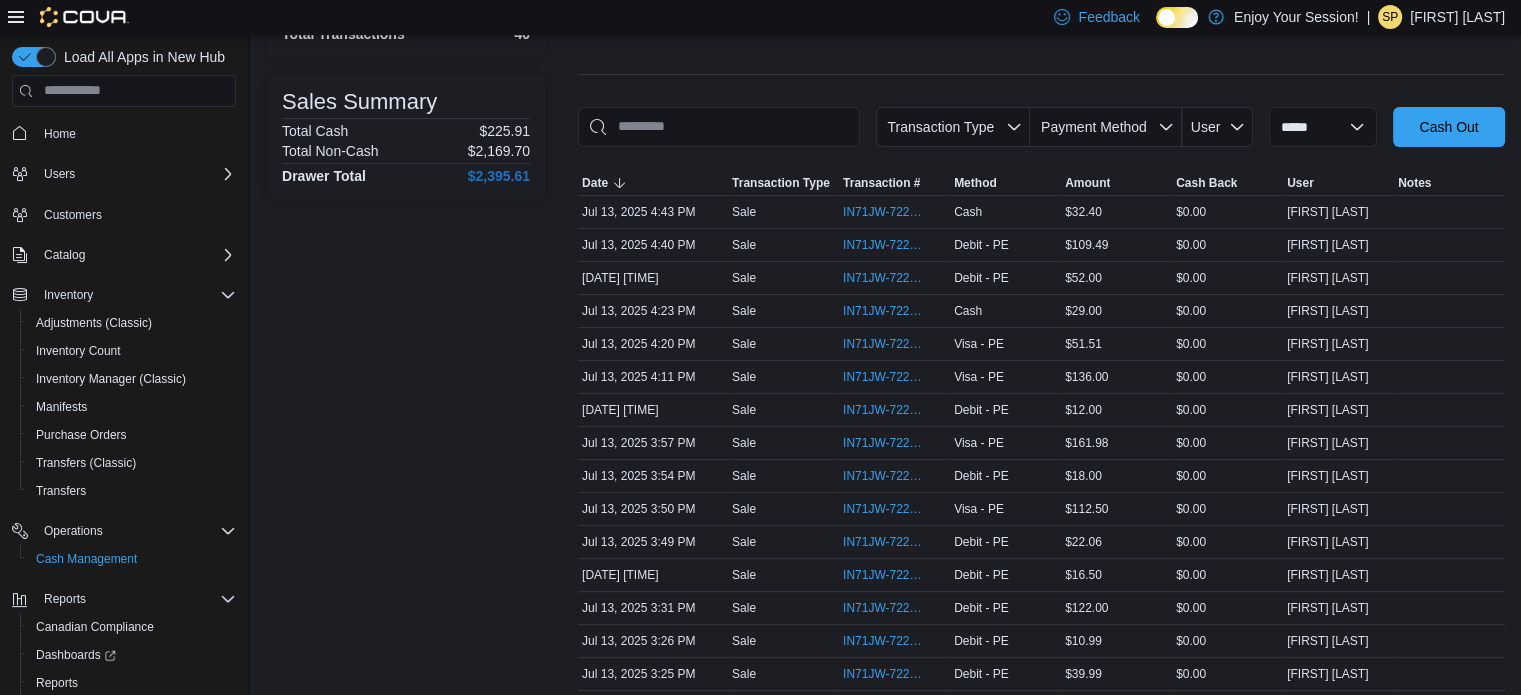 scroll, scrollTop: 0, scrollLeft: 0, axis: both 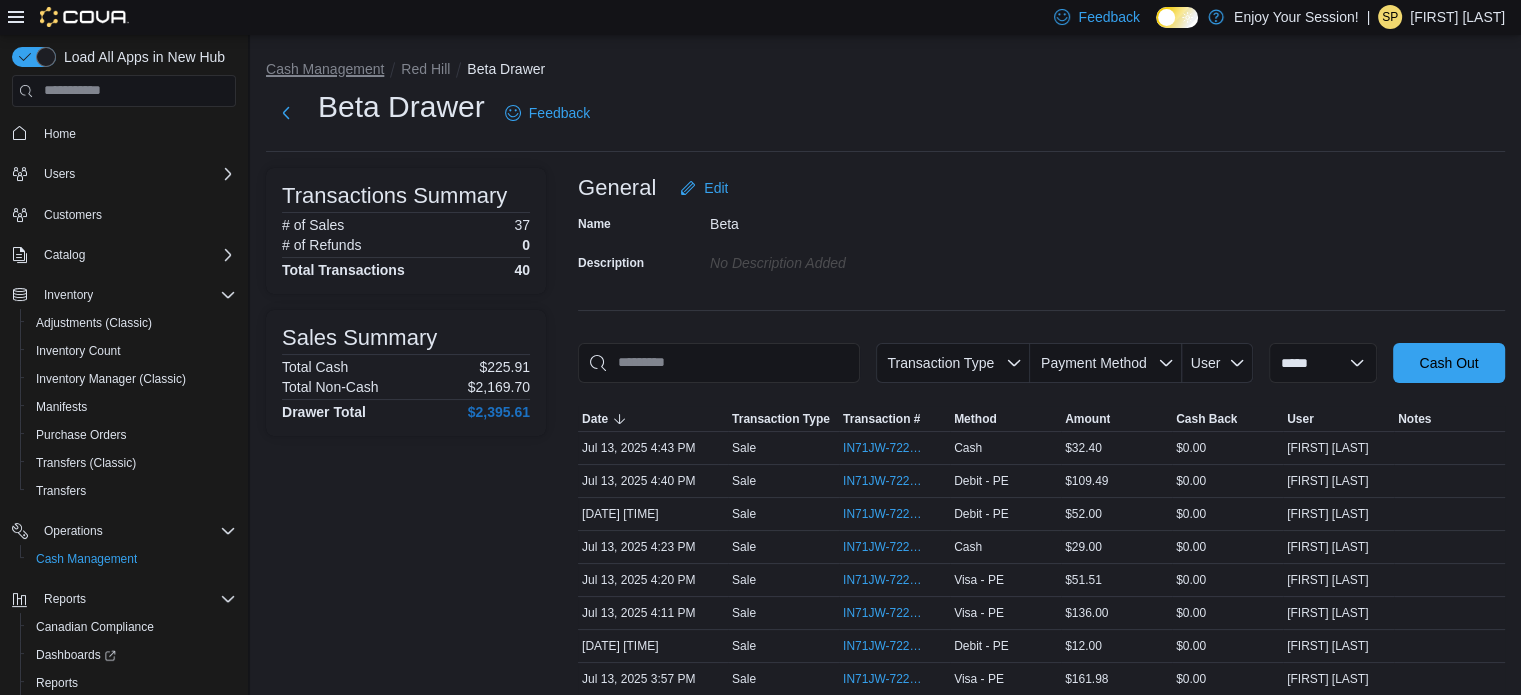 click on "Cash Management" at bounding box center (325, 69) 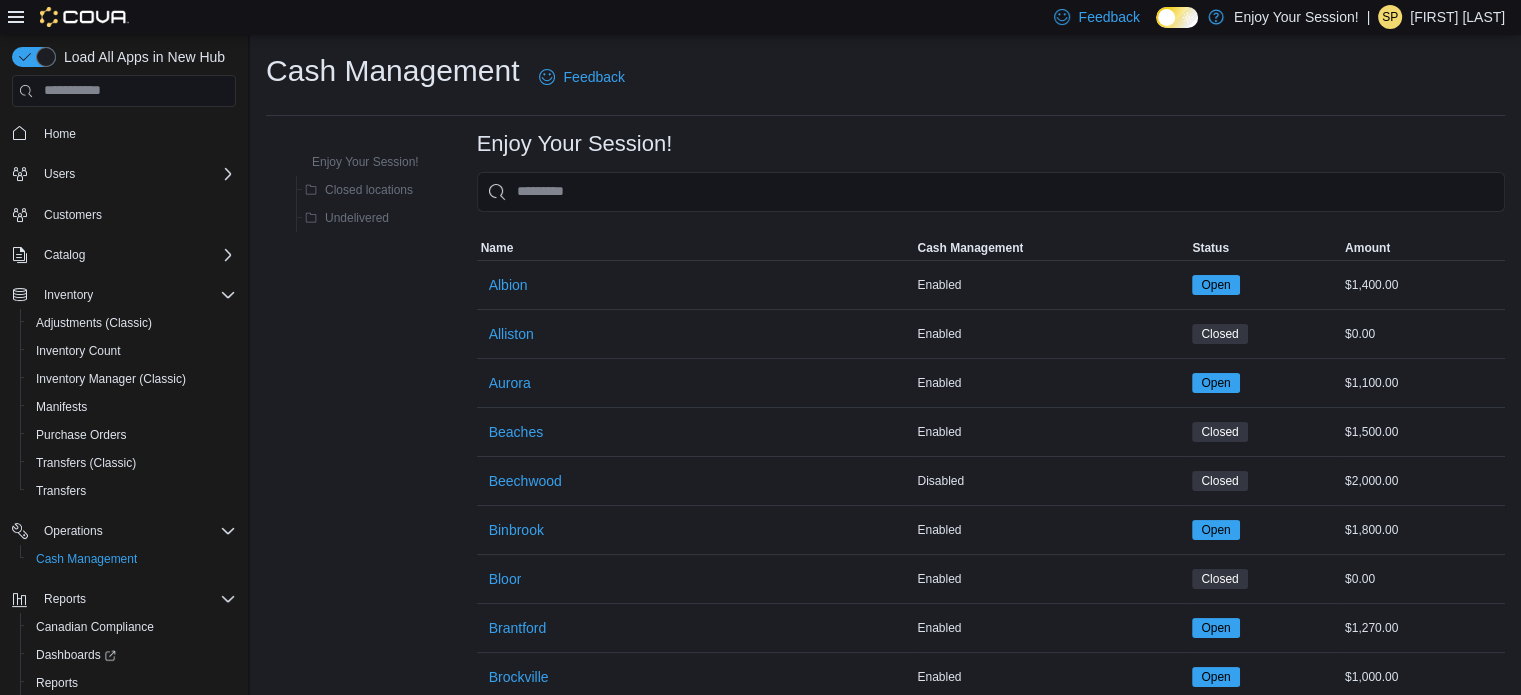 scroll, scrollTop: 800, scrollLeft: 0, axis: vertical 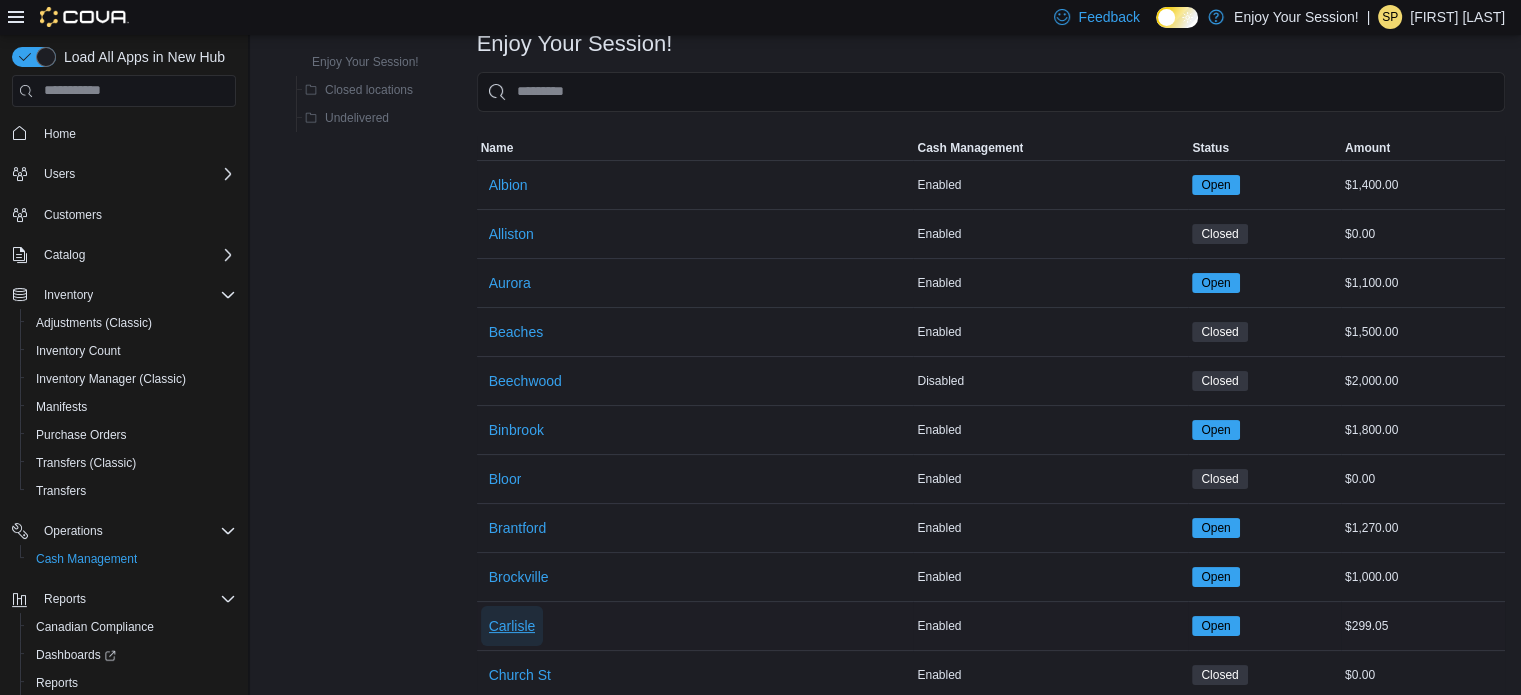 click on "Carlisle" at bounding box center [512, 626] 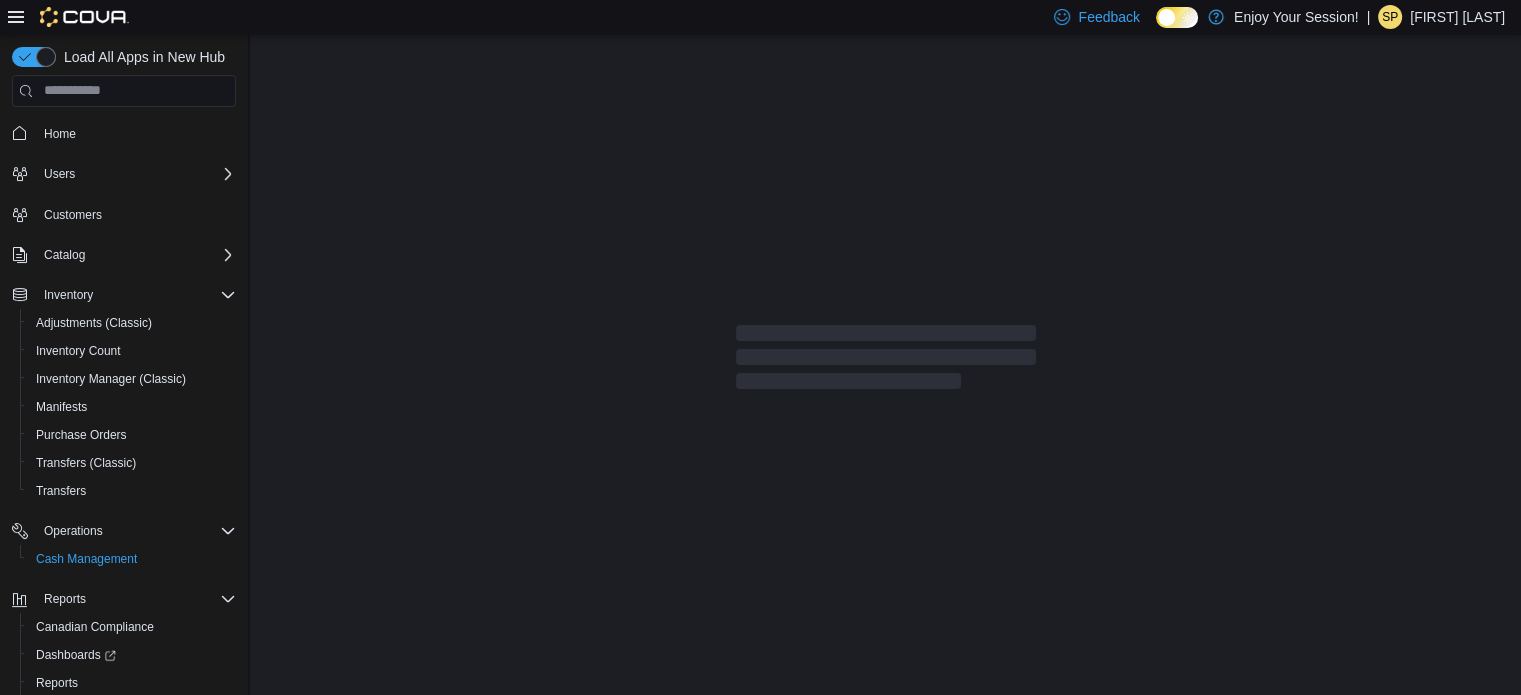 scroll, scrollTop: 0, scrollLeft: 0, axis: both 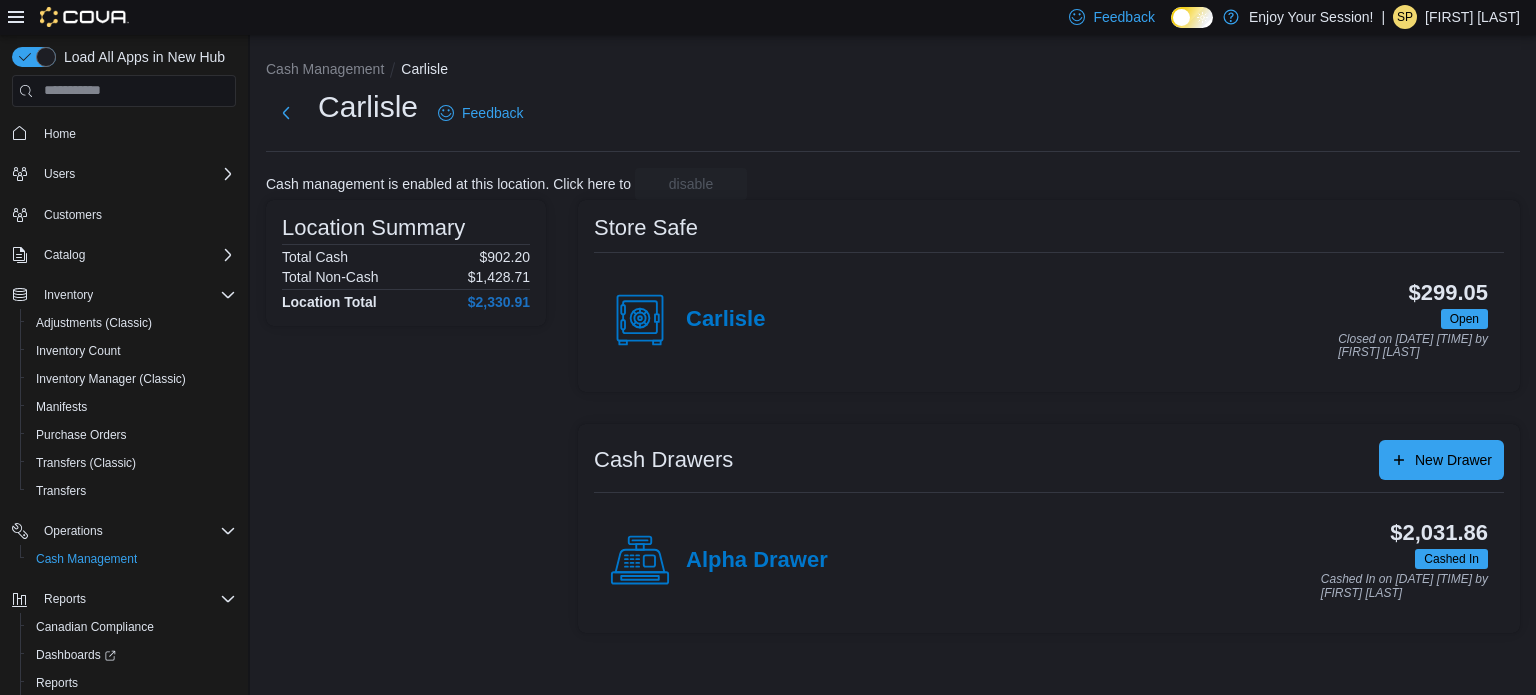 click on "Location Summary   Total Cash $902.20 Total Non-Cash $1,428.71 Location Total $2,330.91" at bounding box center (406, 416) 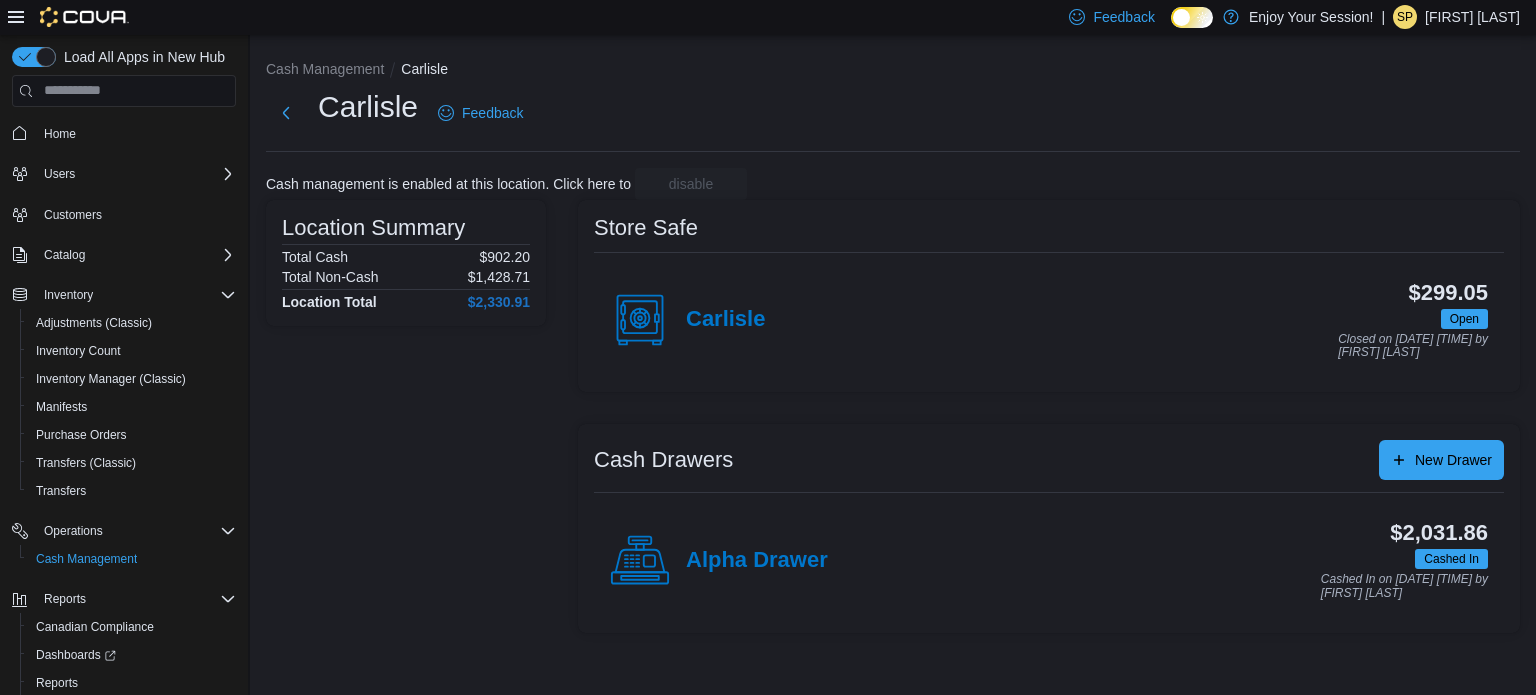 drag, startPoint x: 522, startPoint y: 522, endPoint x: 458, endPoint y: 353, distance: 180.71248 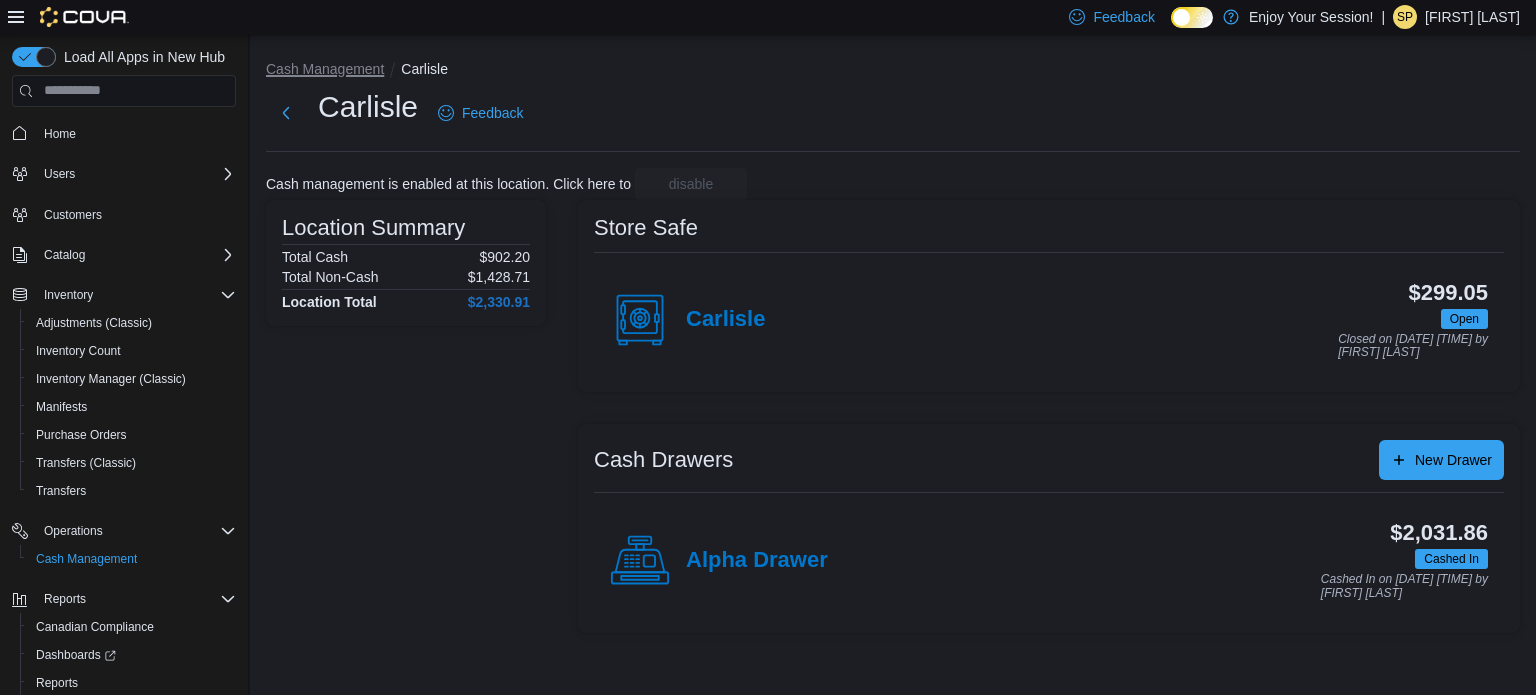 click on "Cash Management" at bounding box center (325, 69) 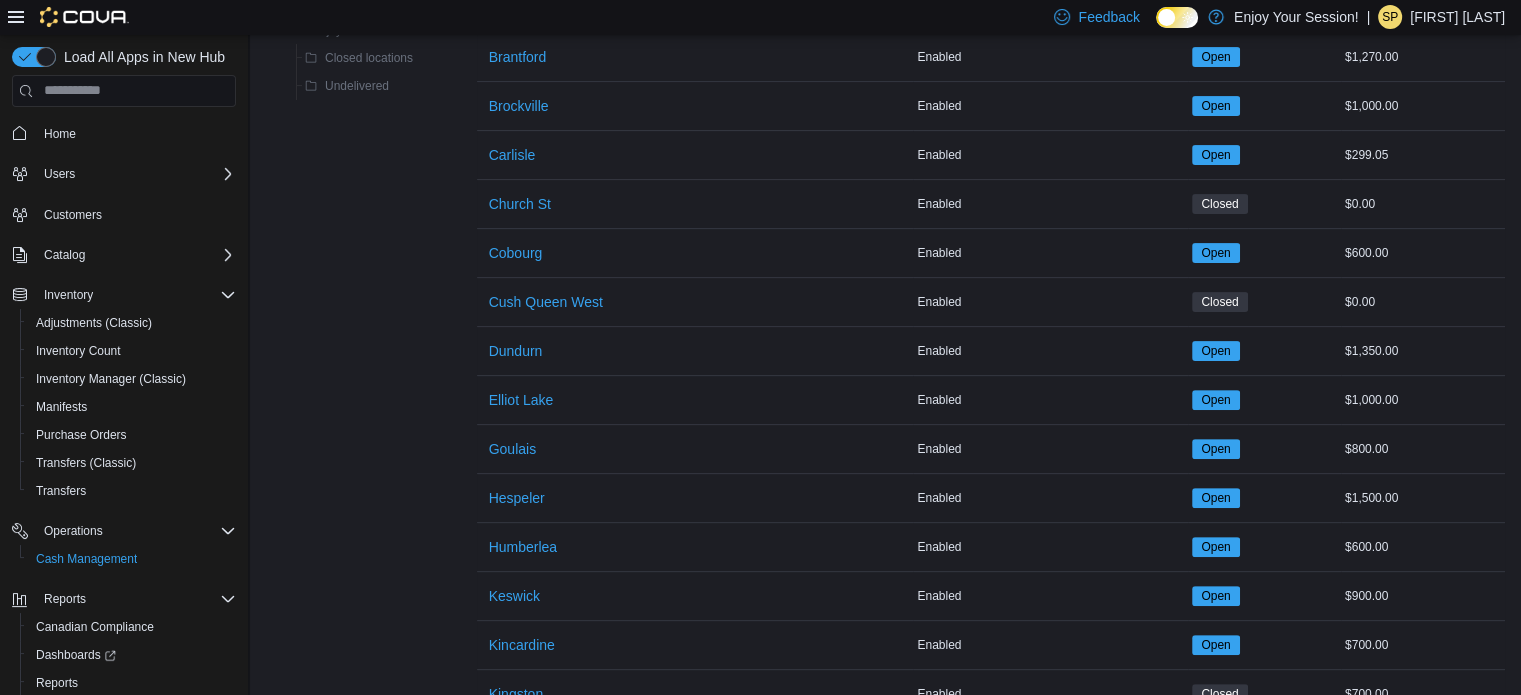 scroll, scrollTop: 600, scrollLeft: 0, axis: vertical 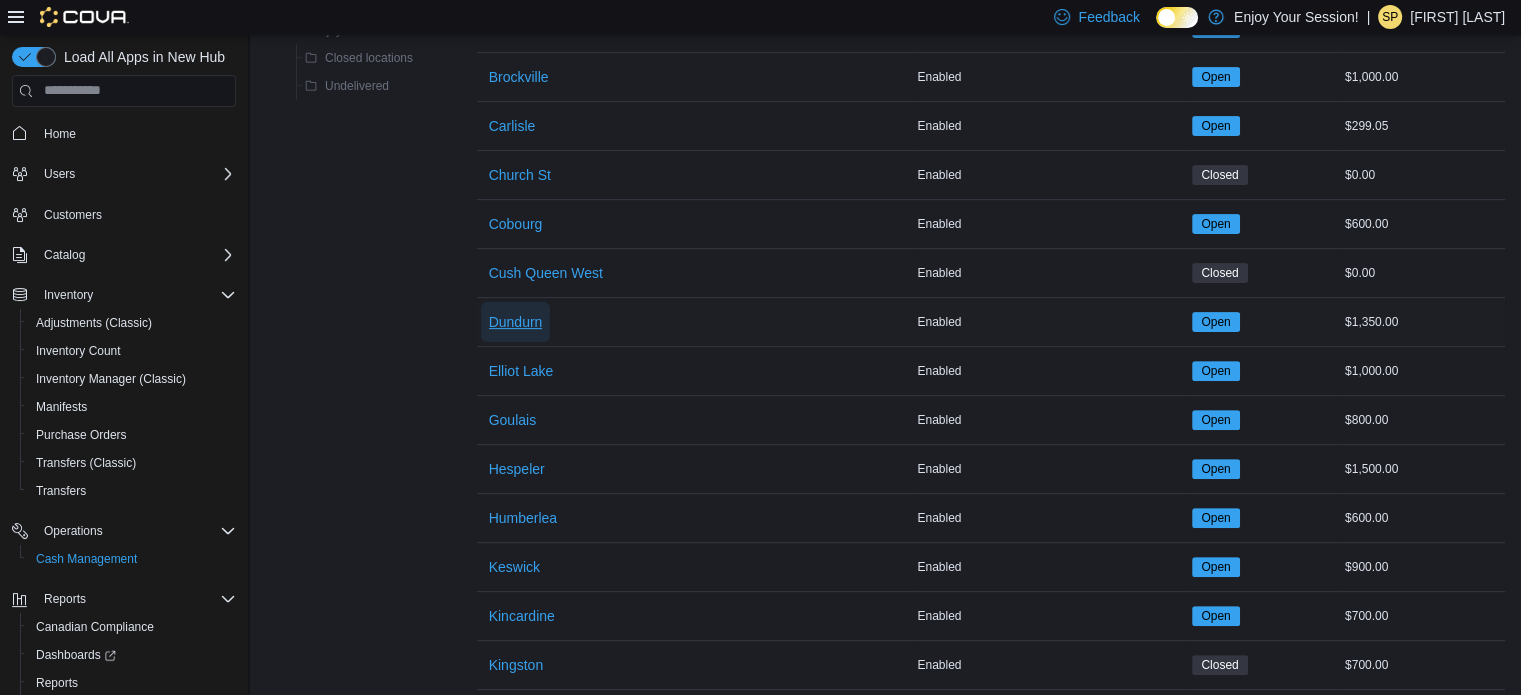 click on "Dundurn" at bounding box center [516, 322] 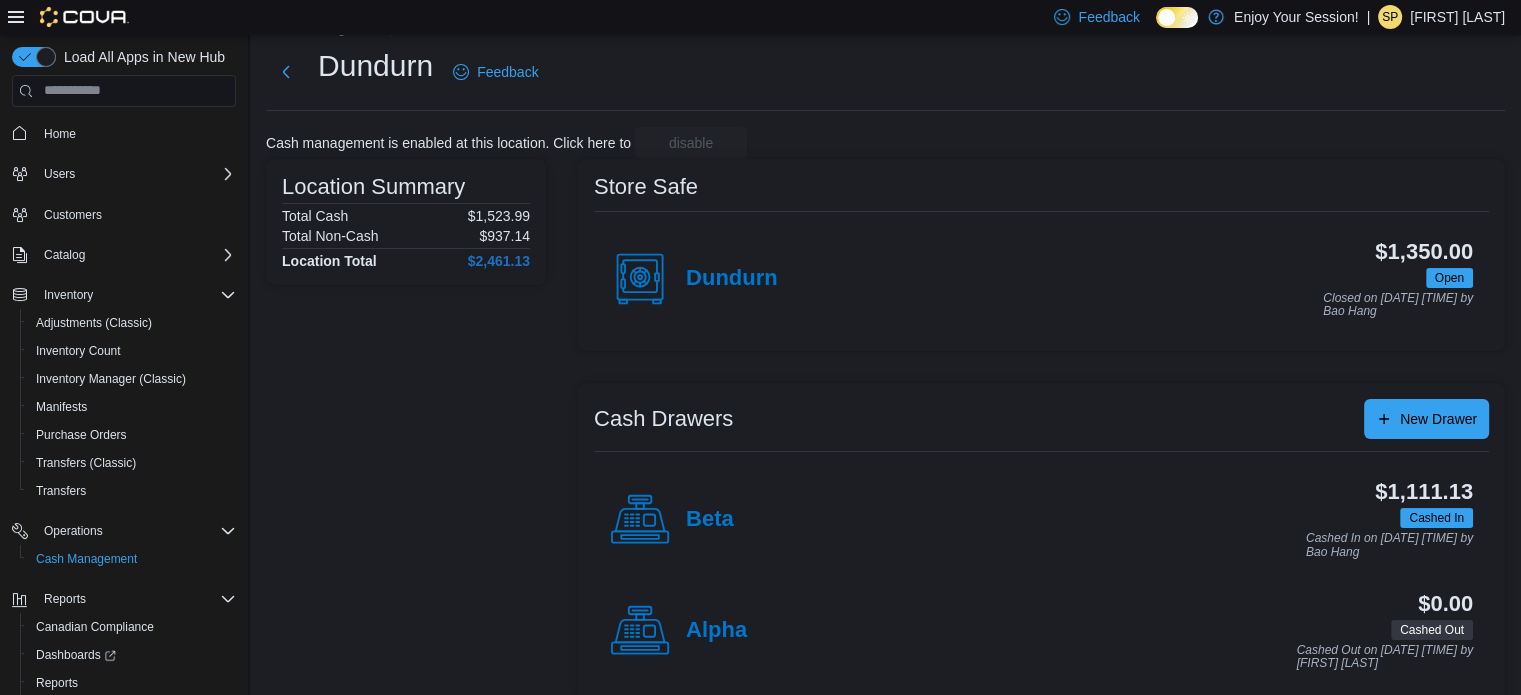 scroll, scrollTop: 64, scrollLeft: 0, axis: vertical 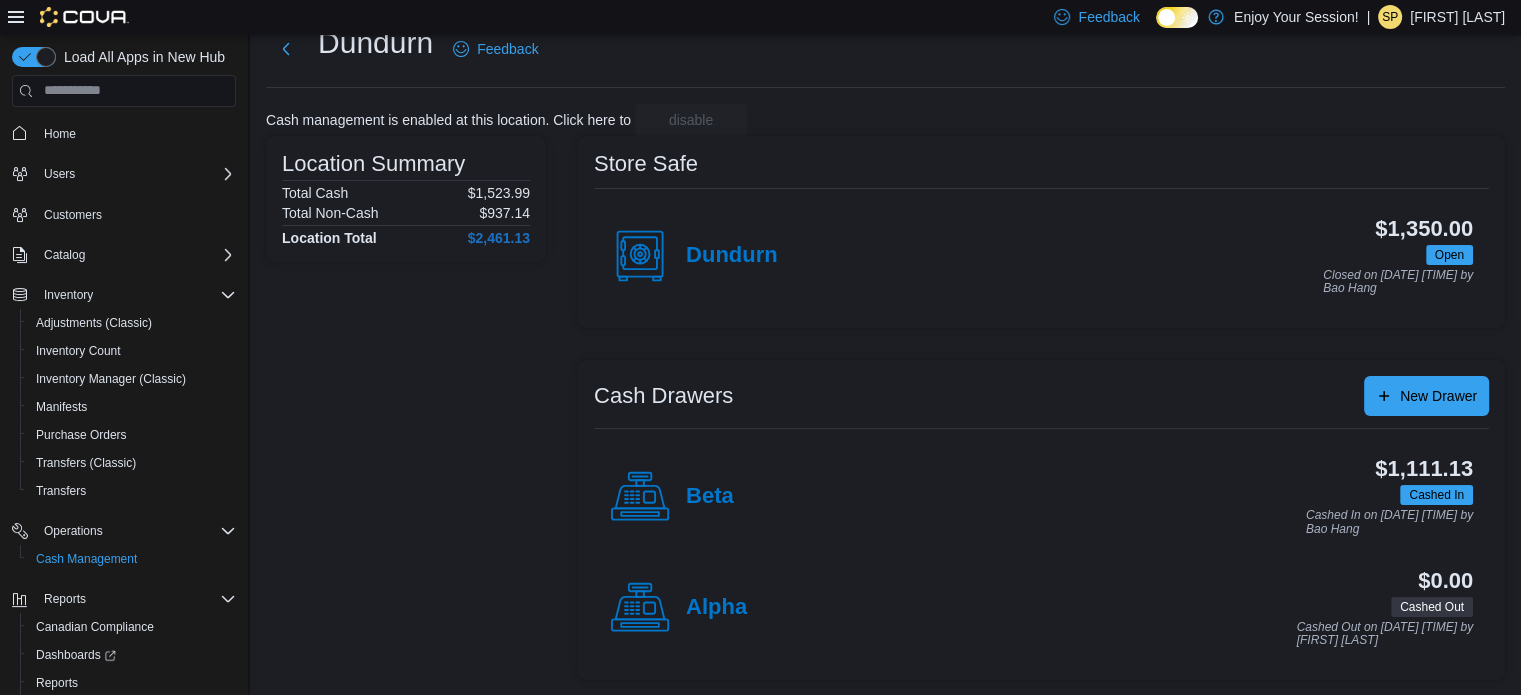 click on "Location Summary   Total Cash $1,523.99 Total Non-Cash $937.14 Location Total $2,461.13" at bounding box center (406, 408) 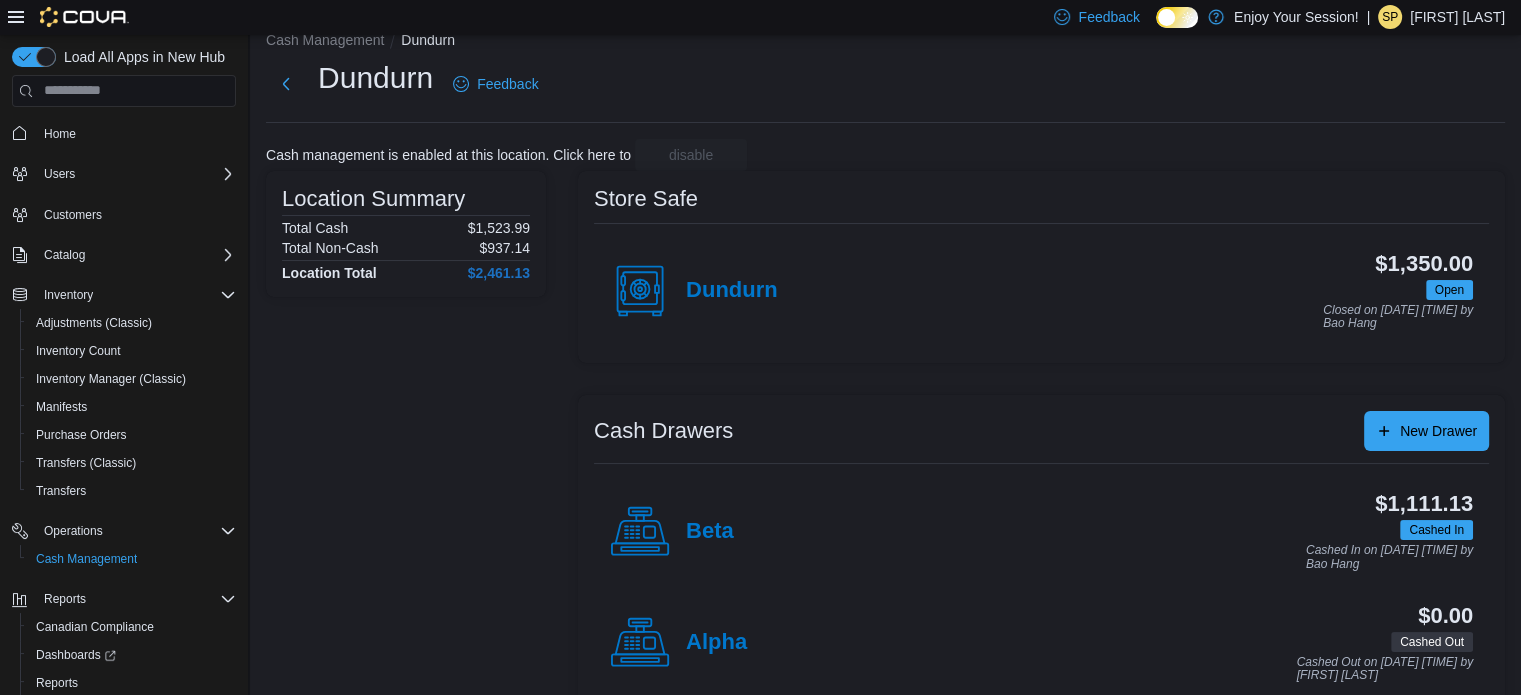 scroll, scrollTop: 0, scrollLeft: 0, axis: both 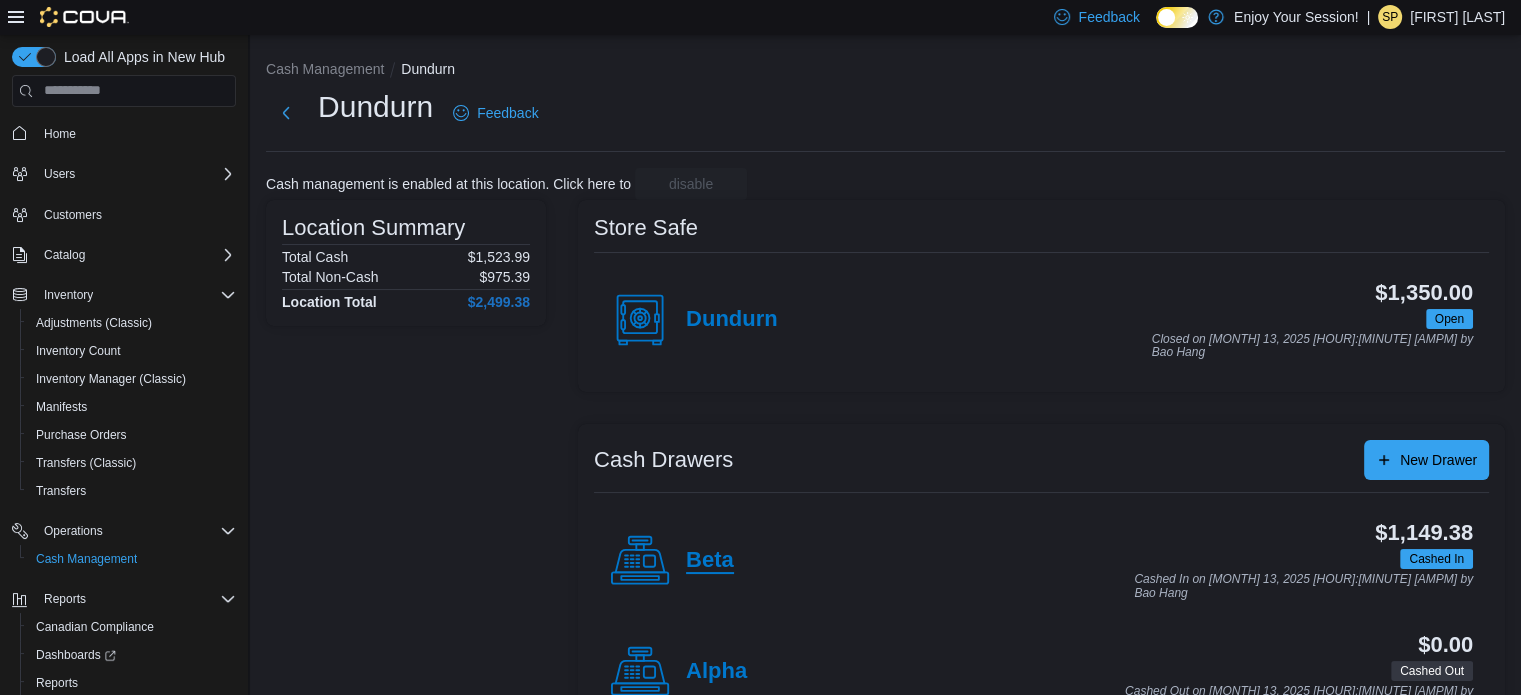 click on "Beta" at bounding box center (710, 561) 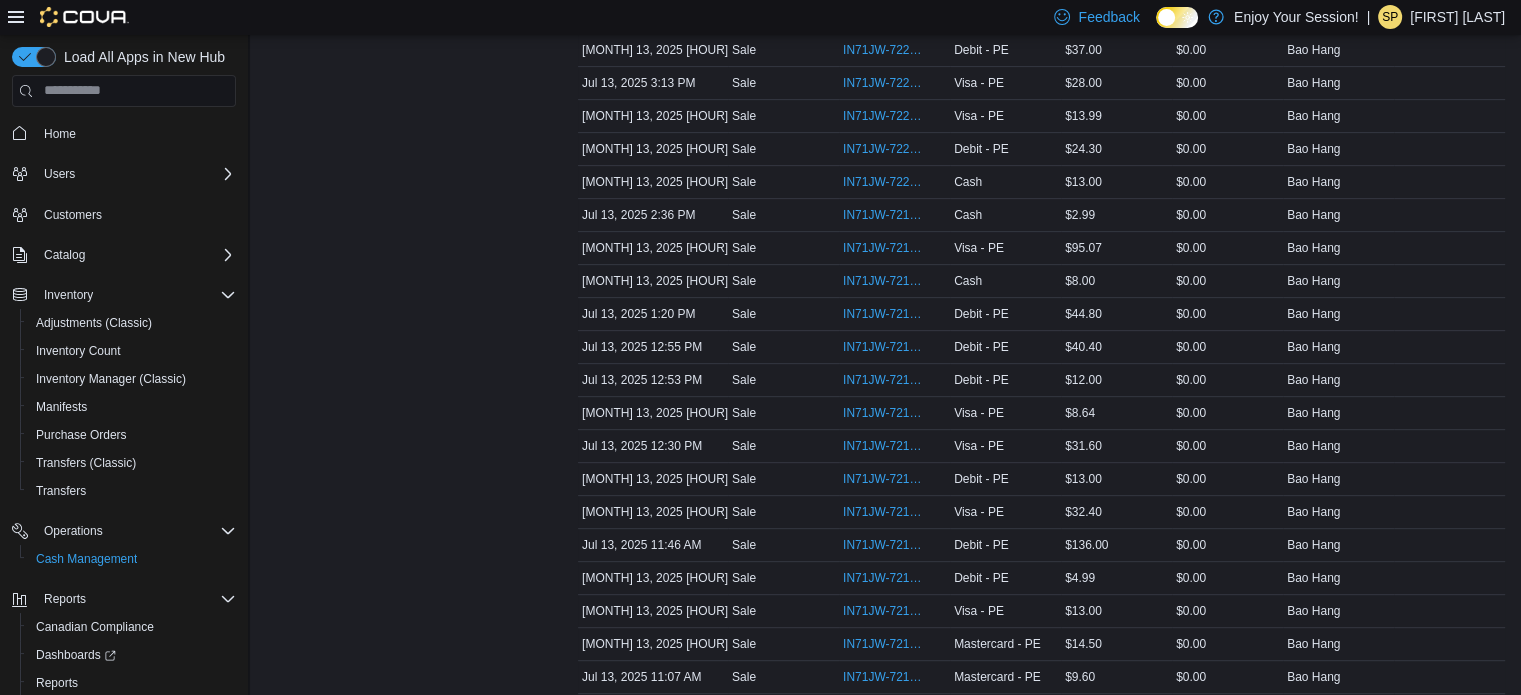 scroll, scrollTop: 730, scrollLeft: 0, axis: vertical 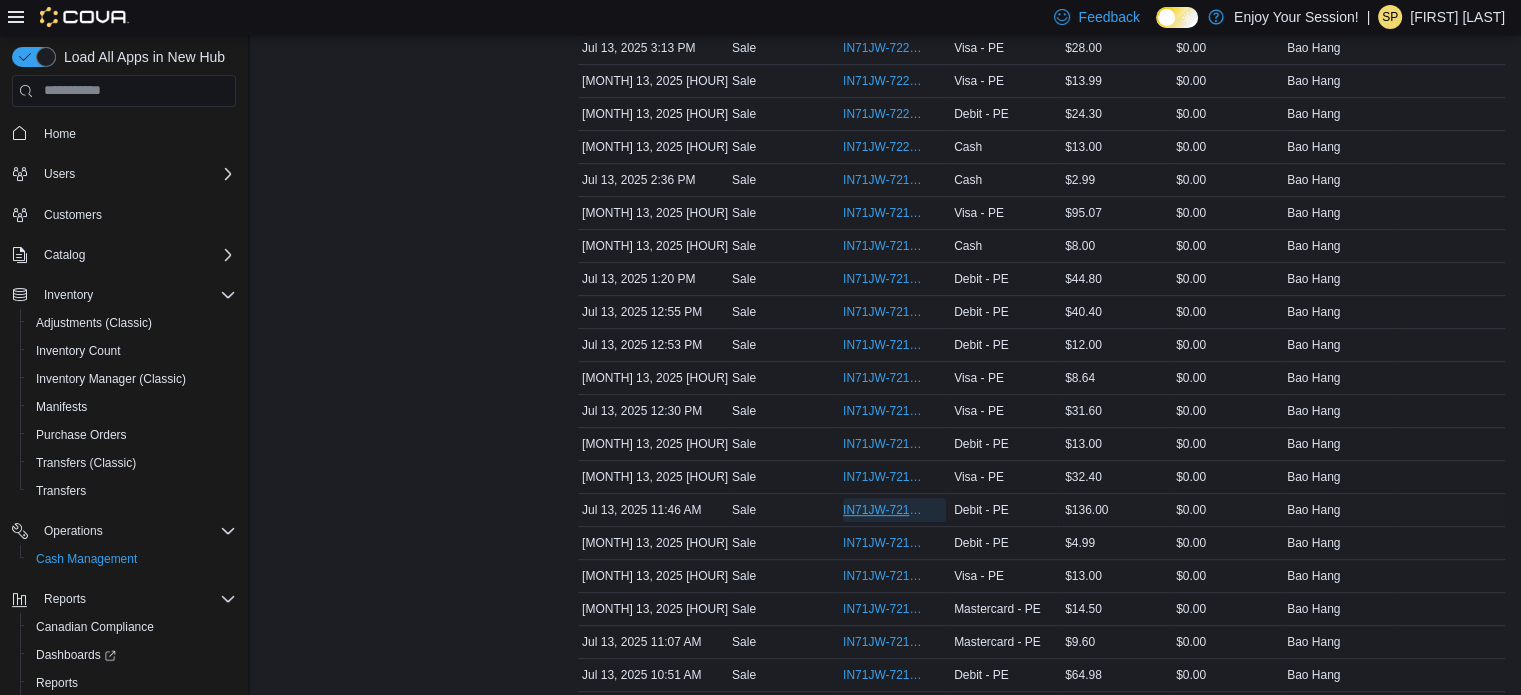 click on "IN71JW-7218797" at bounding box center (884, 510) 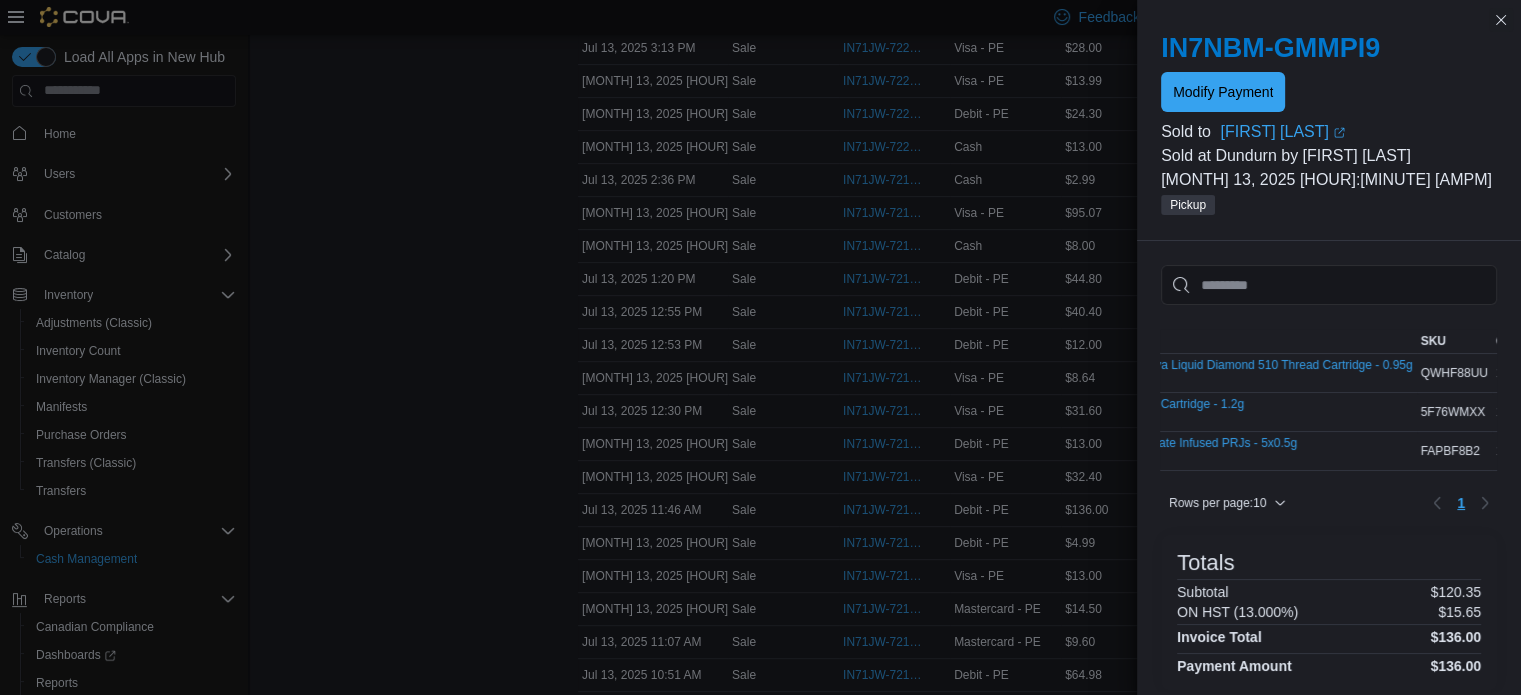 scroll, scrollTop: 0, scrollLeft: 0, axis: both 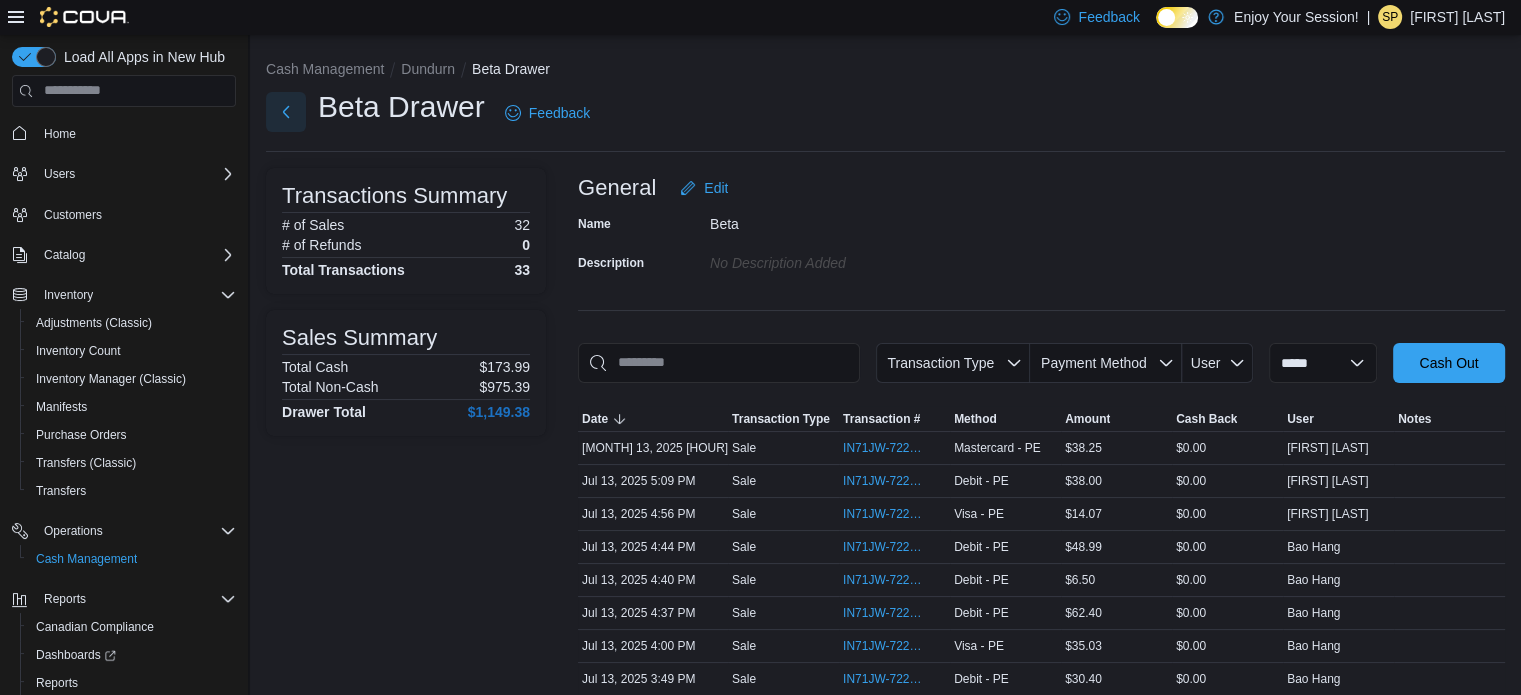 click at bounding box center [286, 112] 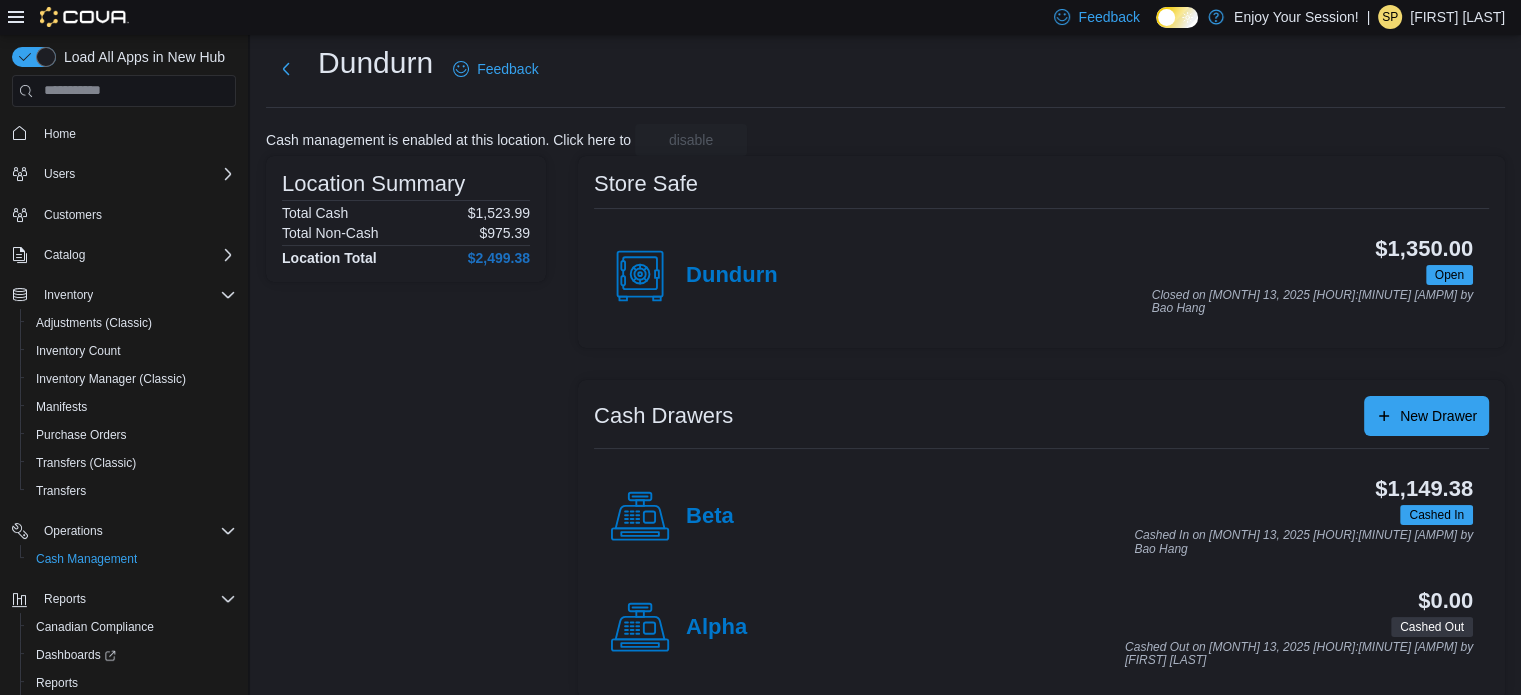 scroll, scrollTop: 64, scrollLeft: 0, axis: vertical 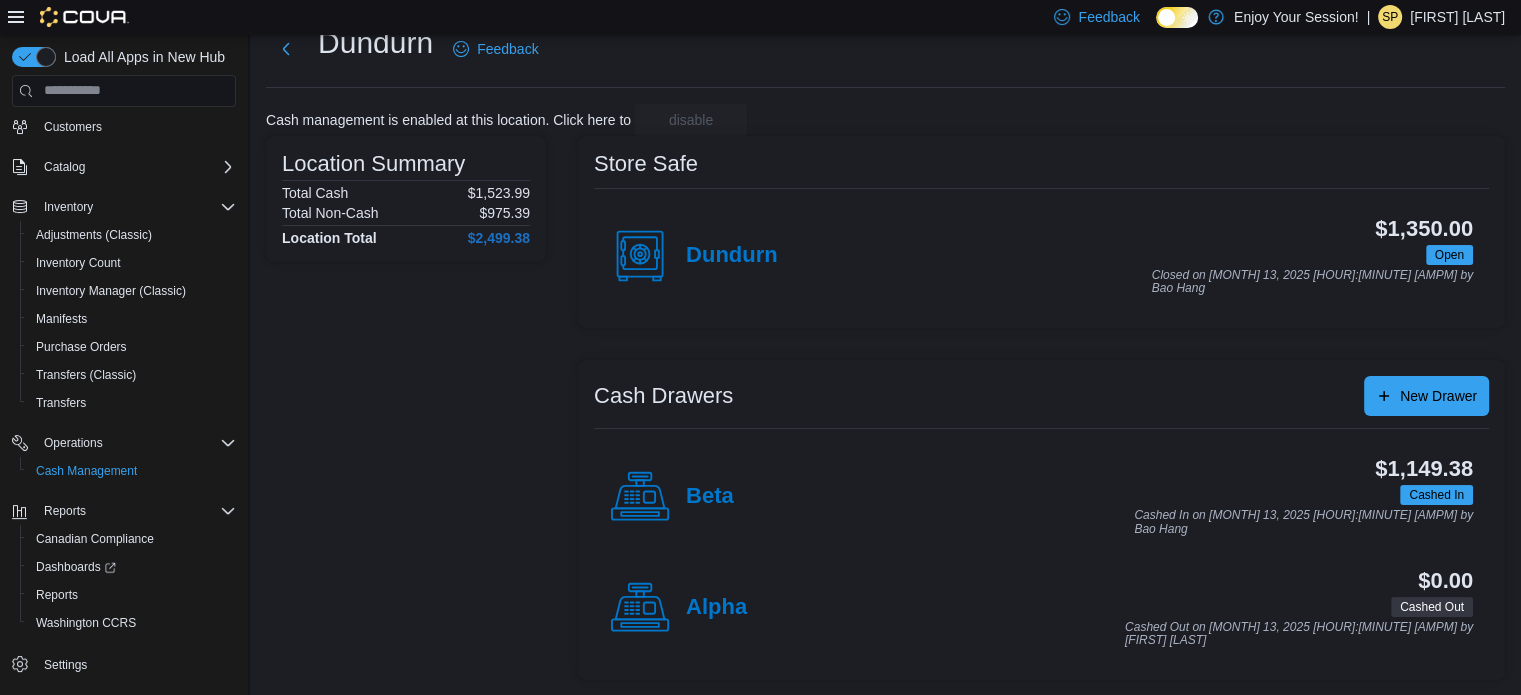 click on "Location Summary   Total Cash $1,523.99 Total Non-Cash $975.39 Location Total $2,499.38" at bounding box center (406, 408) 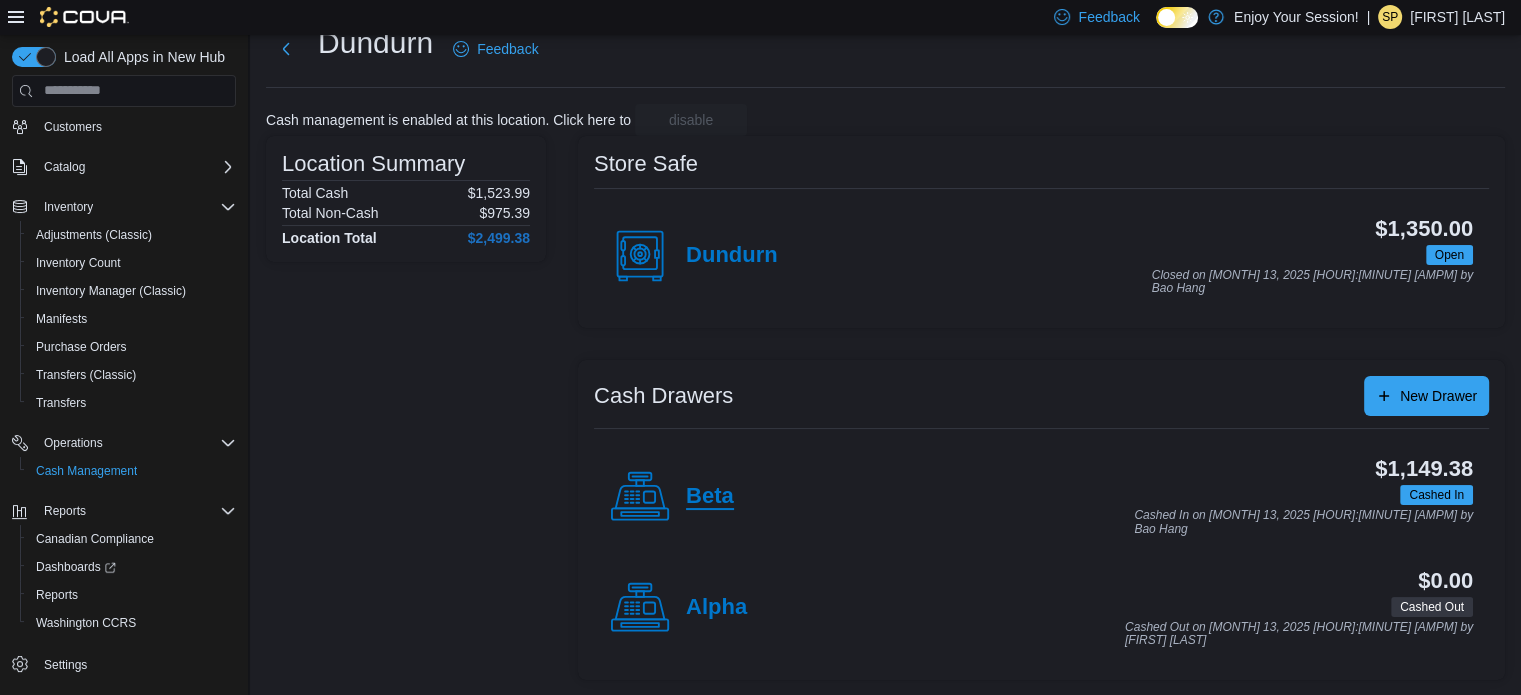 click on "Beta" at bounding box center (710, 497) 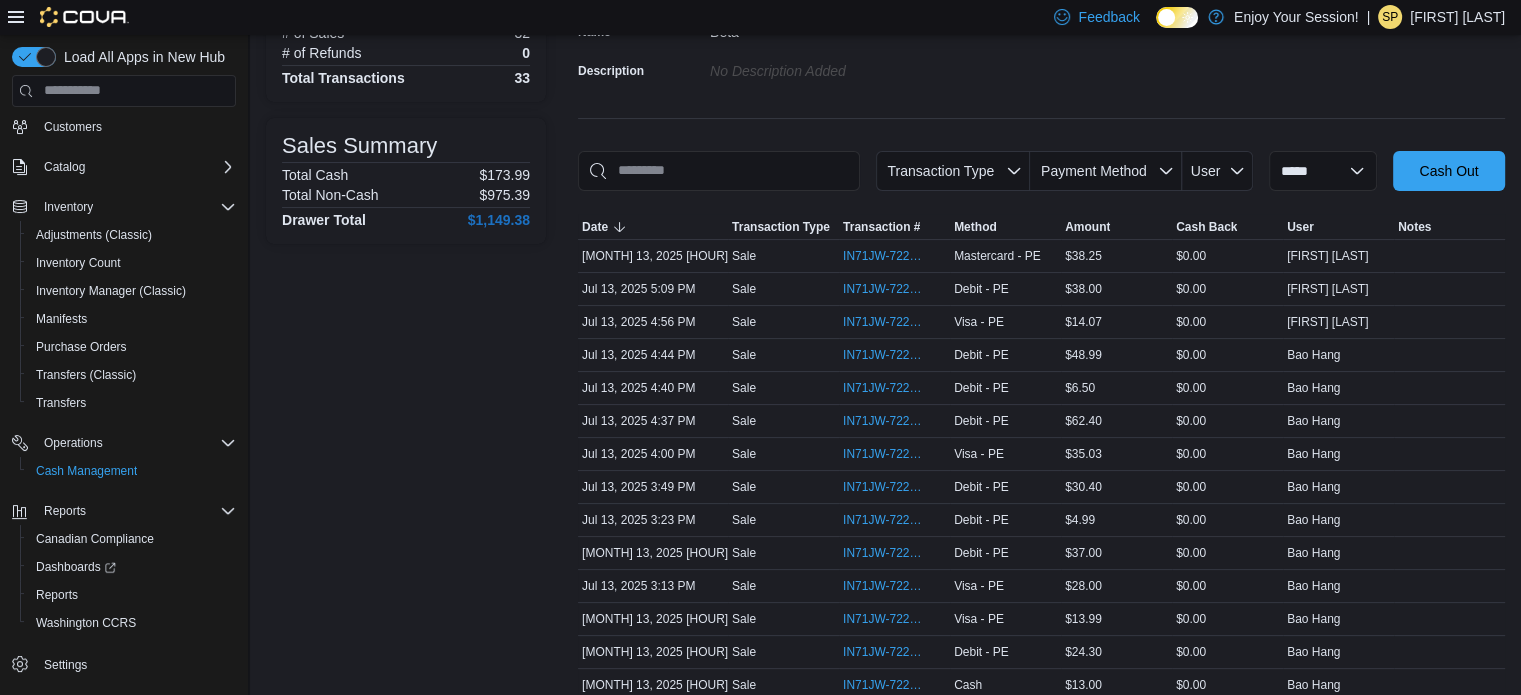 scroll, scrollTop: 200, scrollLeft: 0, axis: vertical 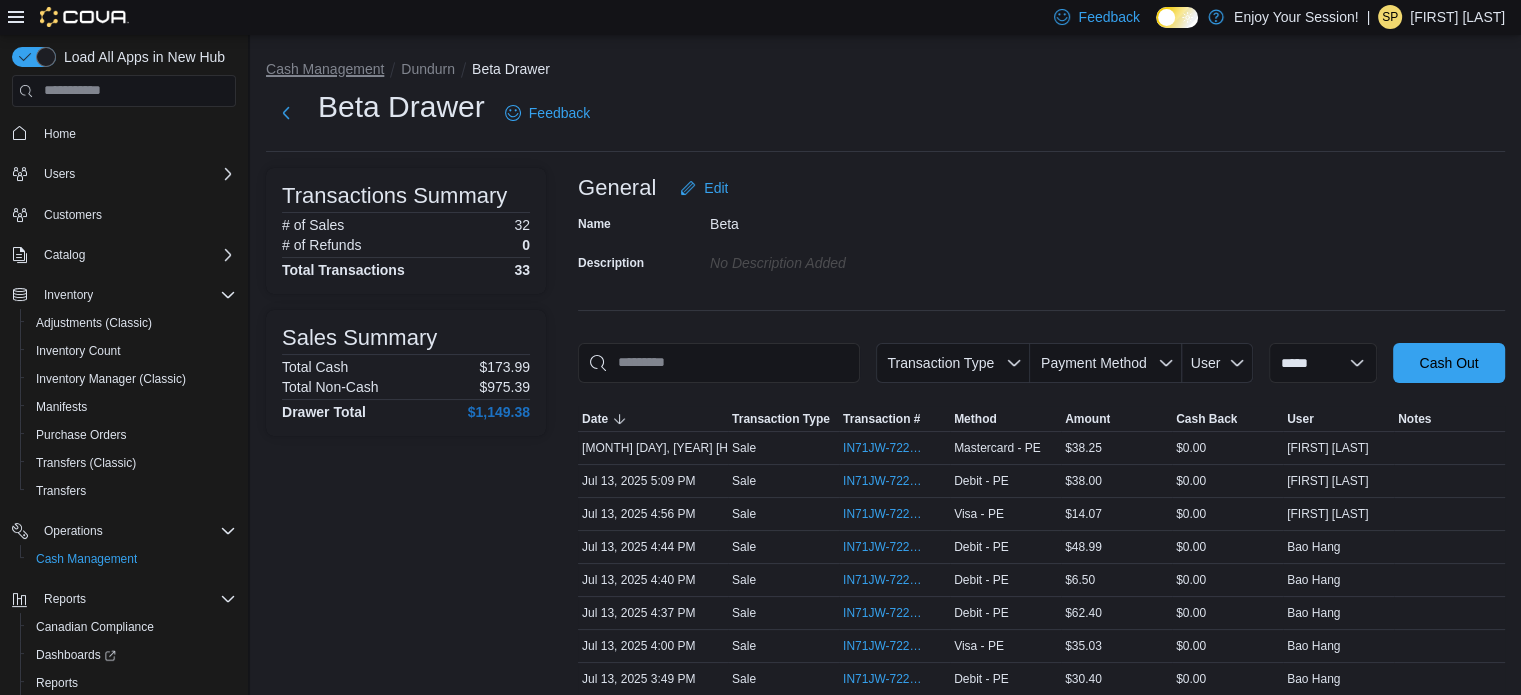 click on "Cash Management" at bounding box center [325, 69] 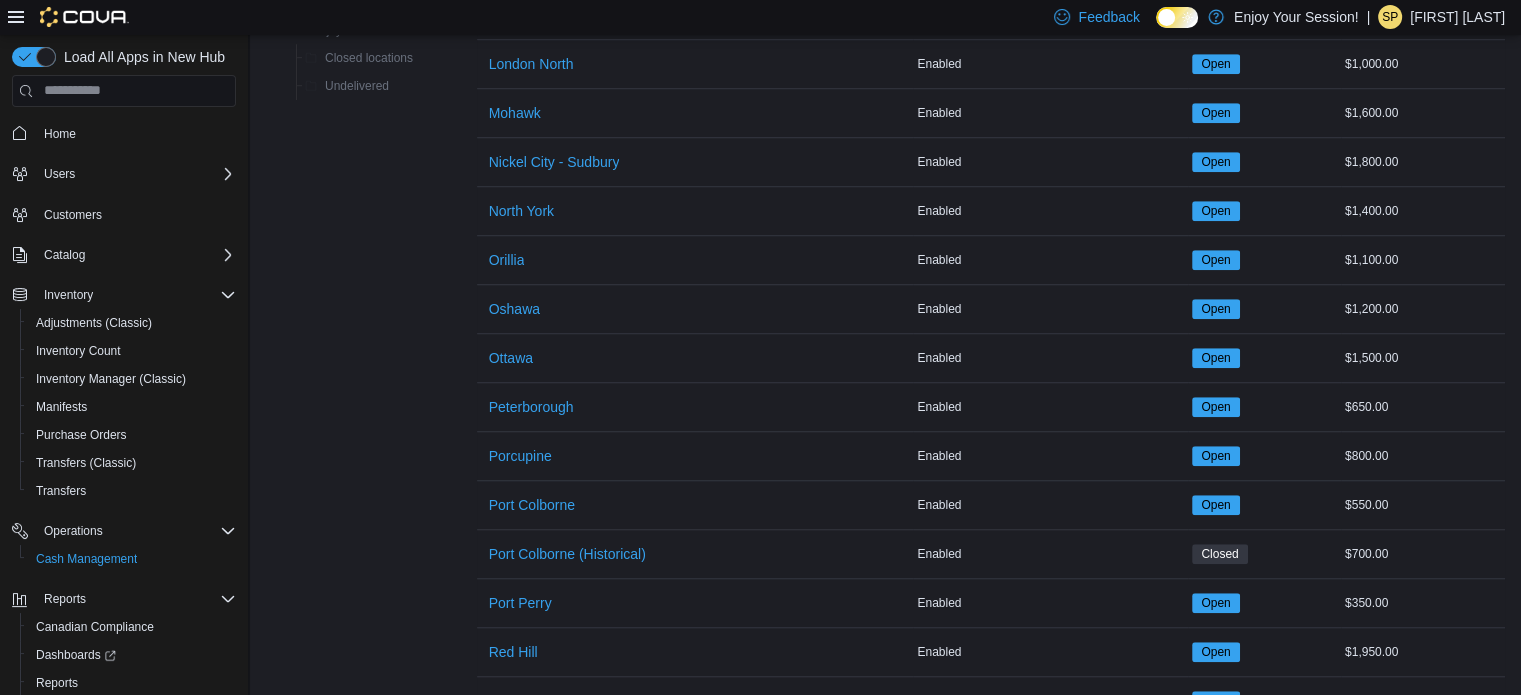 scroll, scrollTop: 1700, scrollLeft: 0, axis: vertical 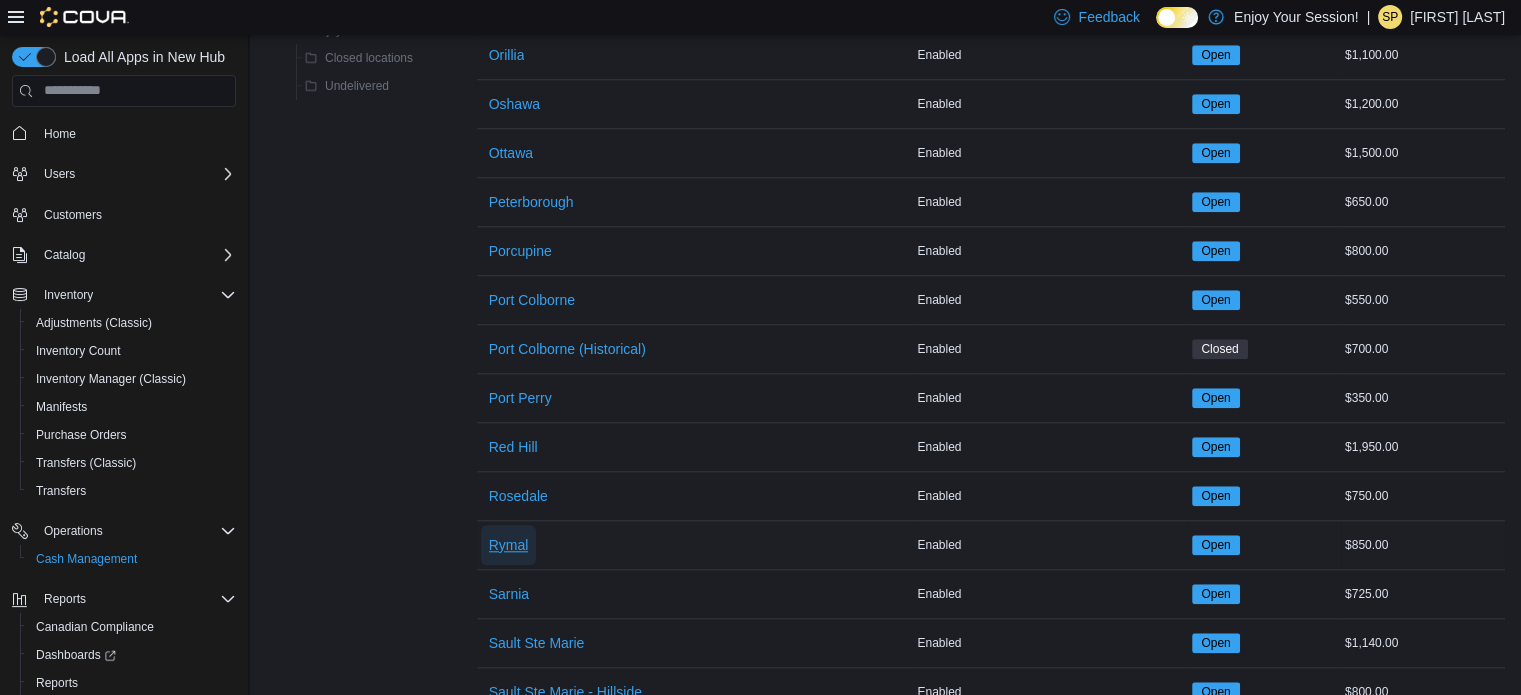 click on "Rymal" at bounding box center (509, 545) 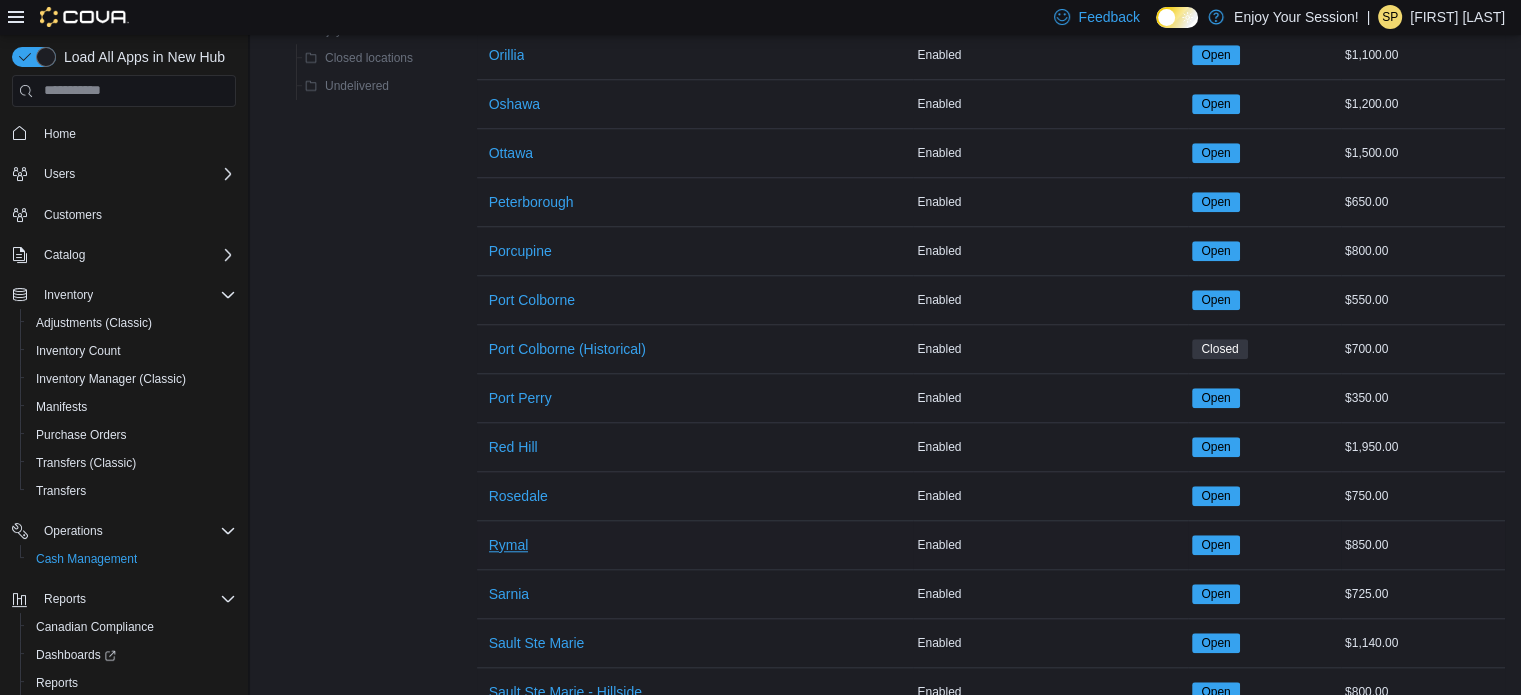 scroll, scrollTop: 0, scrollLeft: 0, axis: both 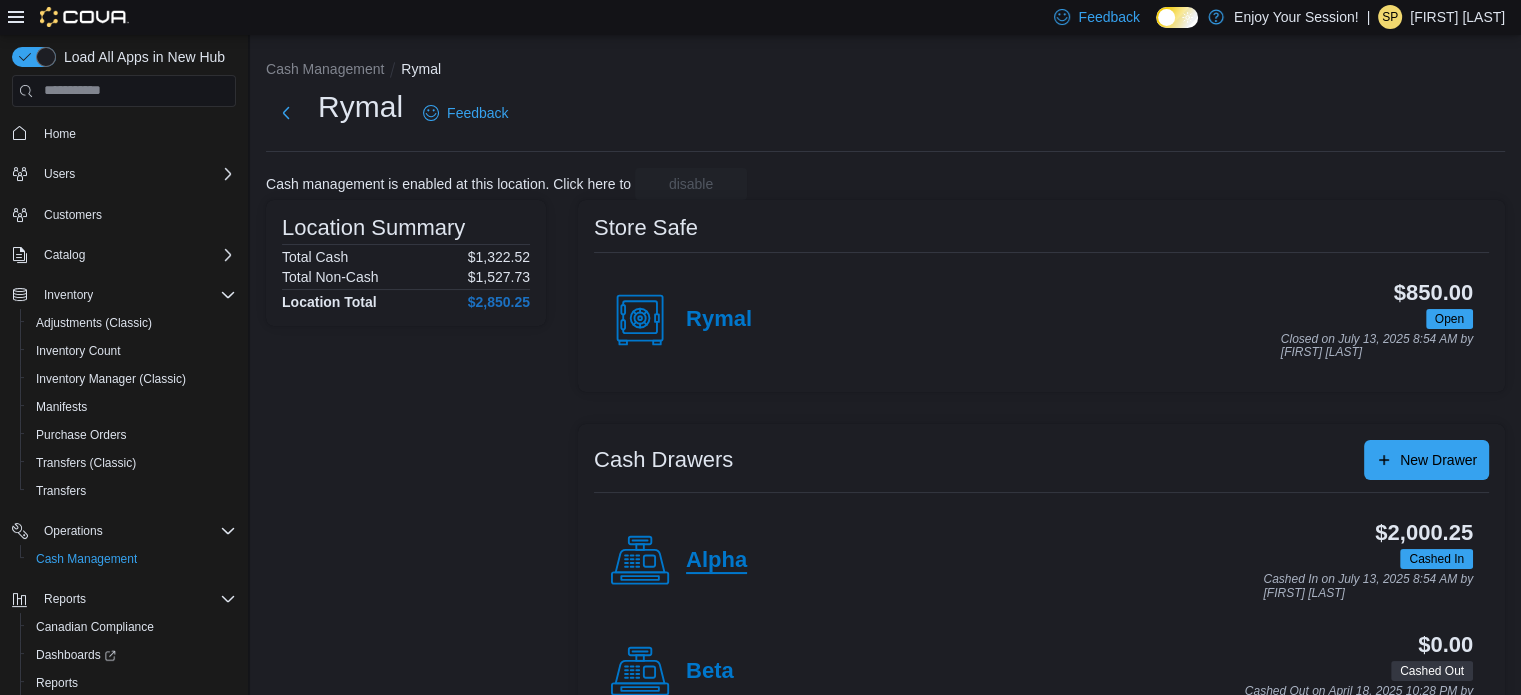 click on "Alpha" at bounding box center [716, 561] 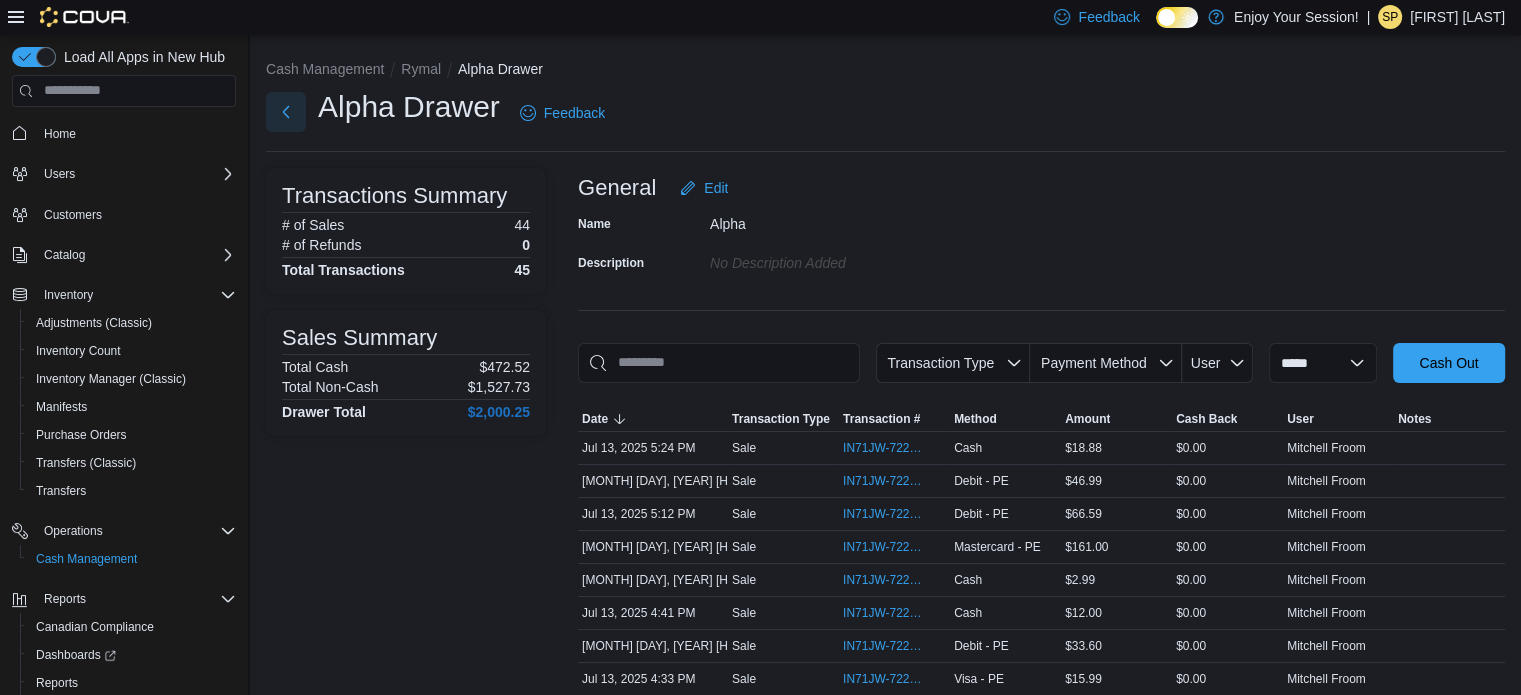 click at bounding box center (286, 112) 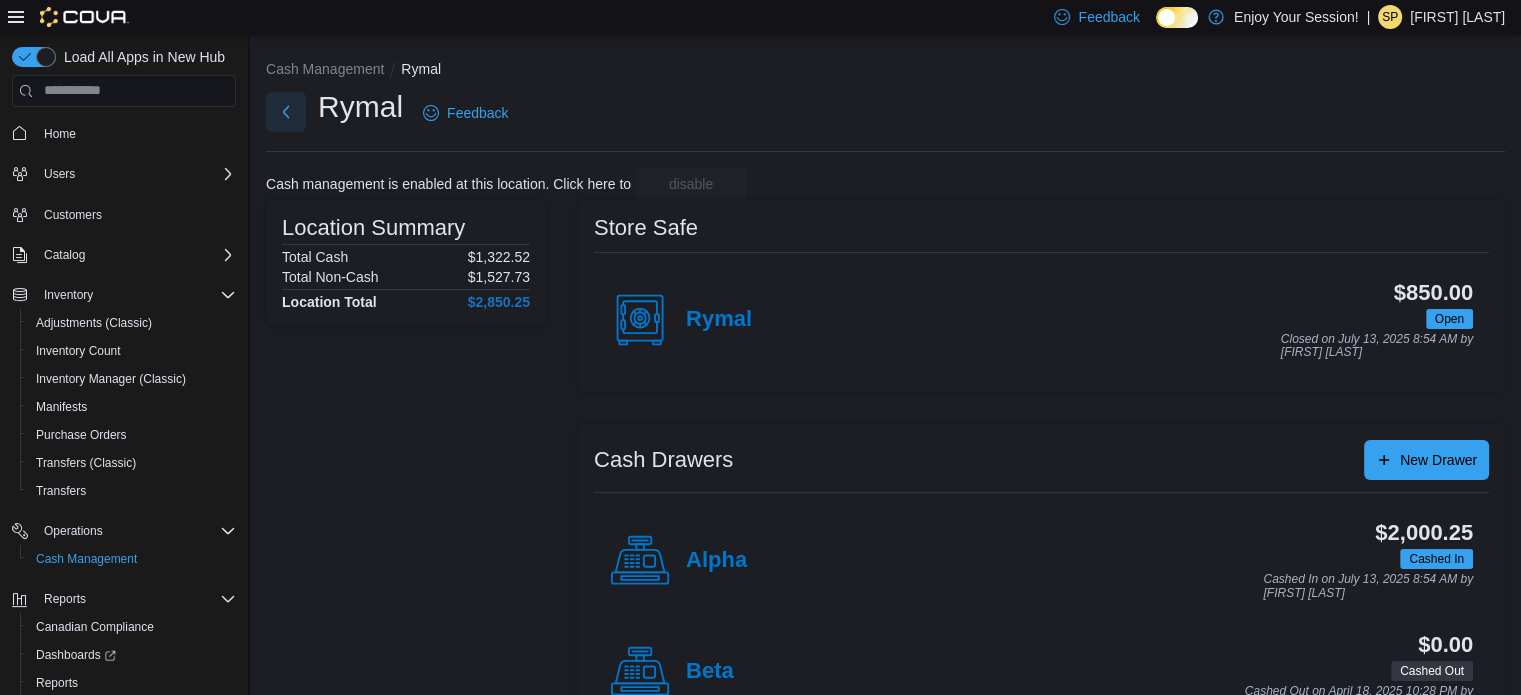 click at bounding box center [286, 112] 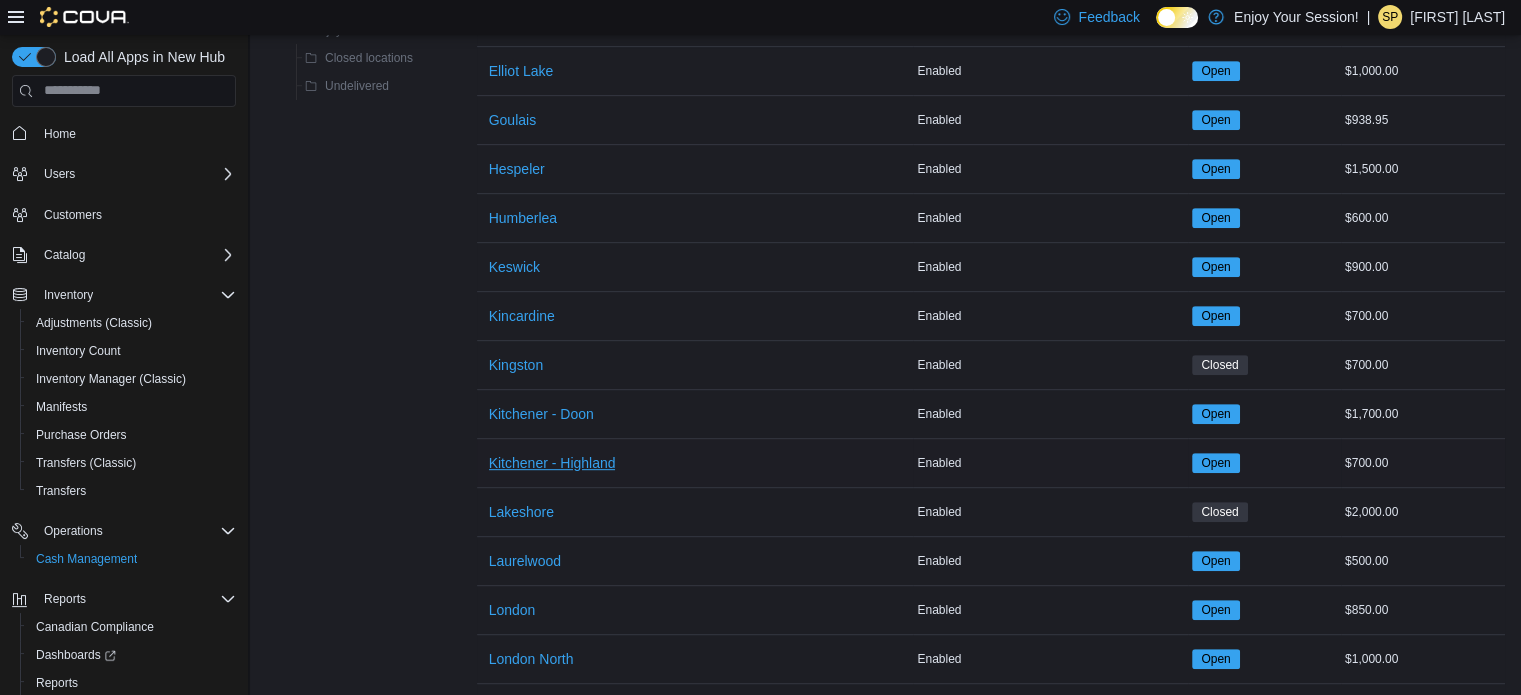 scroll, scrollTop: 1700, scrollLeft: 0, axis: vertical 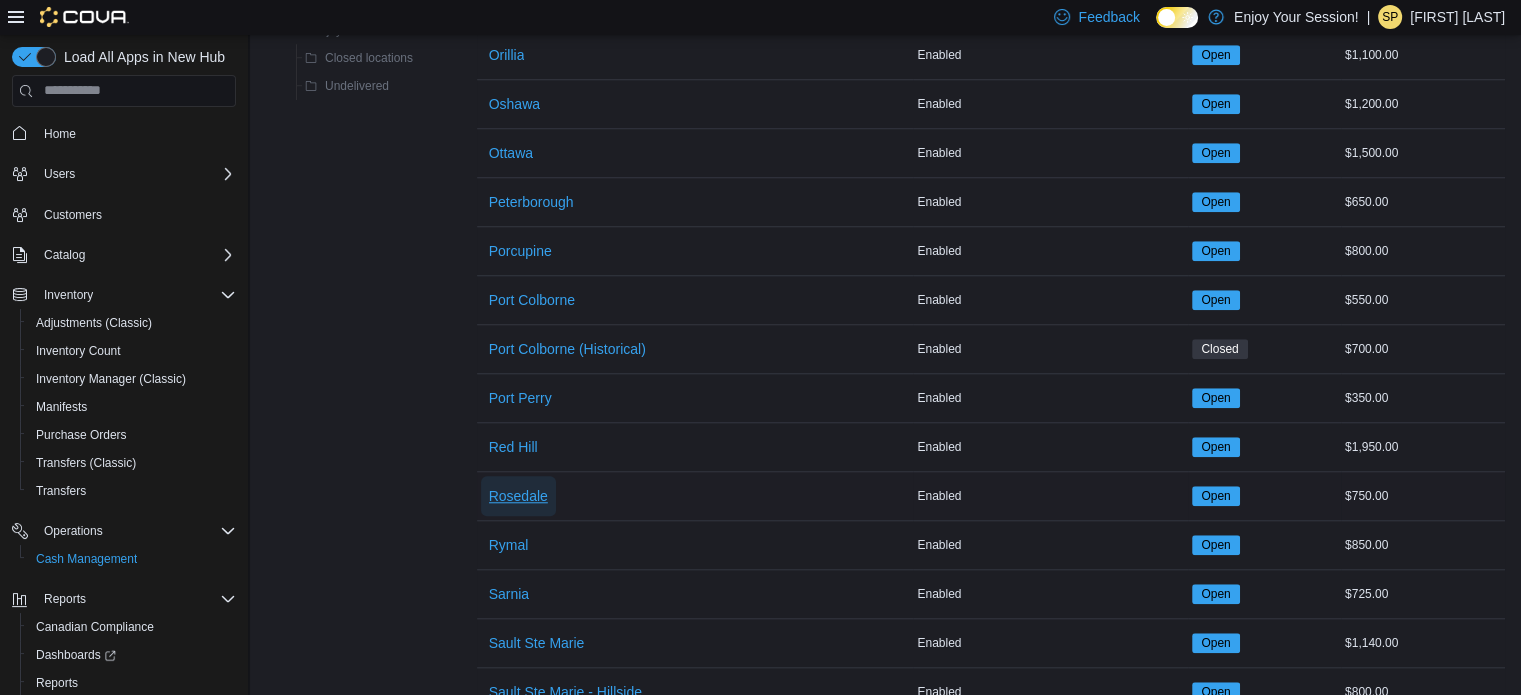 click on "Rosedale" at bounding box center [518, 496] 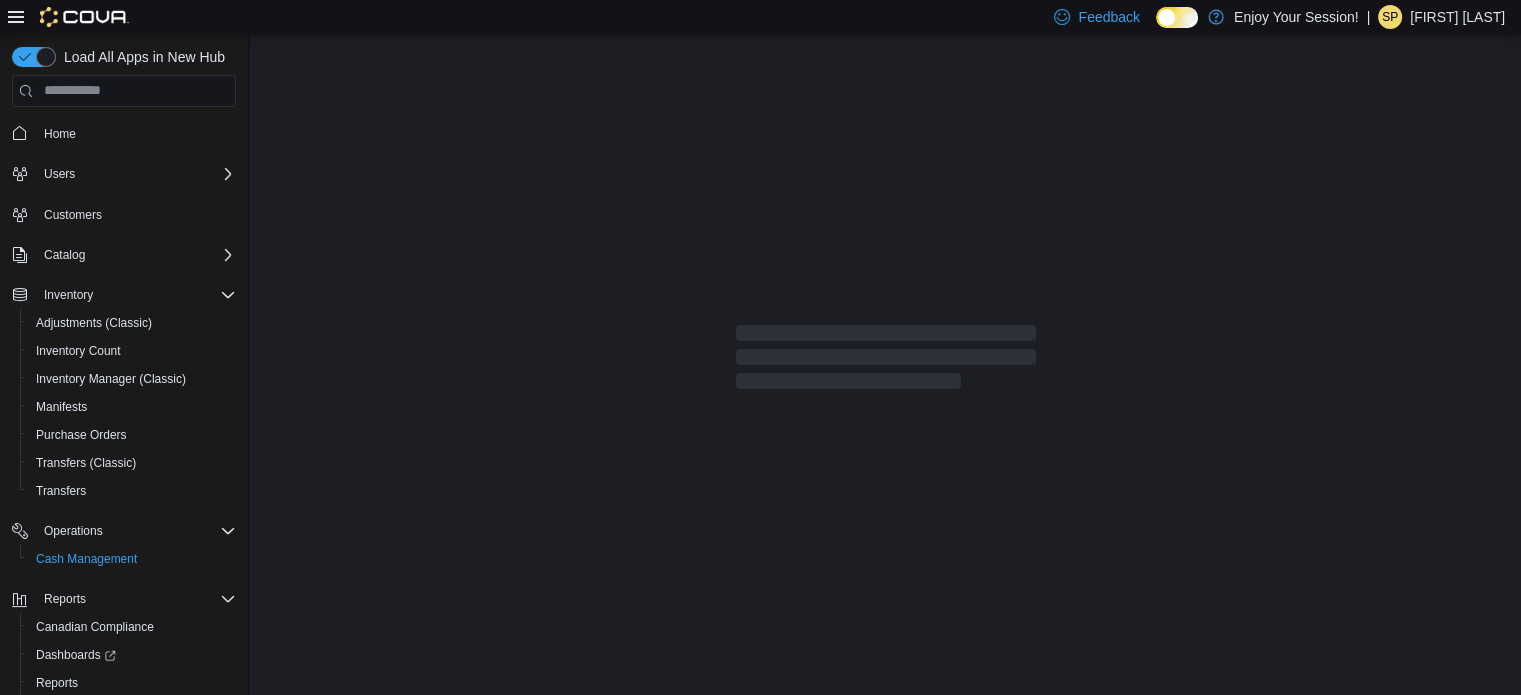 scroll, scrollTop: 0, scrollLeft: 0, axis: both 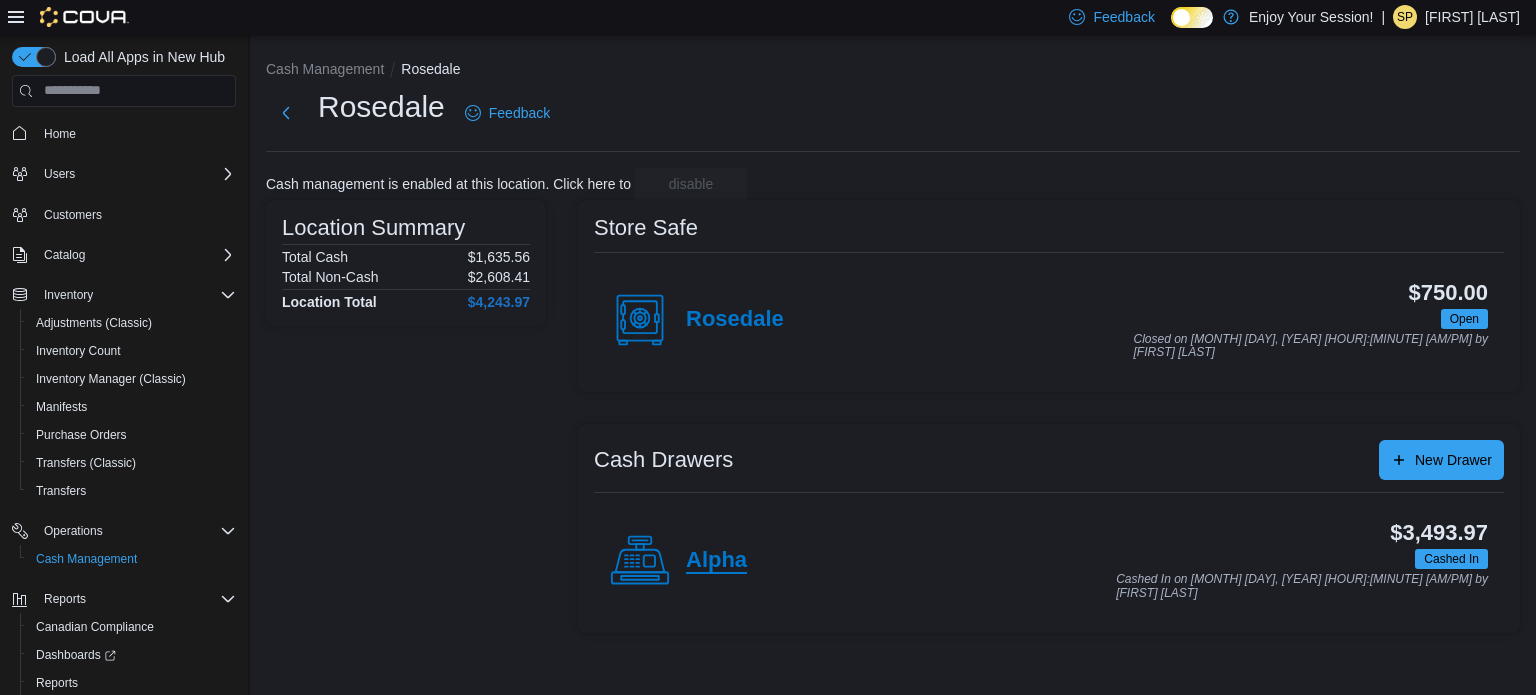 click on "Alpha" at bounding box center [716, 561] 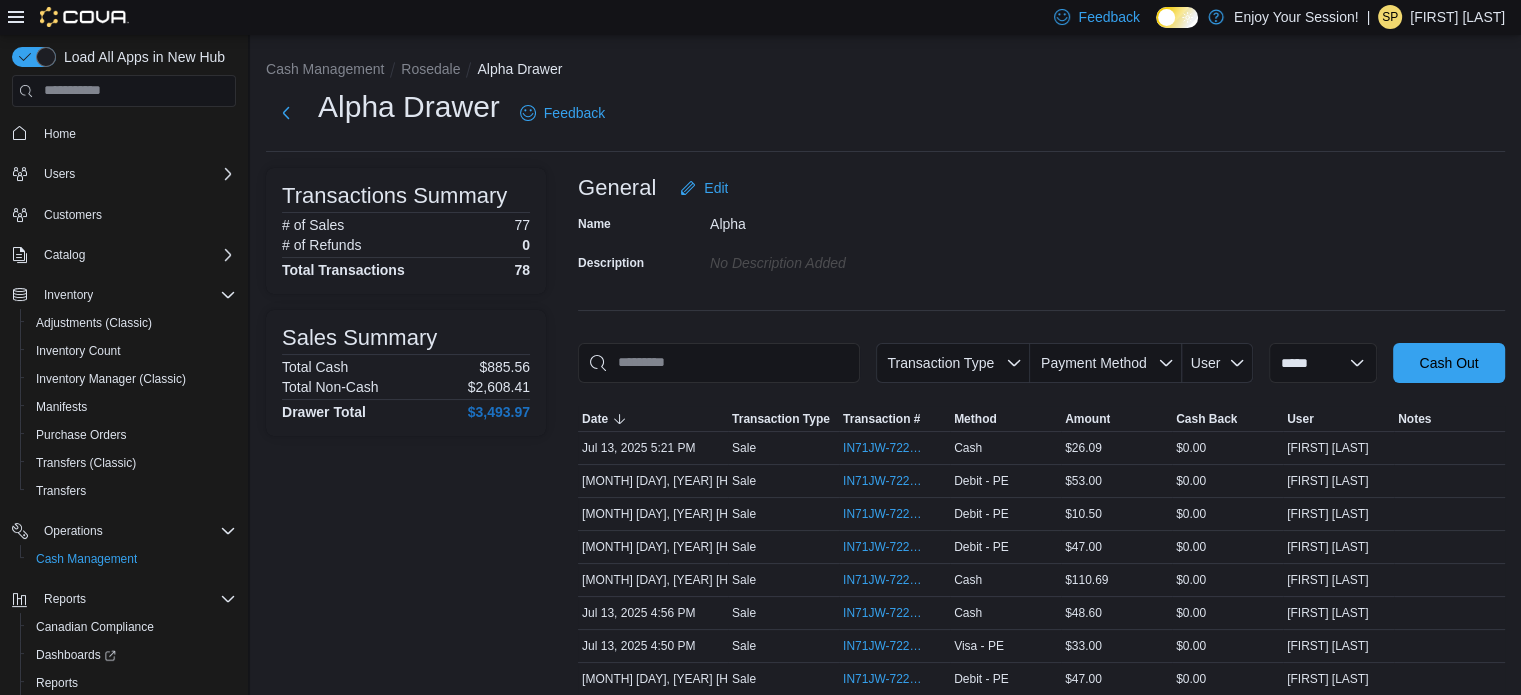 scroll, scrollTop: 0, scrollLeft: 0, axis: both 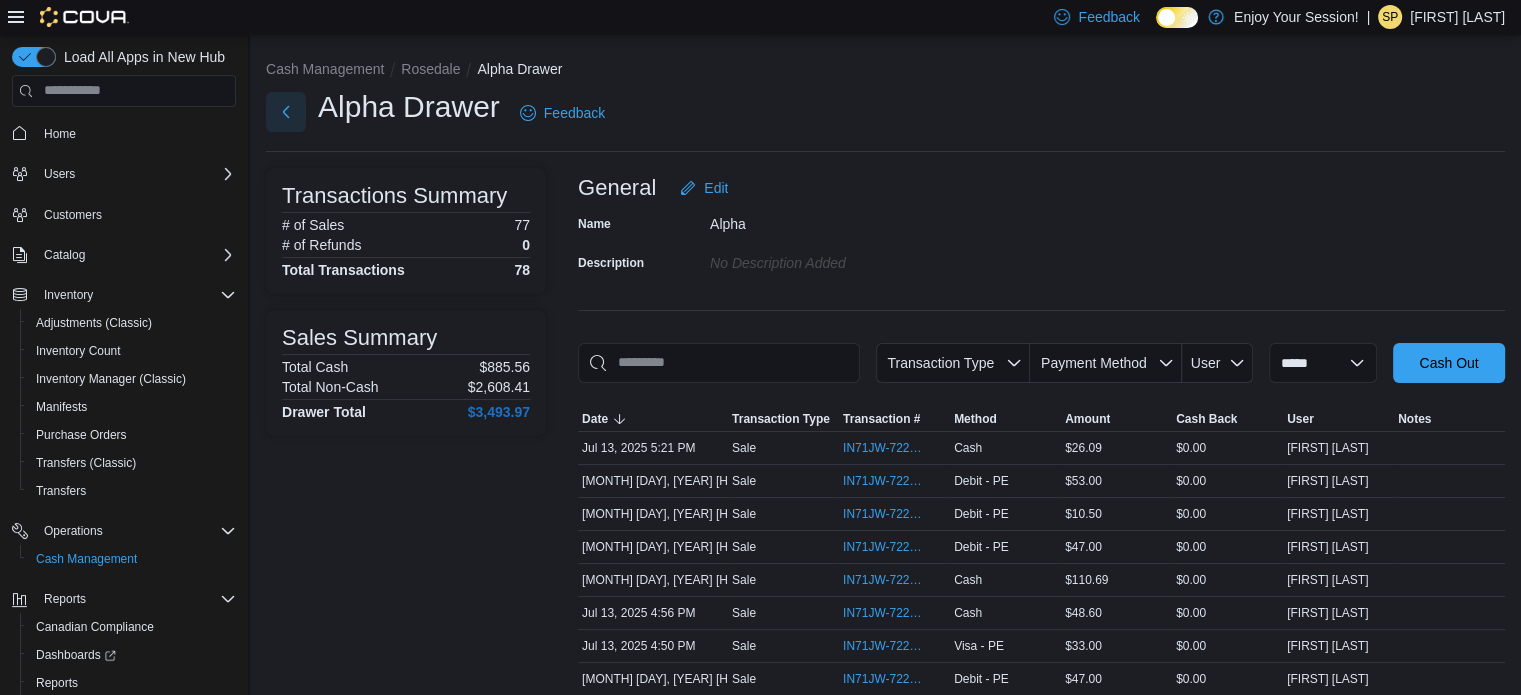 click at bounding box center (286, 112) 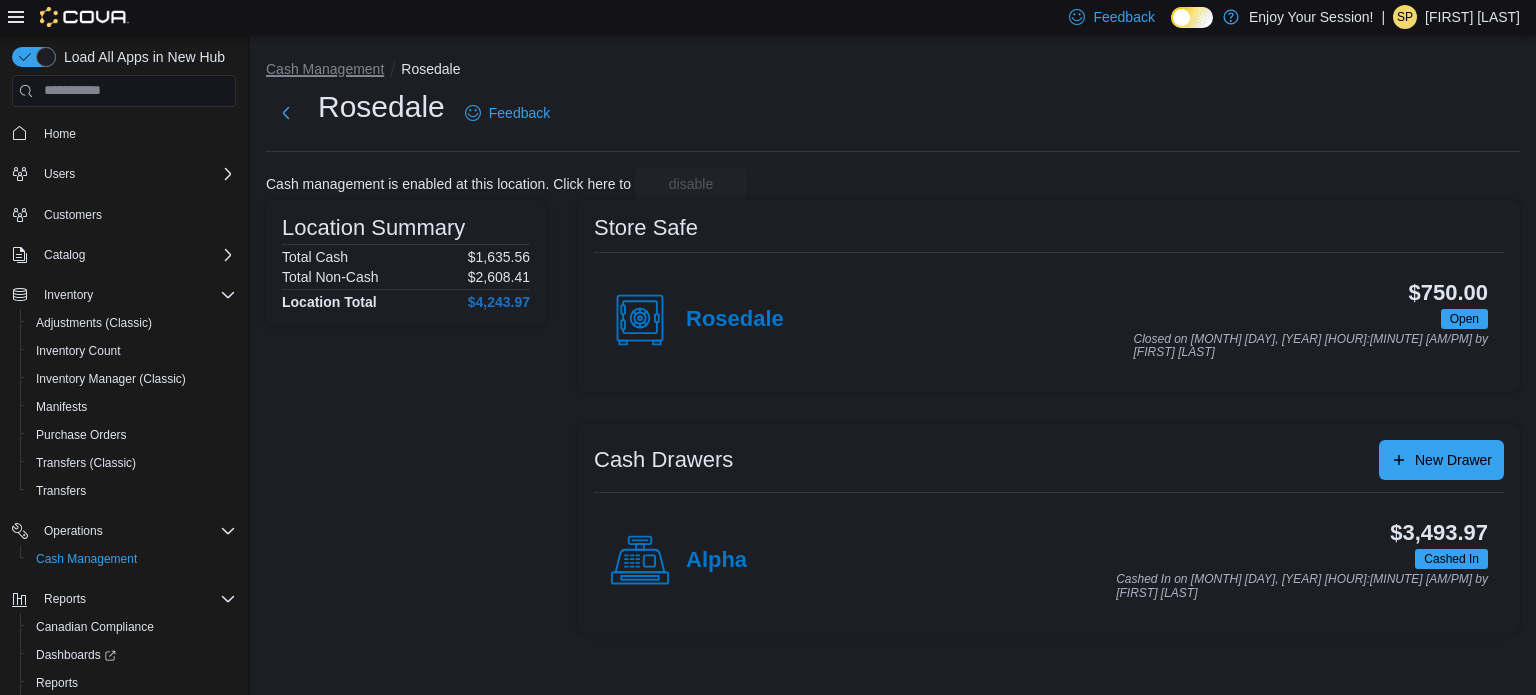 click on "Cash Management" at bounding box center [325, 69] 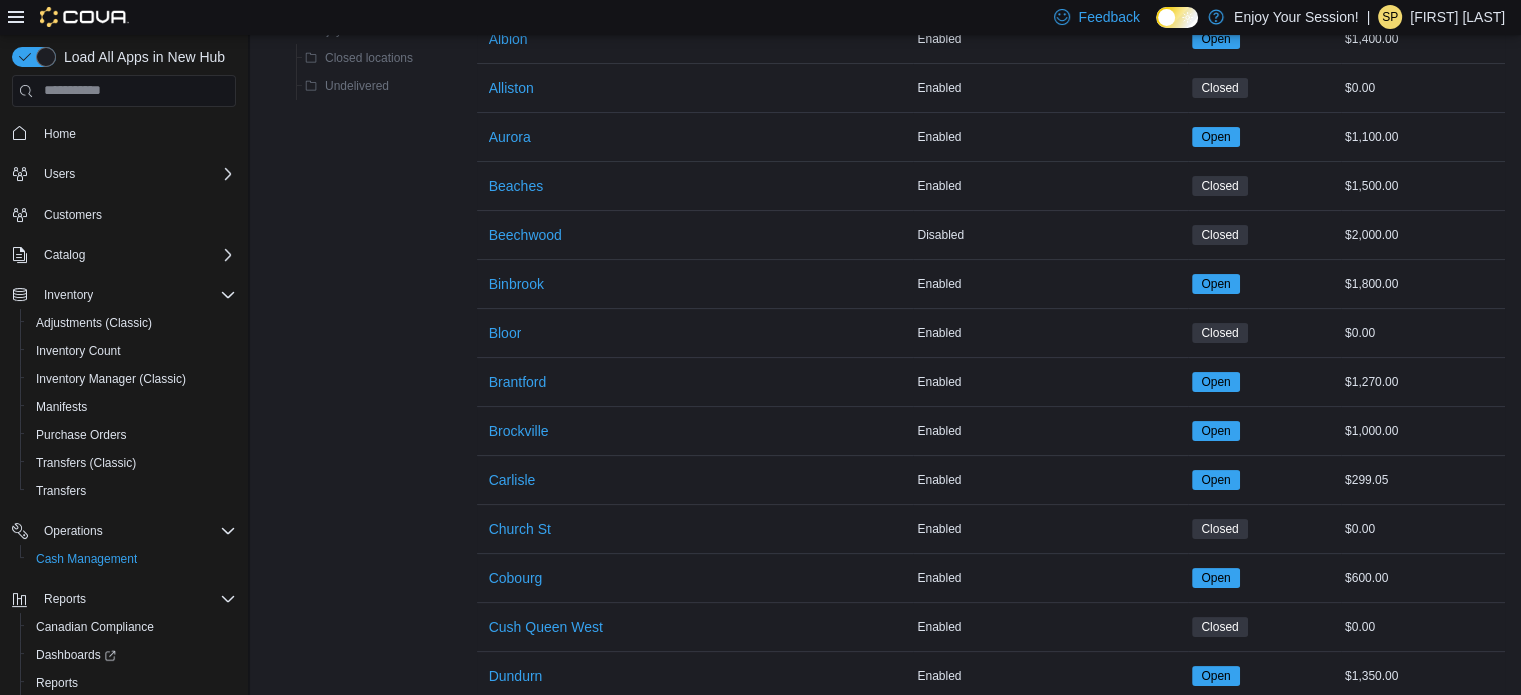scroll, scrollTop: 400, scrollLeft: 0, axis: vertical 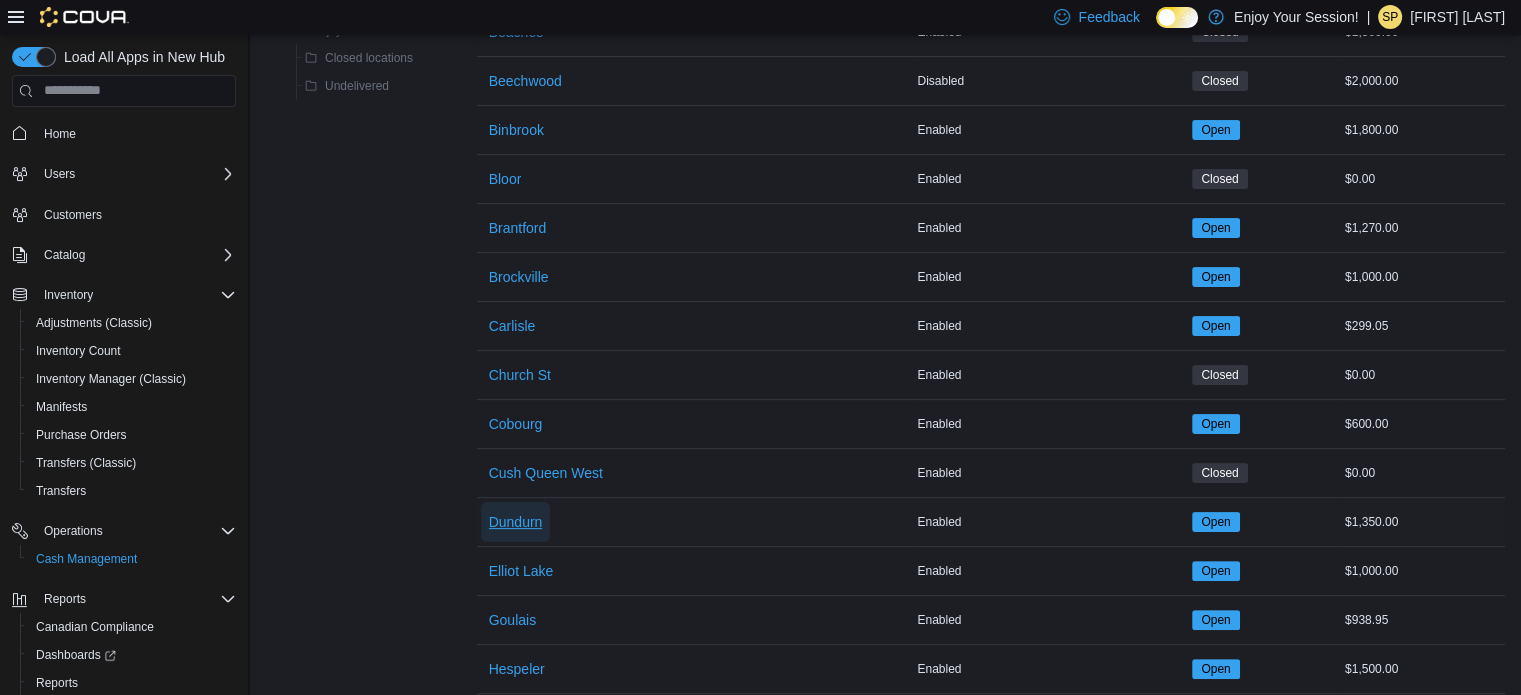 click on "Dundurn" at bounding box center [516, 522] 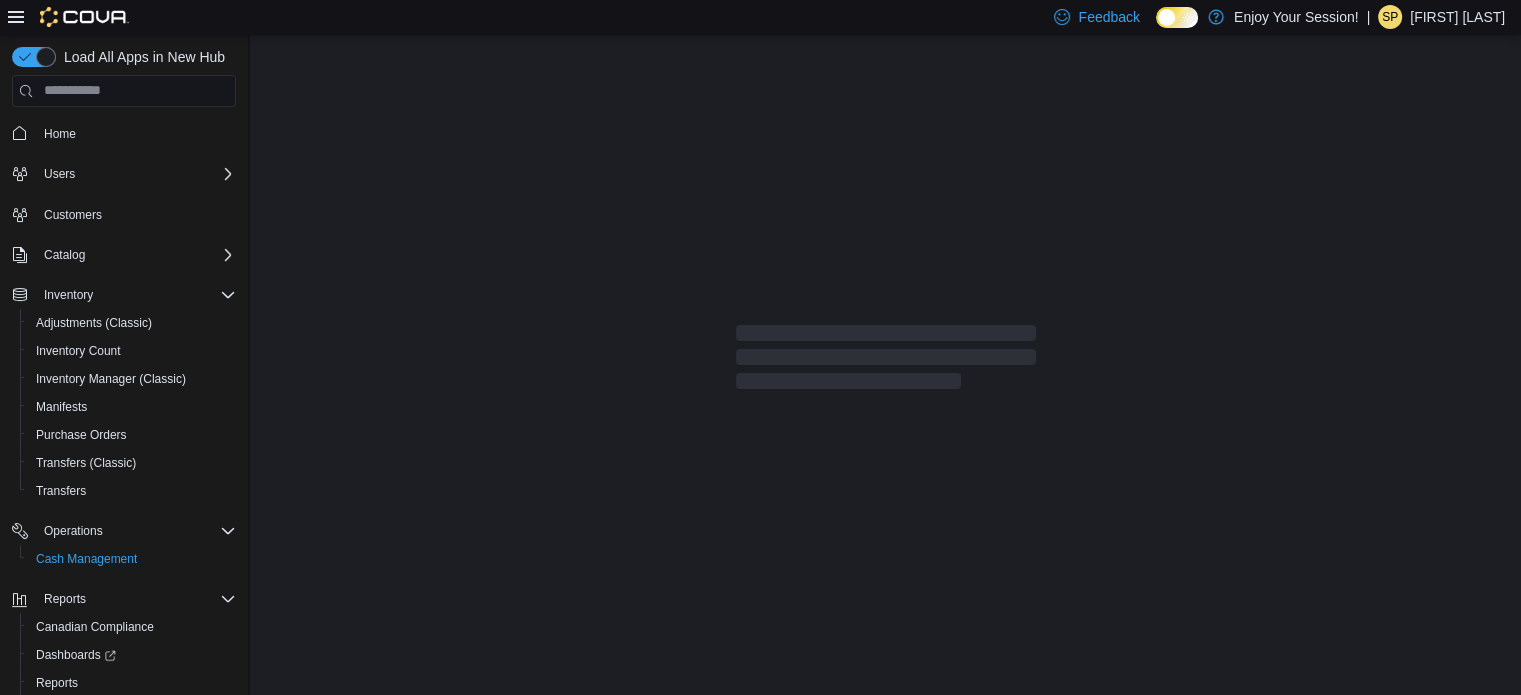scroll, scrollTop: 0, scrollLeft: 0, axis: both 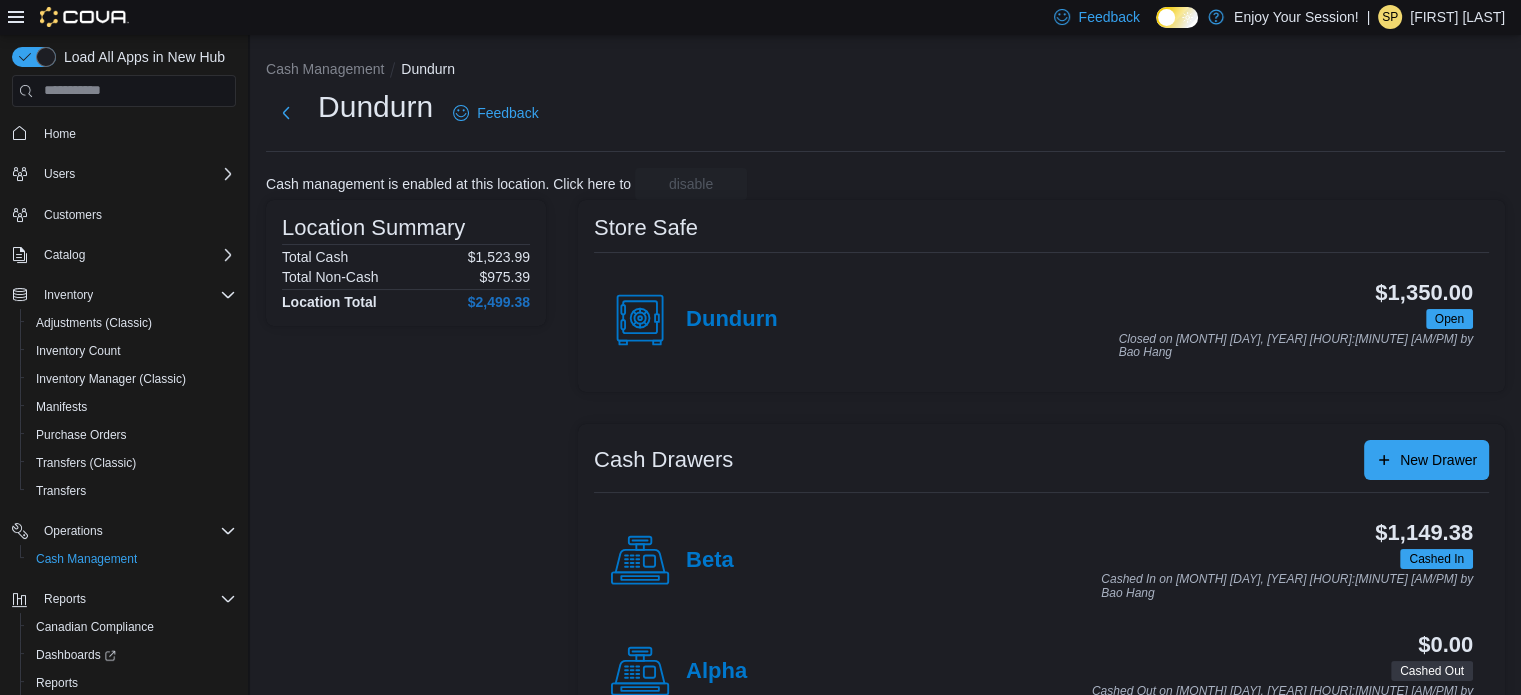 drag, startPoint x: 512, startPoint y: 523, endPoint x: 504, endPoint y: 488, distance: 35.902645 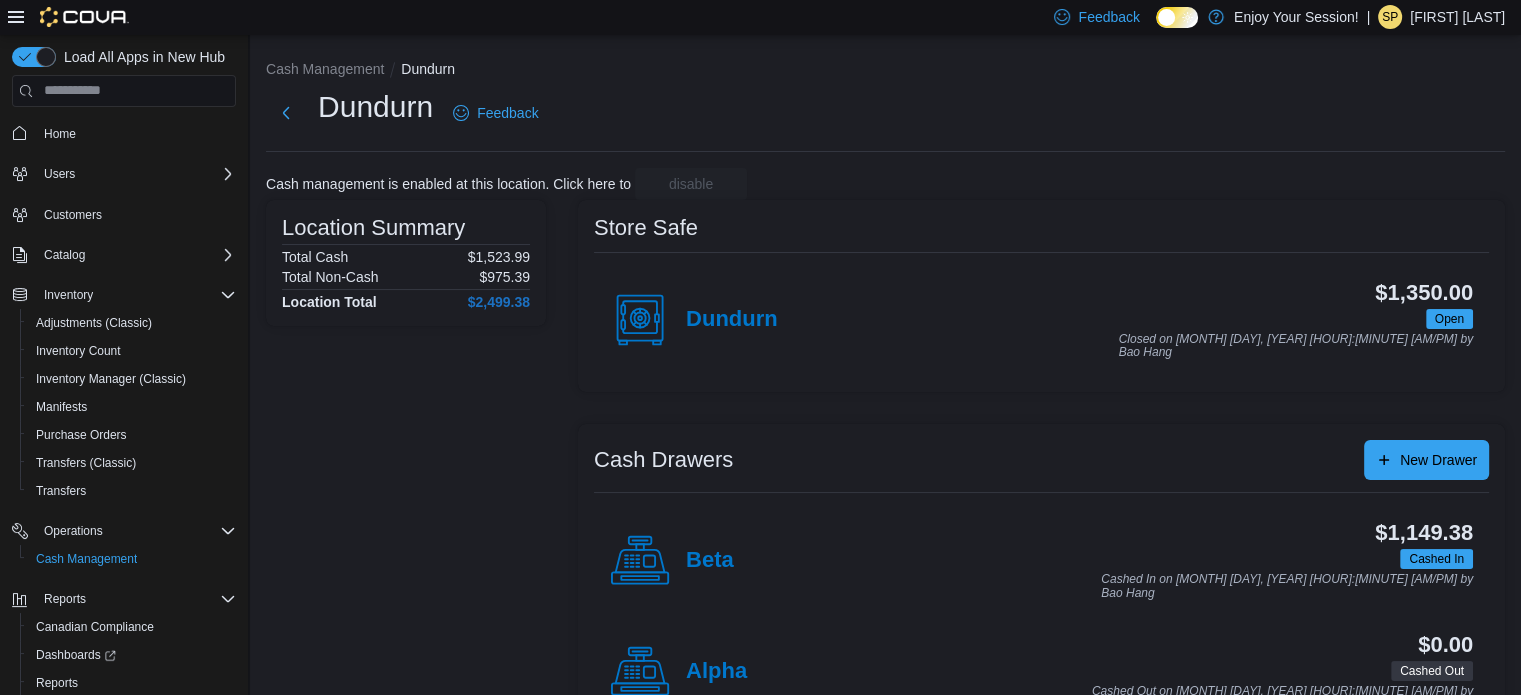 click on "Location Summary   Total Cash $1,523.99 Total Non-Cash $975.39 Location Total $2,499.38" at bounding box center (406, 472) 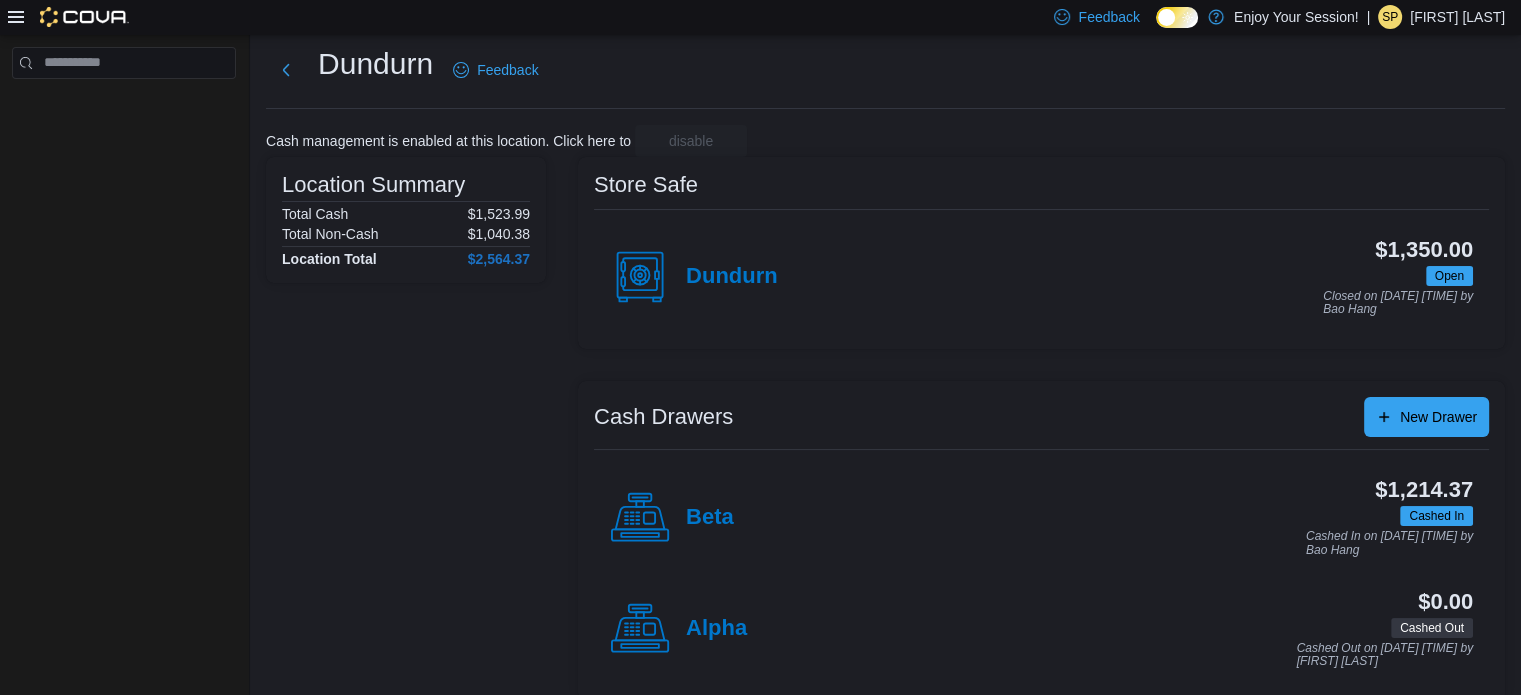 scroll, scrollTop: 64, scrollLeft: 0, axis: vertical 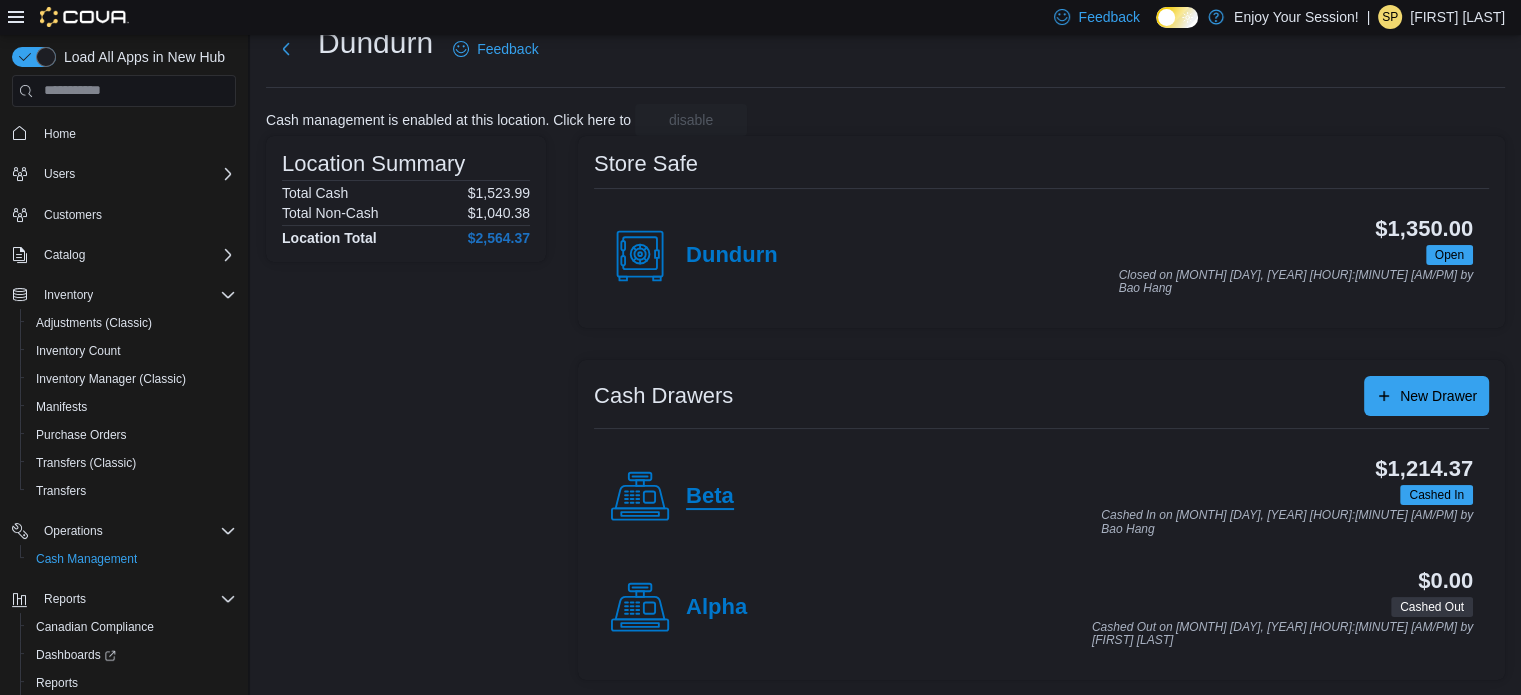 click on "Beta" at bounding box center (710, 497) 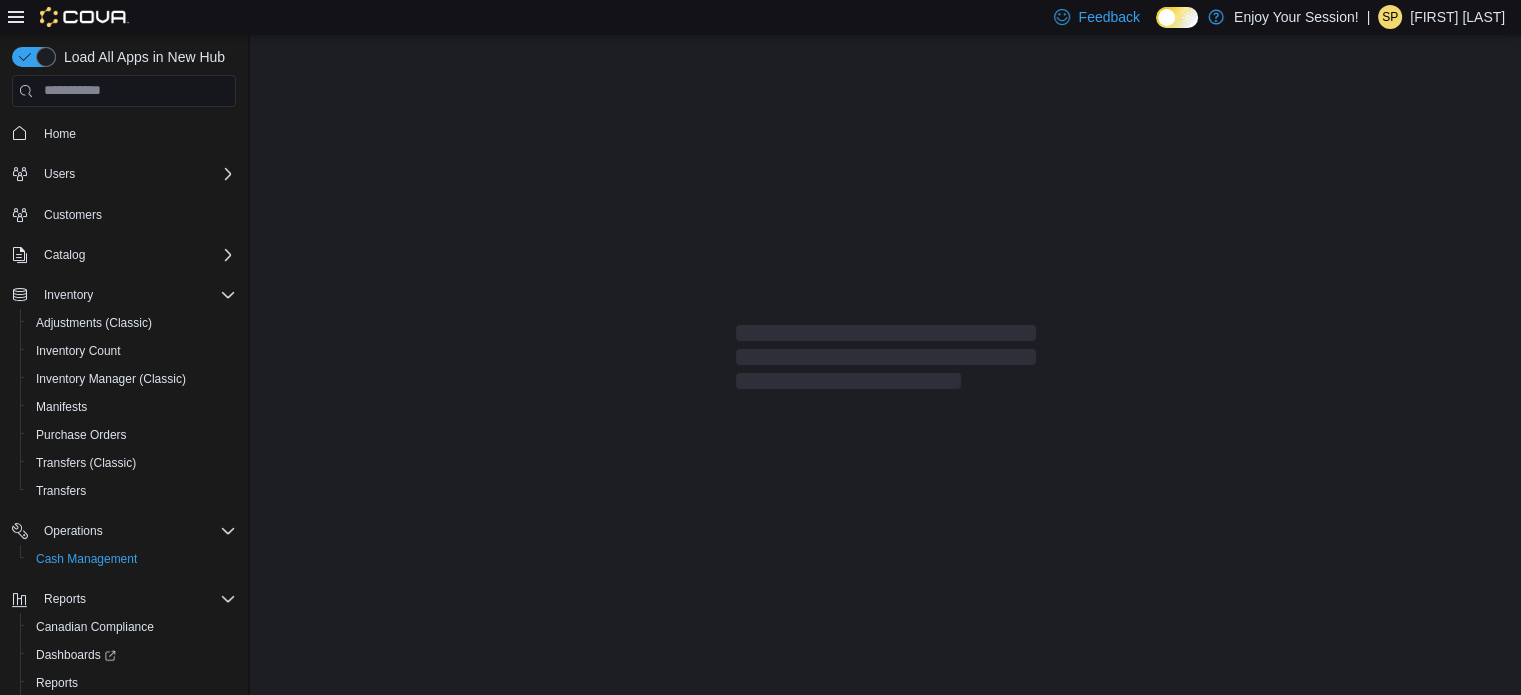 scroll, scrollTop: 0, scrollLeft: 0, axis: both 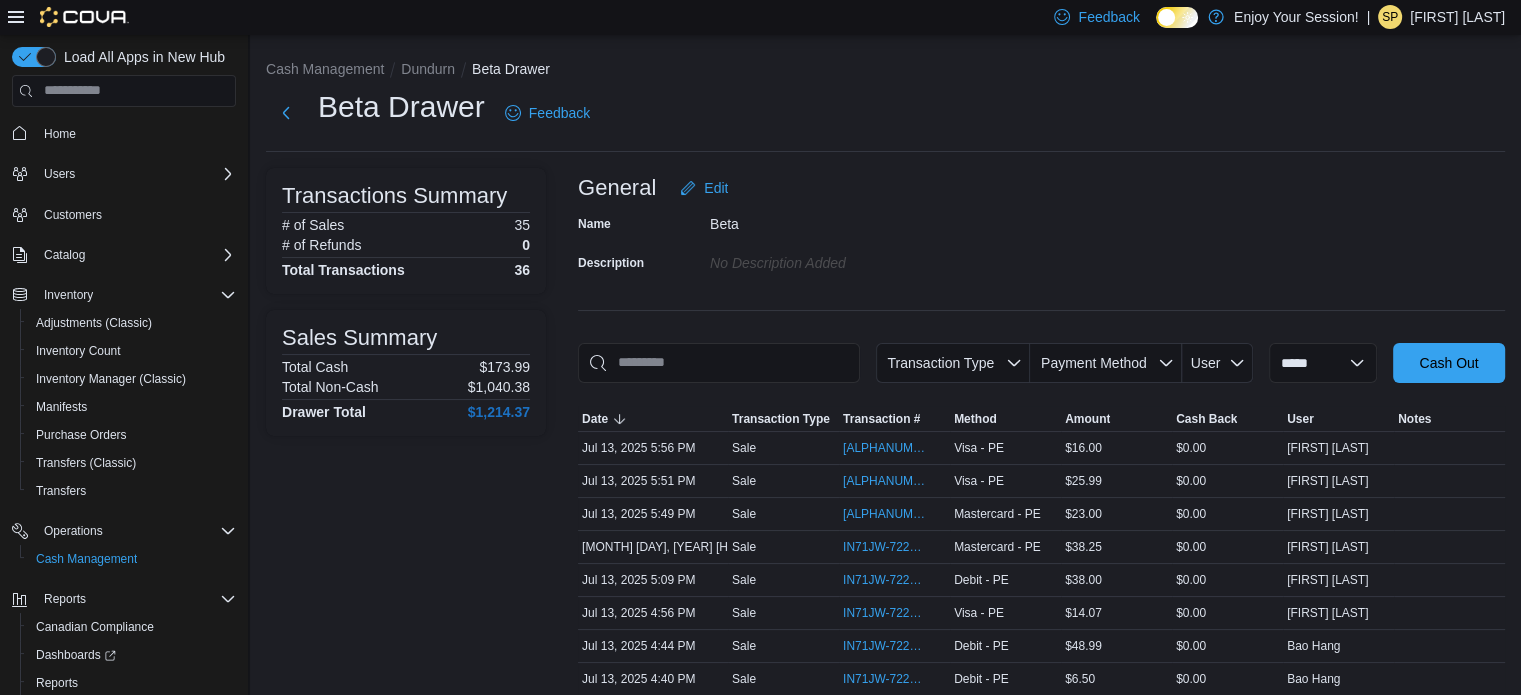 click on "Cash Management Dundurn Beta Drawer" at bounding box center (885, 71) 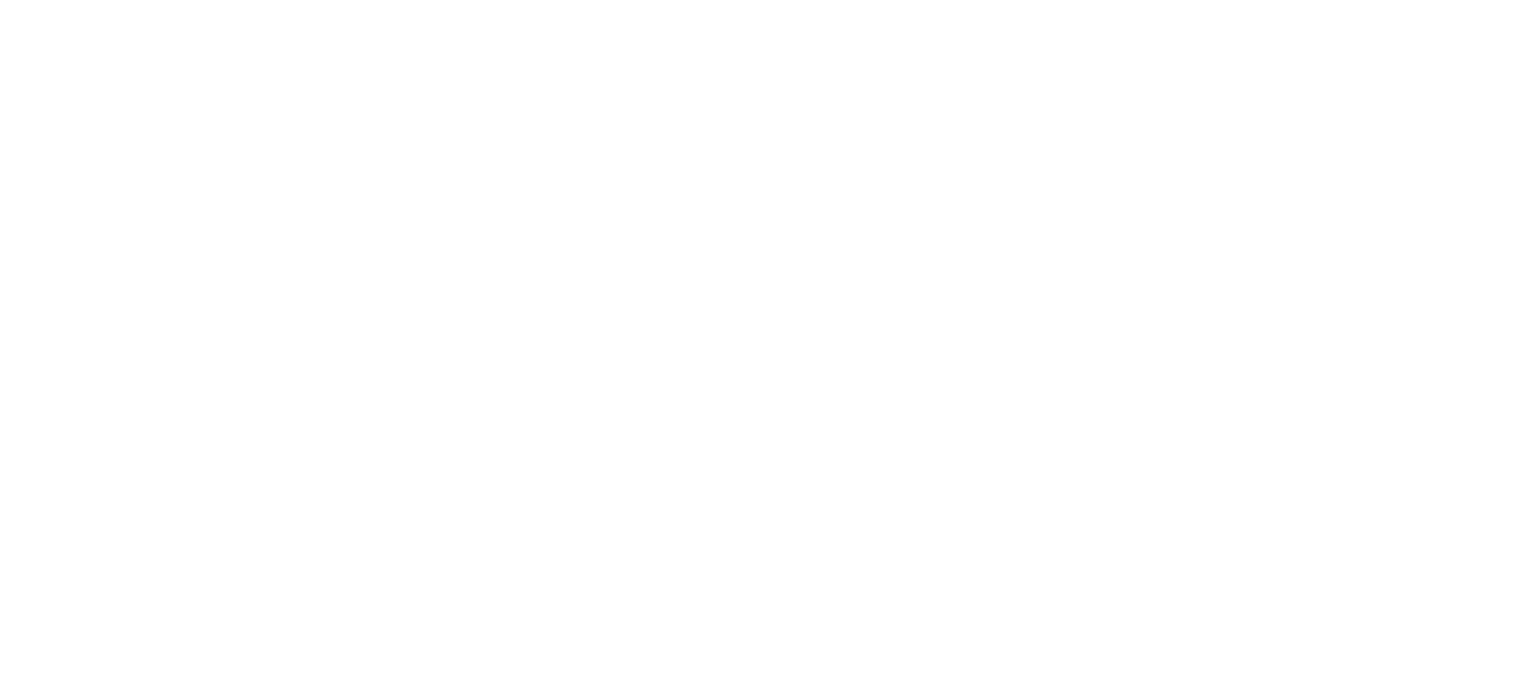 scroll, scrollTop: 0, scrollLeft: 0, axis: both 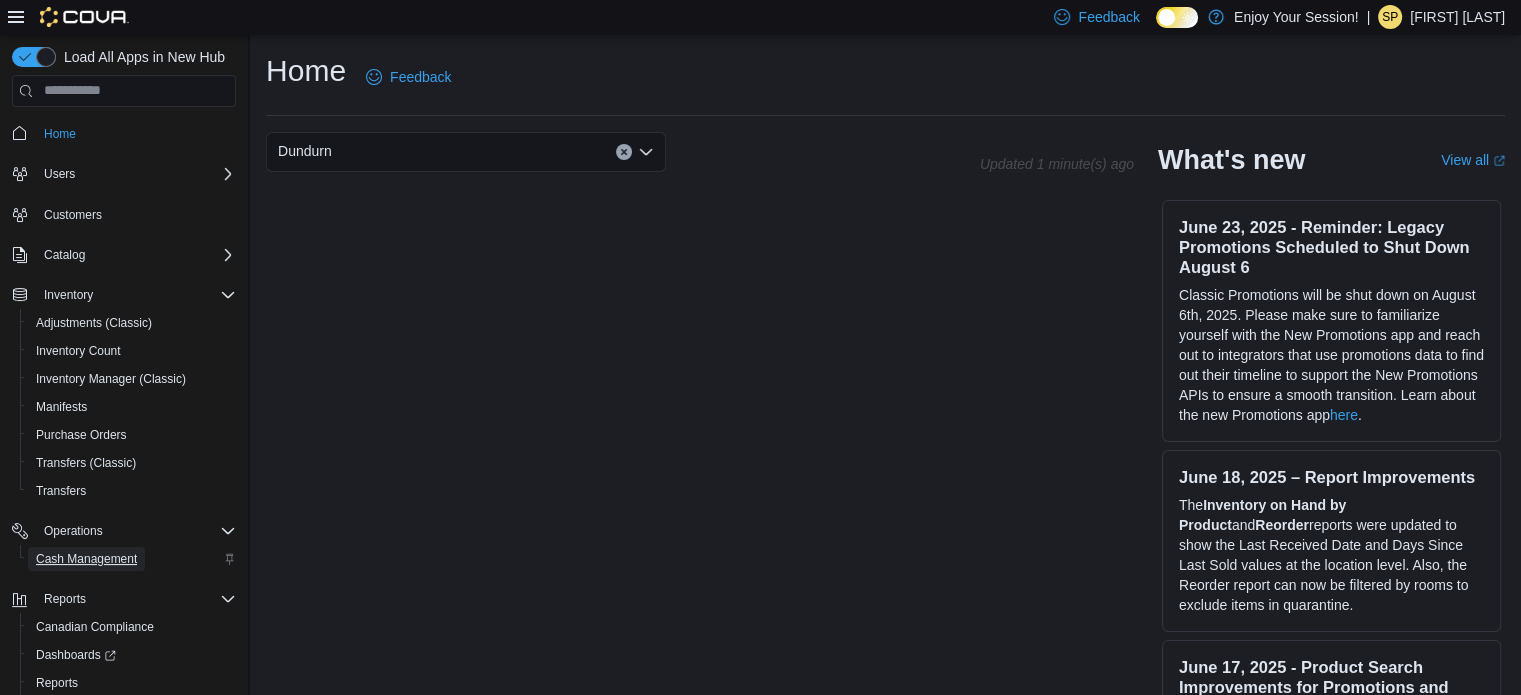 click on "Cash Management" at bounding box center [86, 559] 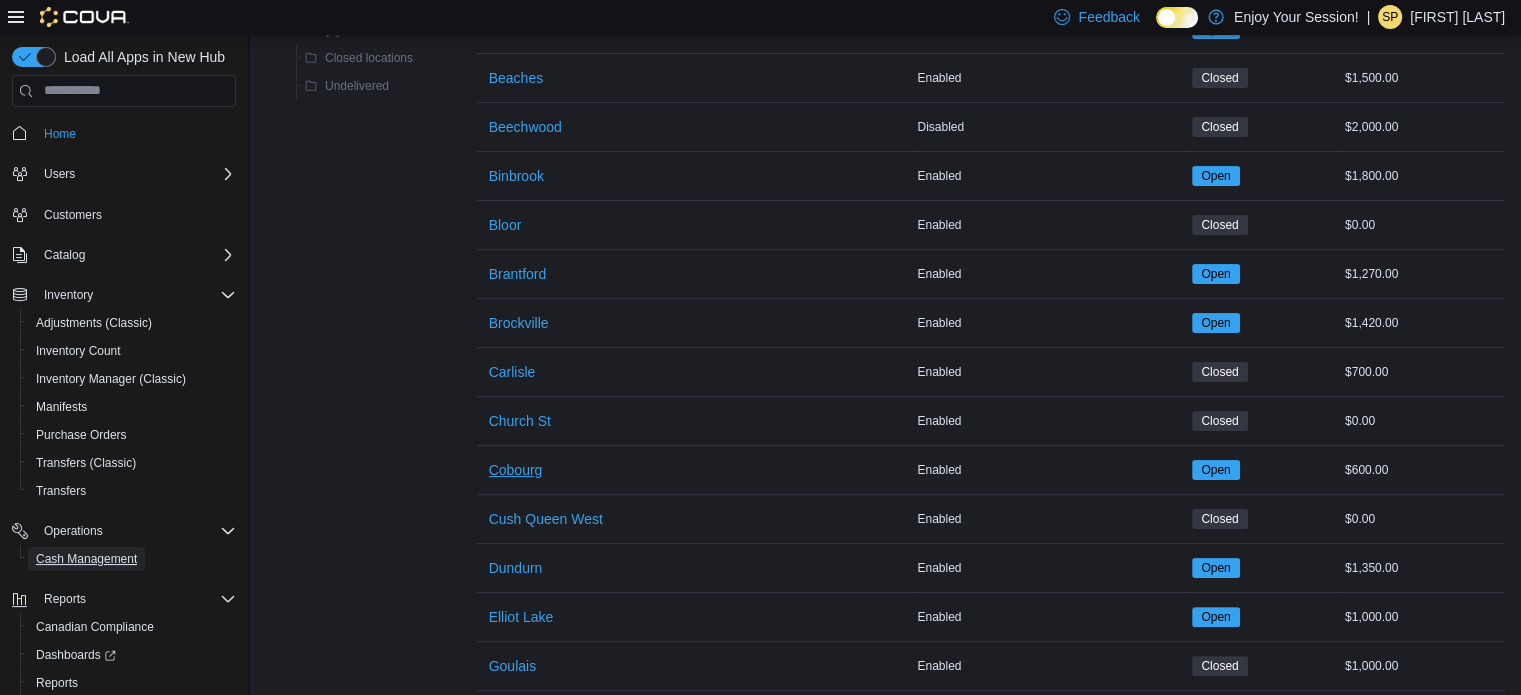 scroll, scrollTop: 400, scrollLeft: 0, axis: vertical 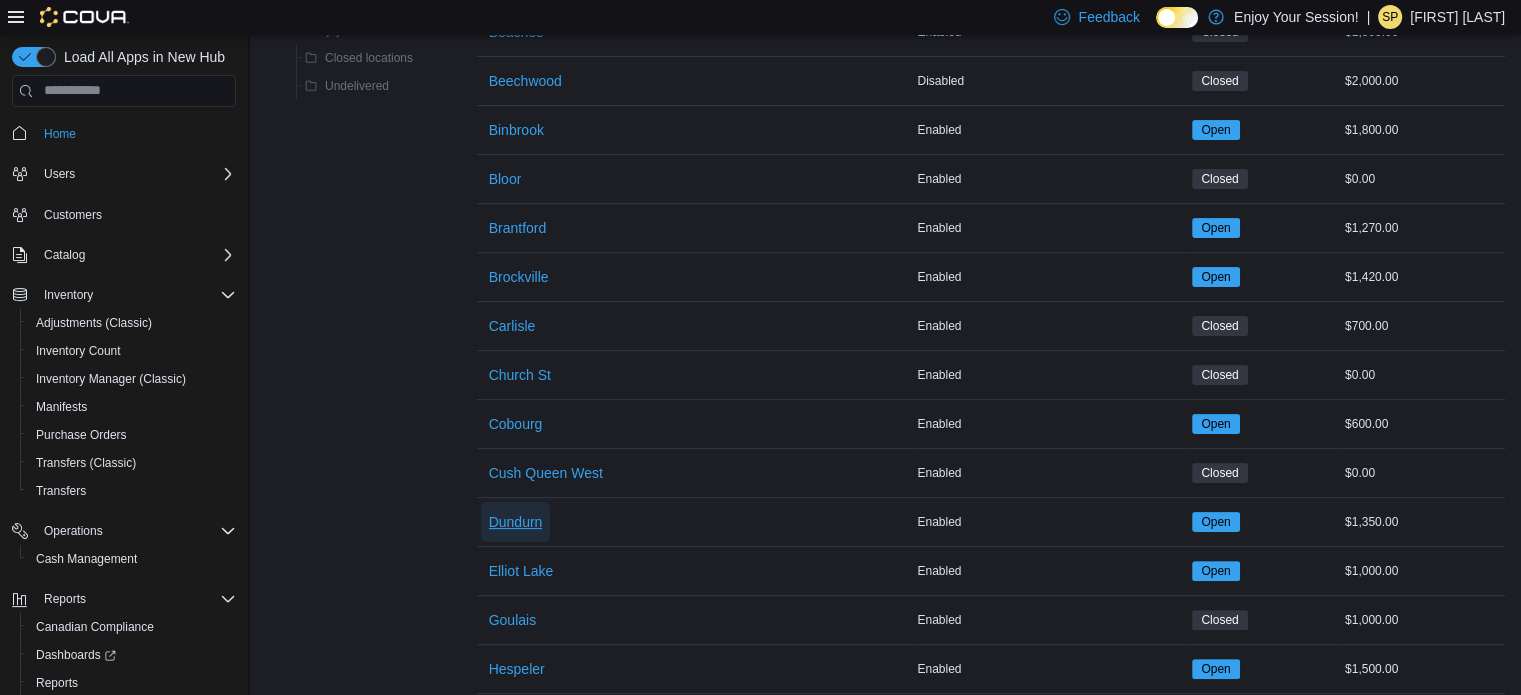 click on "Dundurn" at bounding box center (516, 522) 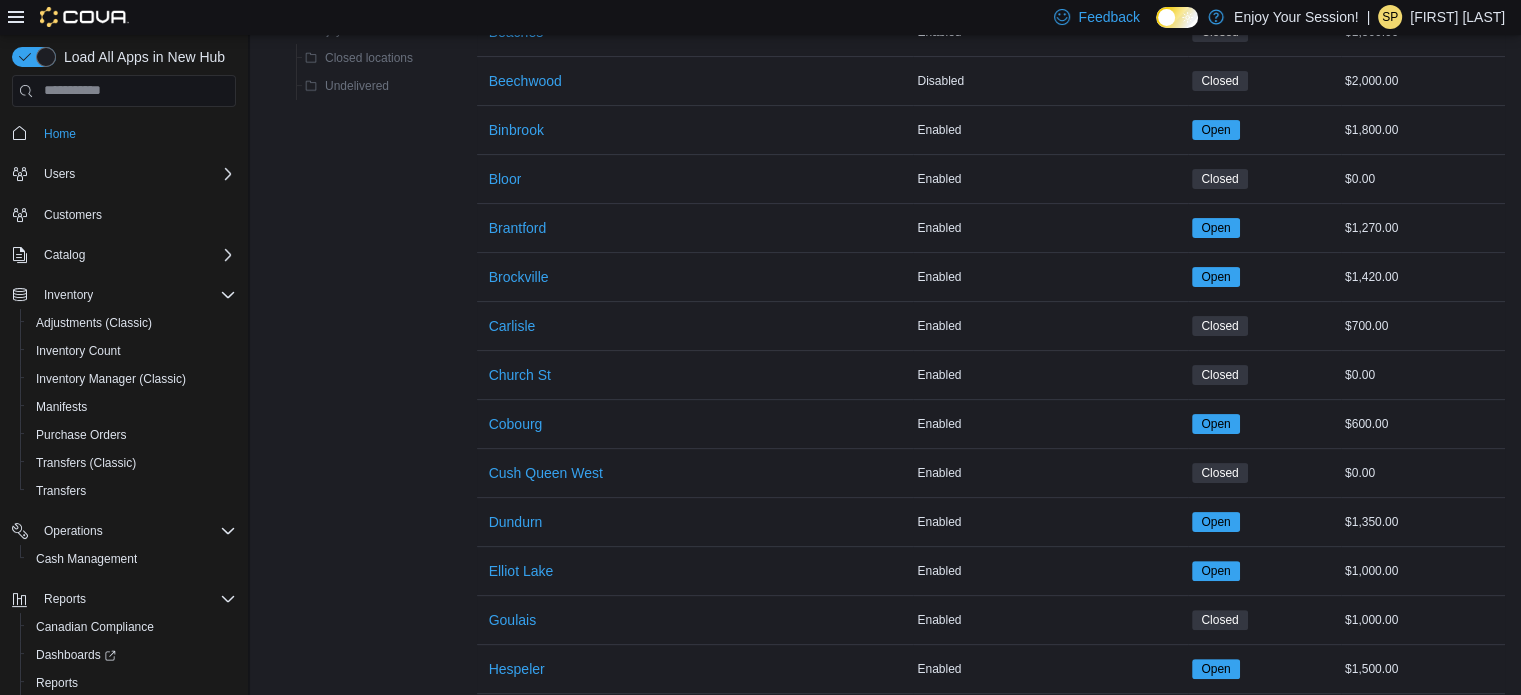 scroll, scrollTop: 0, scrollLeft: 0, axis: both 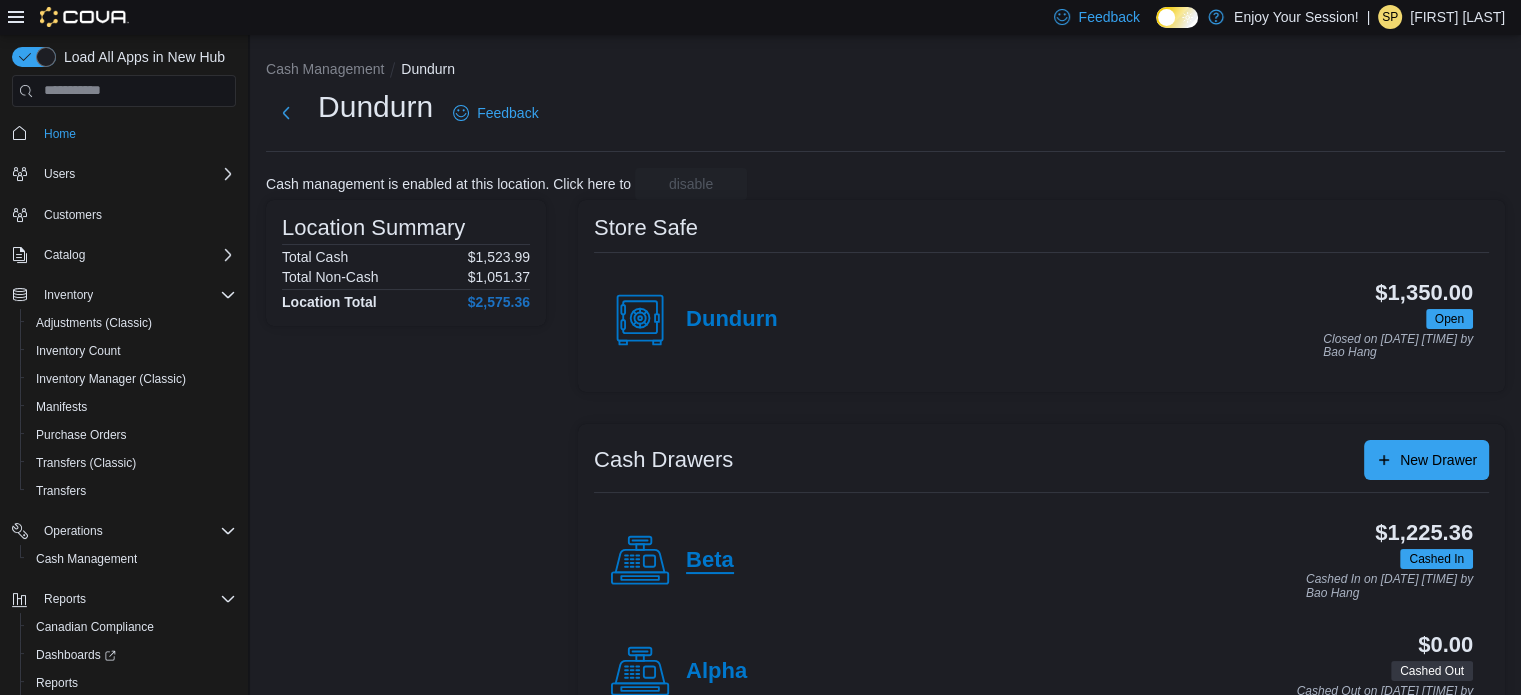 click on "Beta" at bounding box center [710, 561] 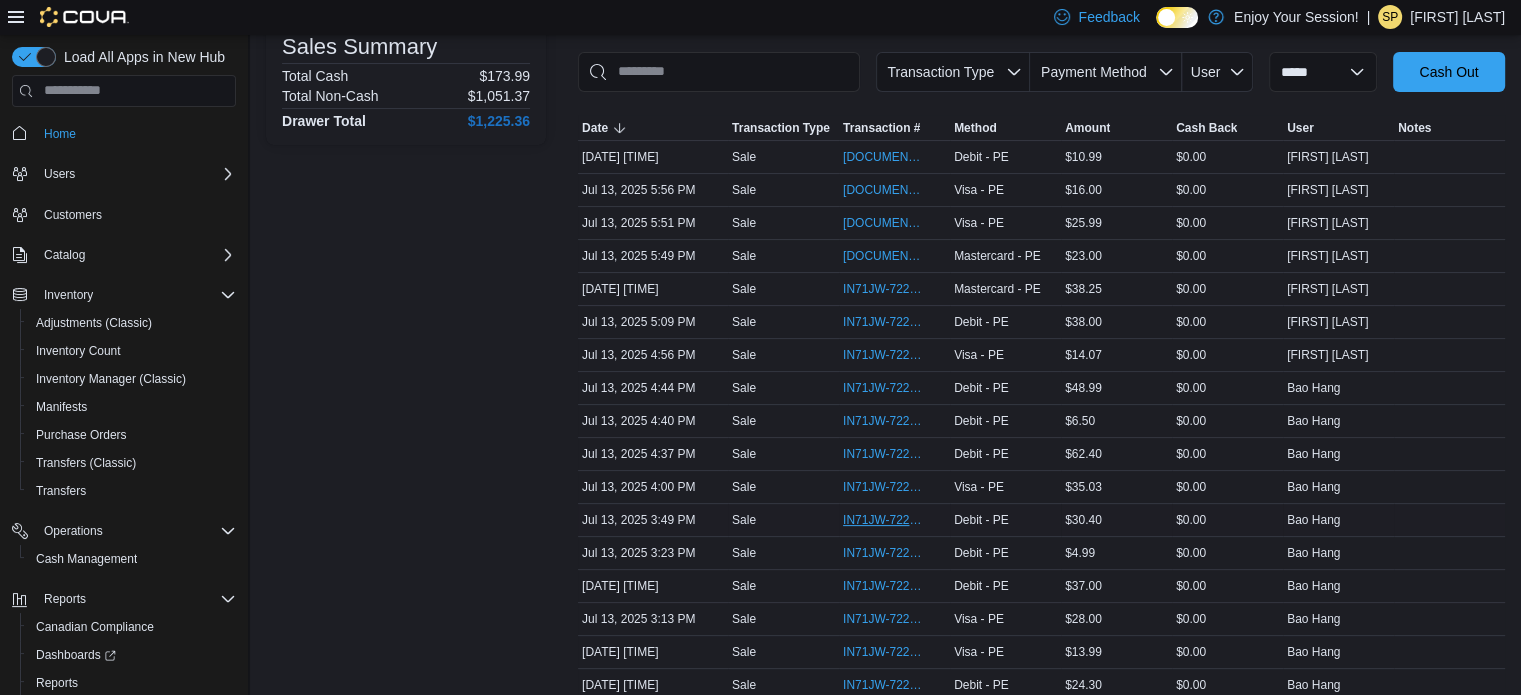 scroll, scrollTop: 300, scrollLeft: 0, axis: vertical 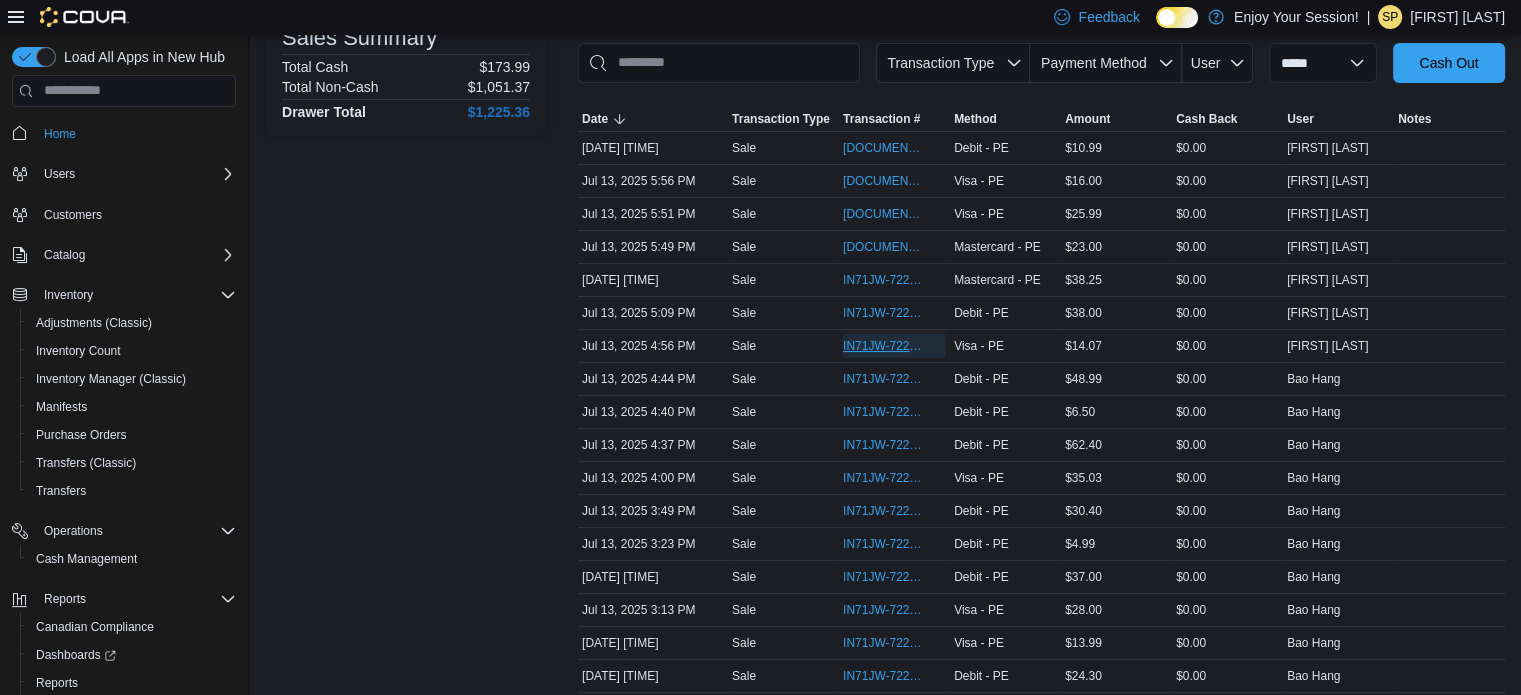 click on "IN71JW-7220795" at bounding box center [884, 346] 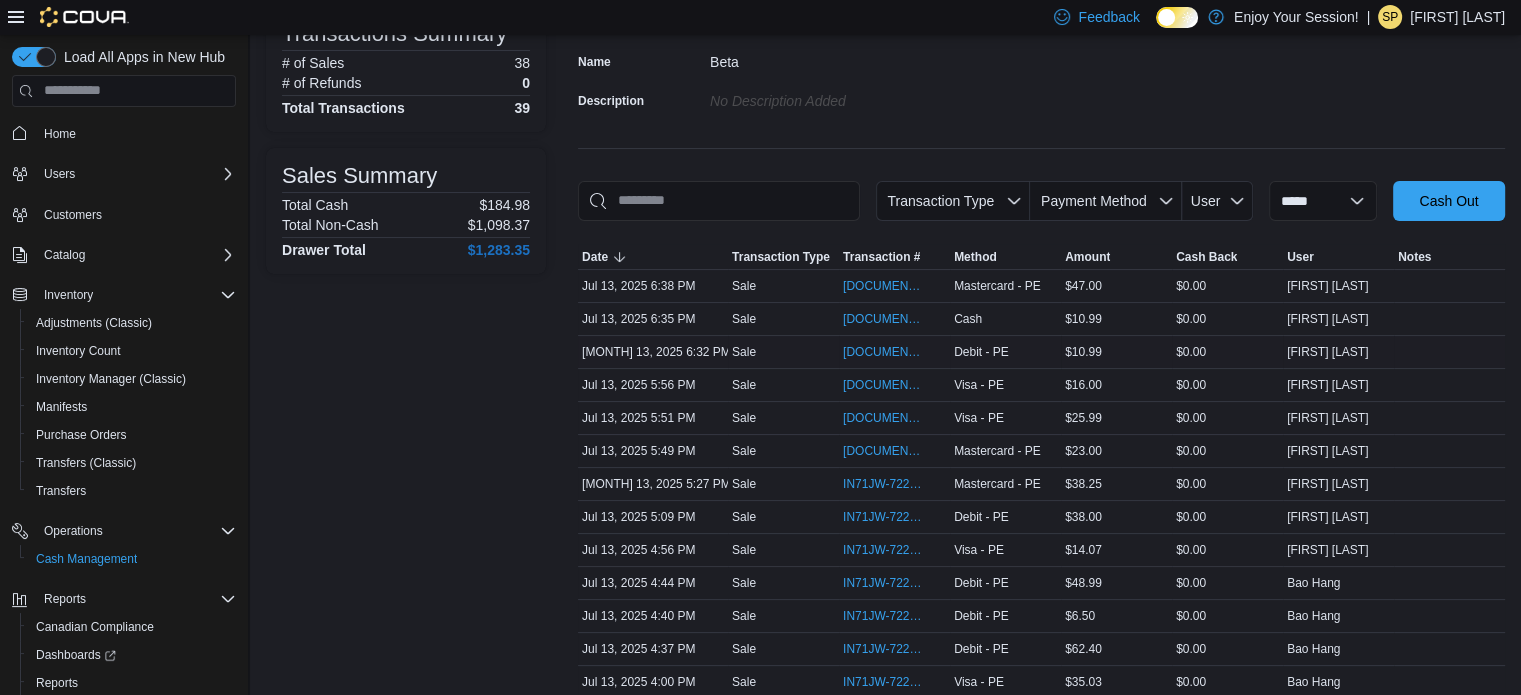 scroll, scrollTop: 200, scrollLeft: 0, axis: vertical 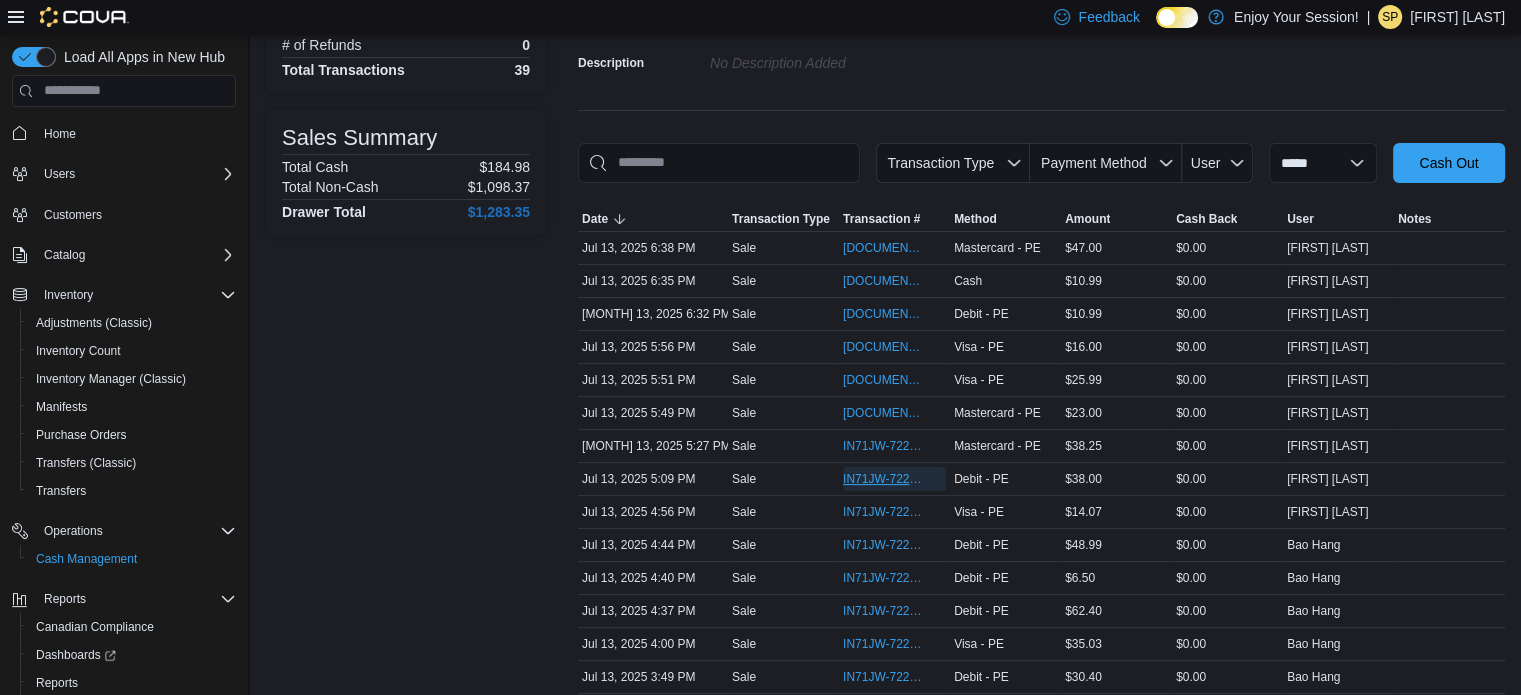 click on "IN71JW-7220881" at bounding box center [884, 479] 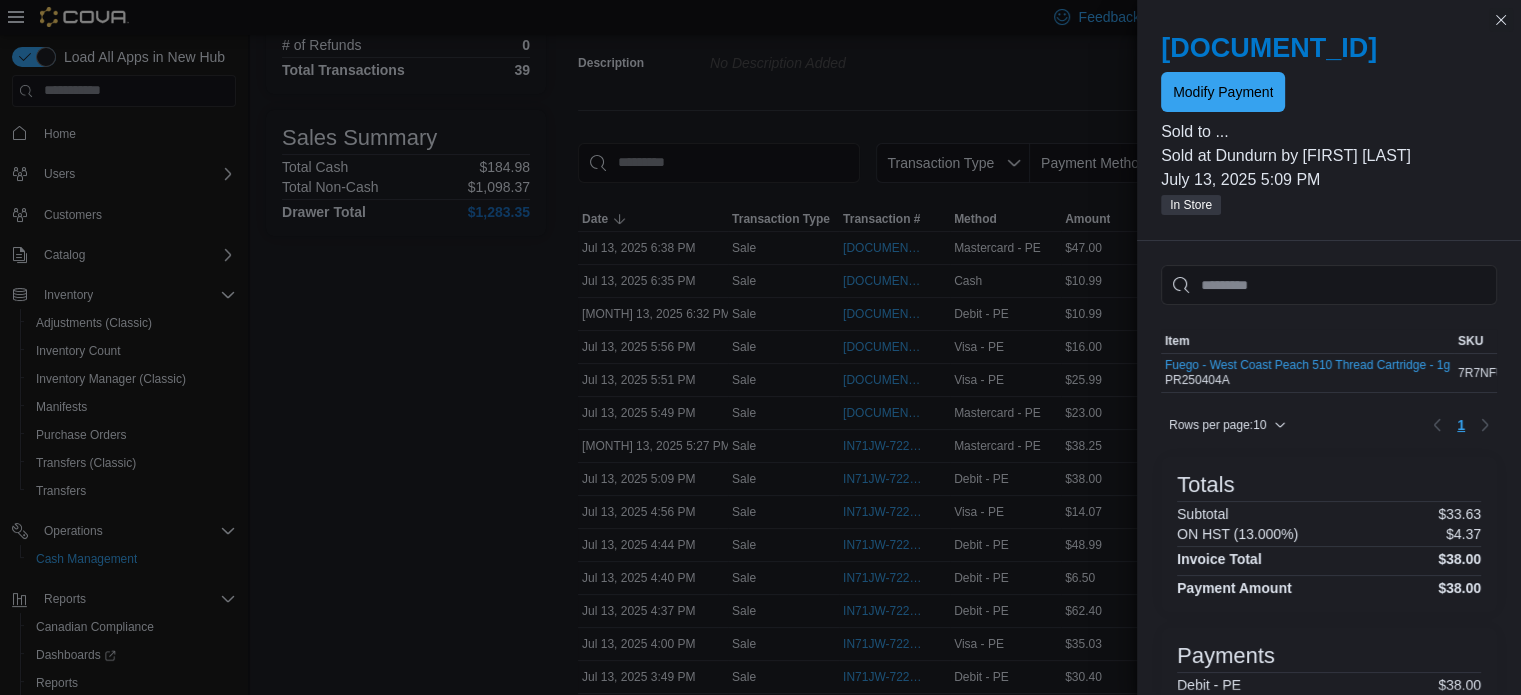 scroll, scrollTop: 0, scrollLeft: 152, axis: horizontal 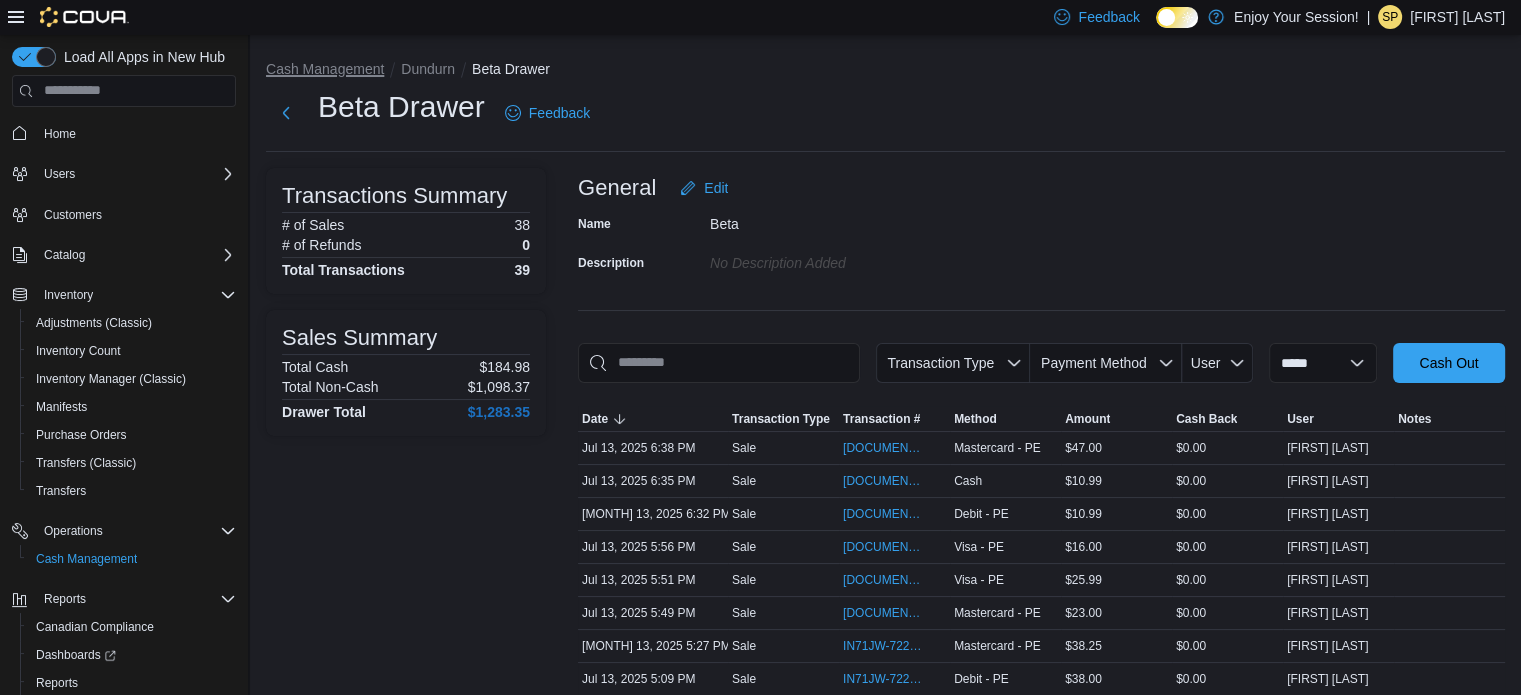 click on "Cash Management" at bounding box center (325, 69) 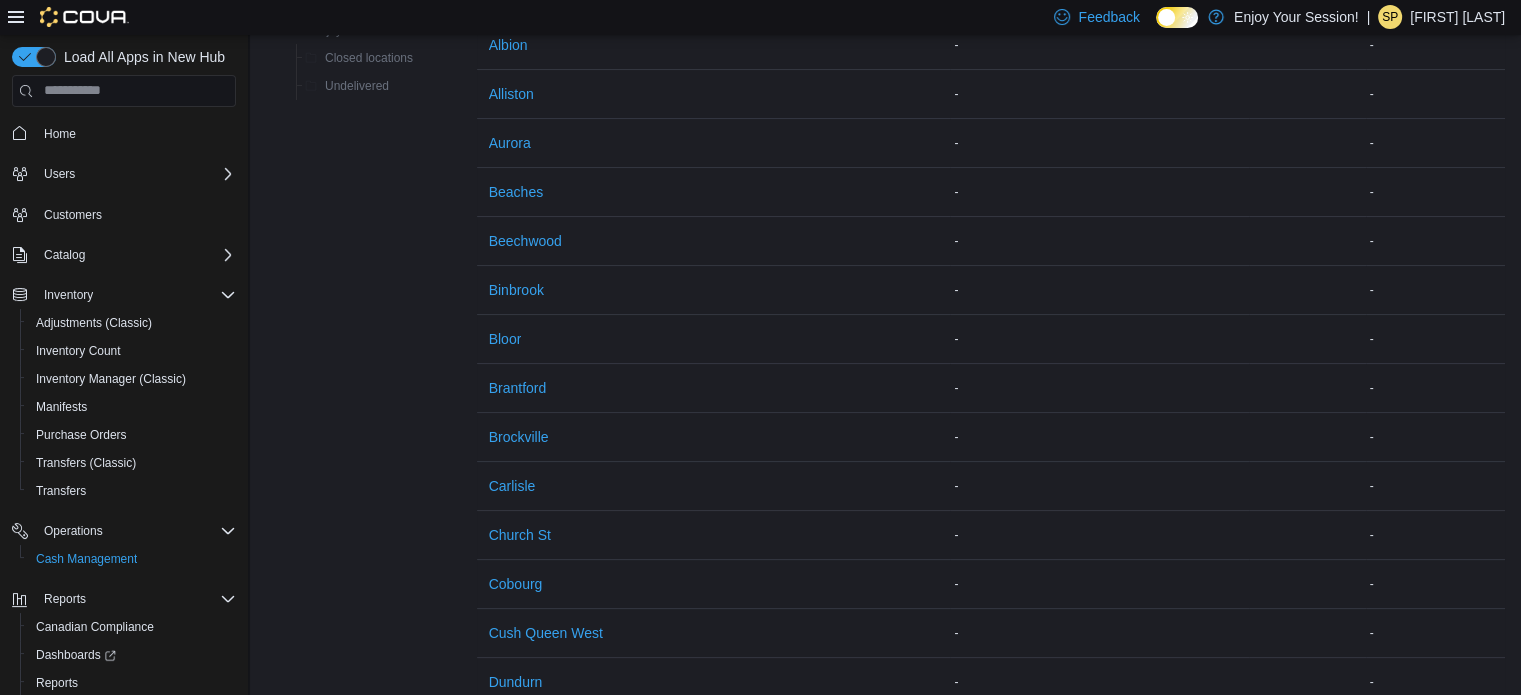 scroll, scrollTop: 500, scrollLeft: 0, axis: vertical 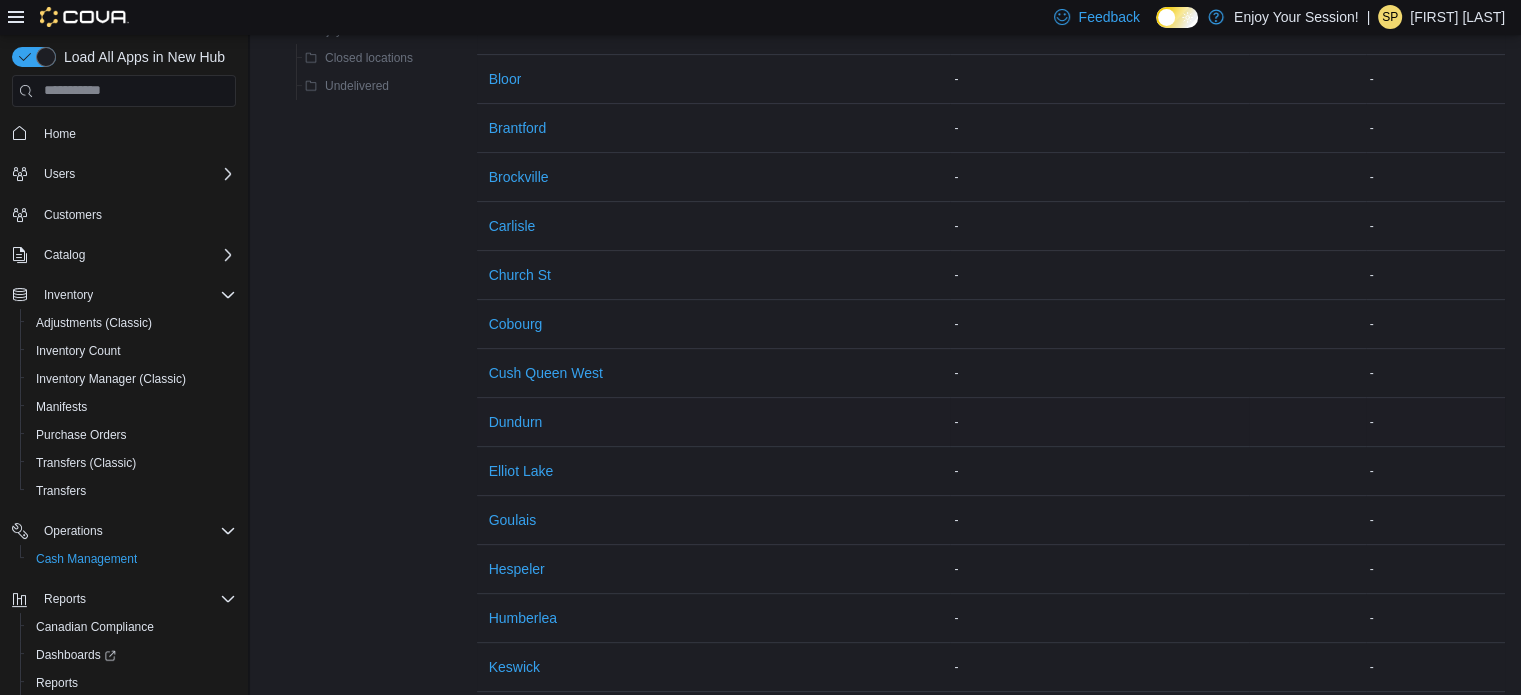 click on "Dundurn" at bounding box center [714, 422] 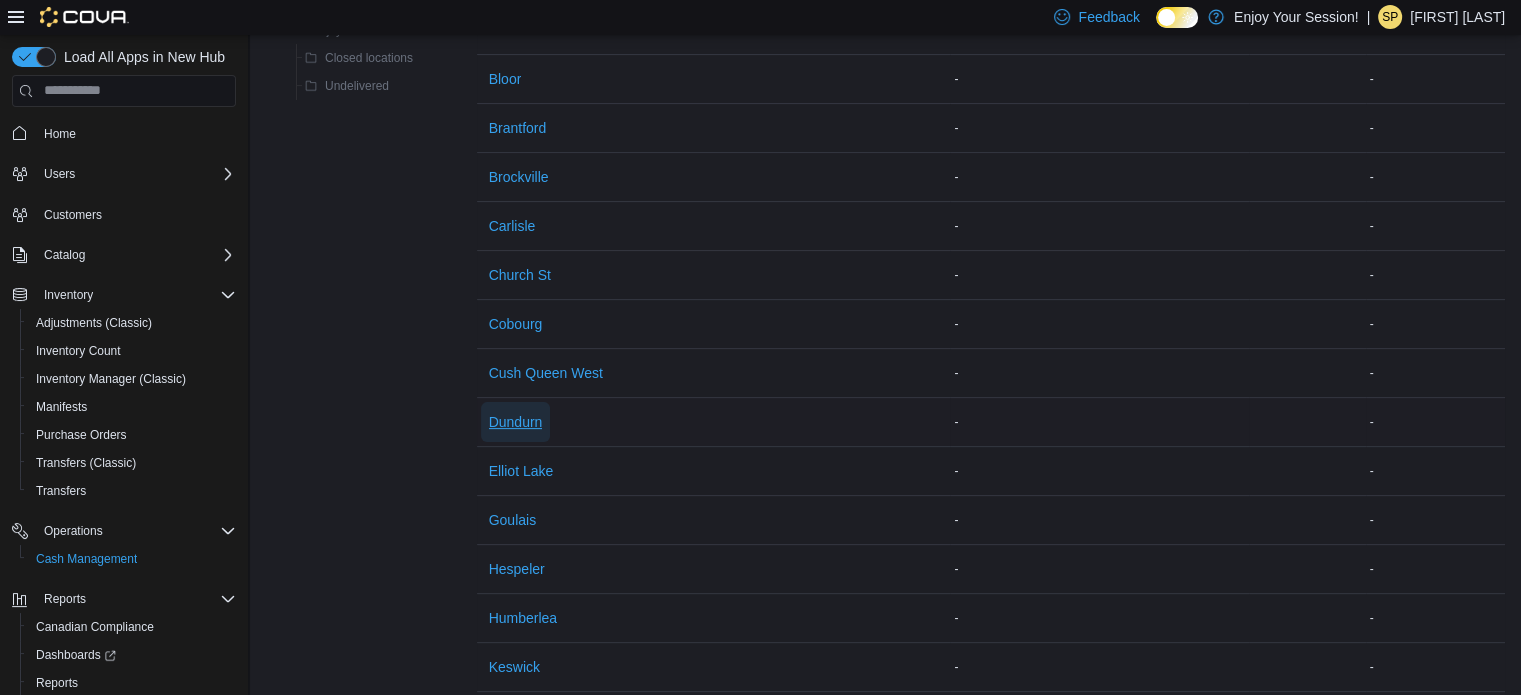click on "Dundurn" at bounding box center [516, 422] 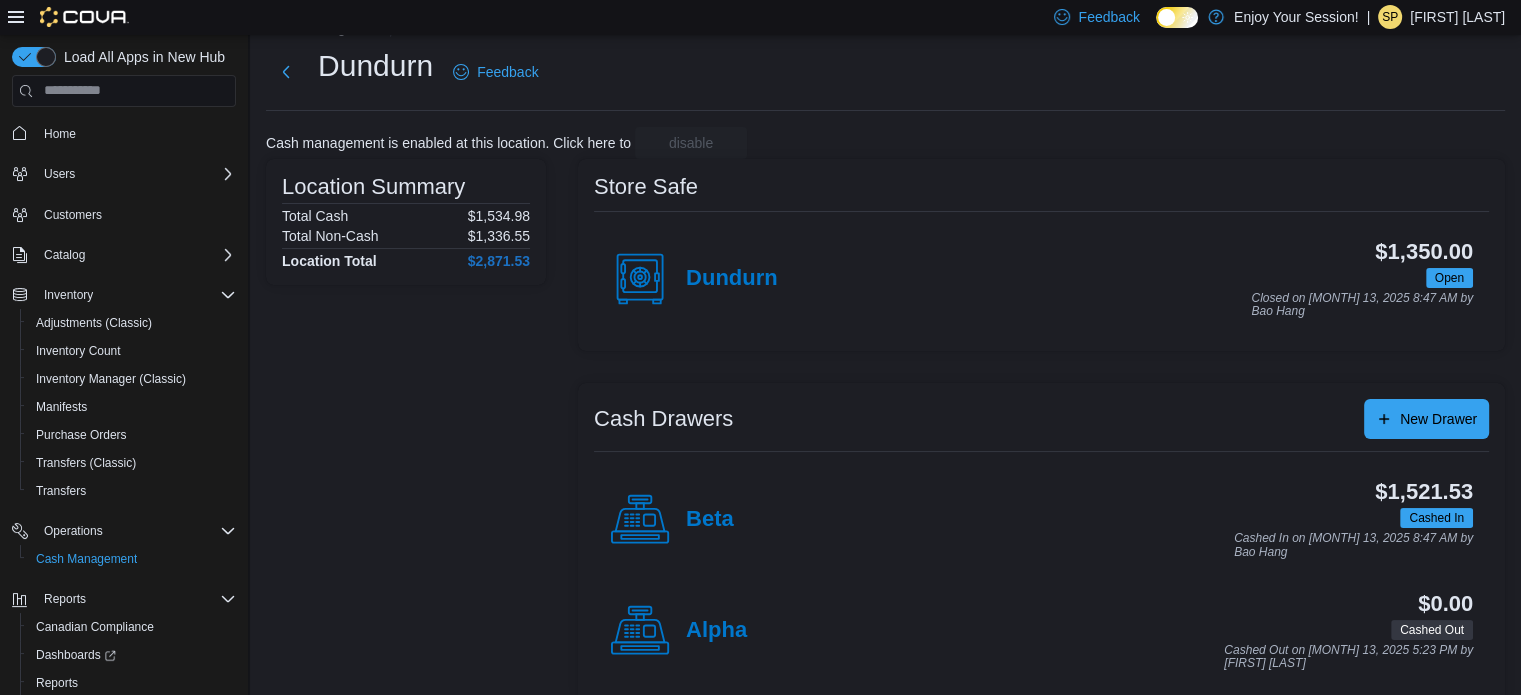 scroll, scrollTop: 64, scrollLeft: 0, axis: vertical 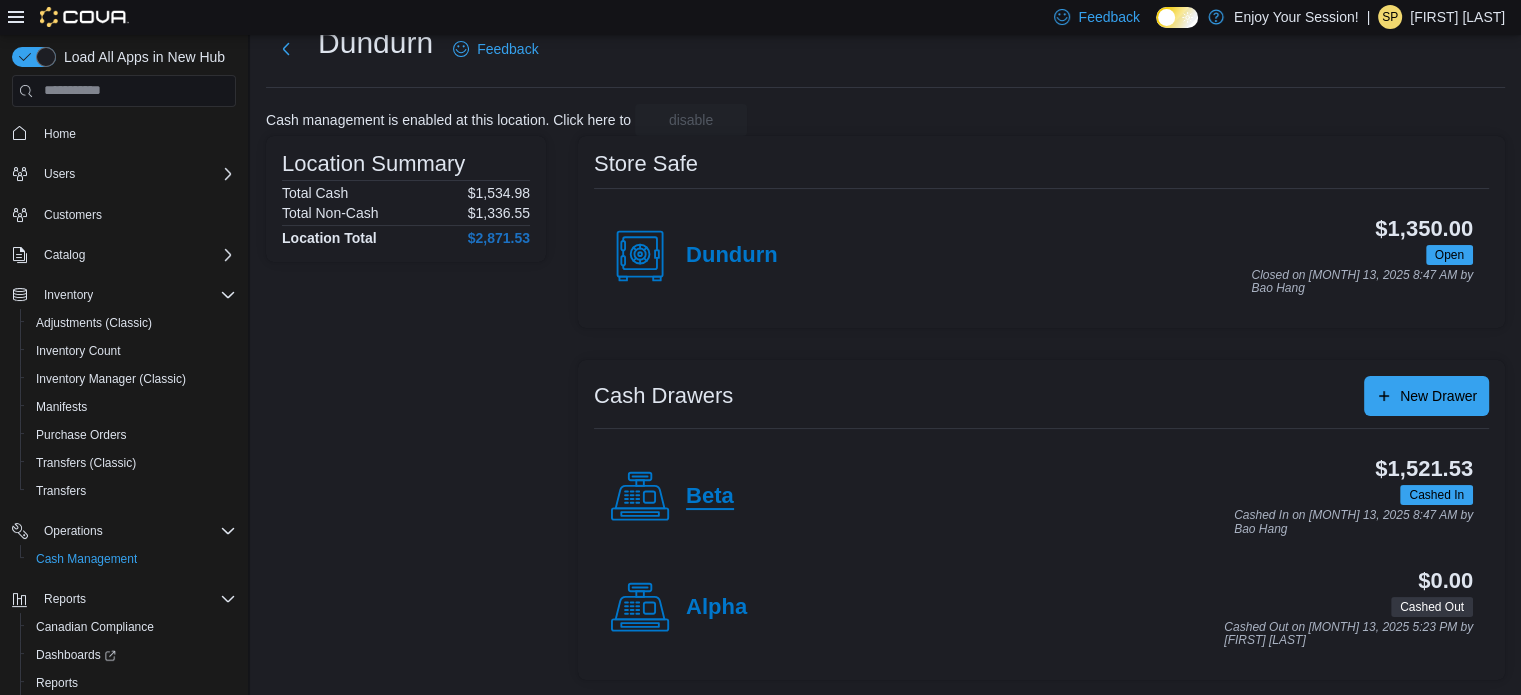 click on "Beta" at bounding box center [710, 497] 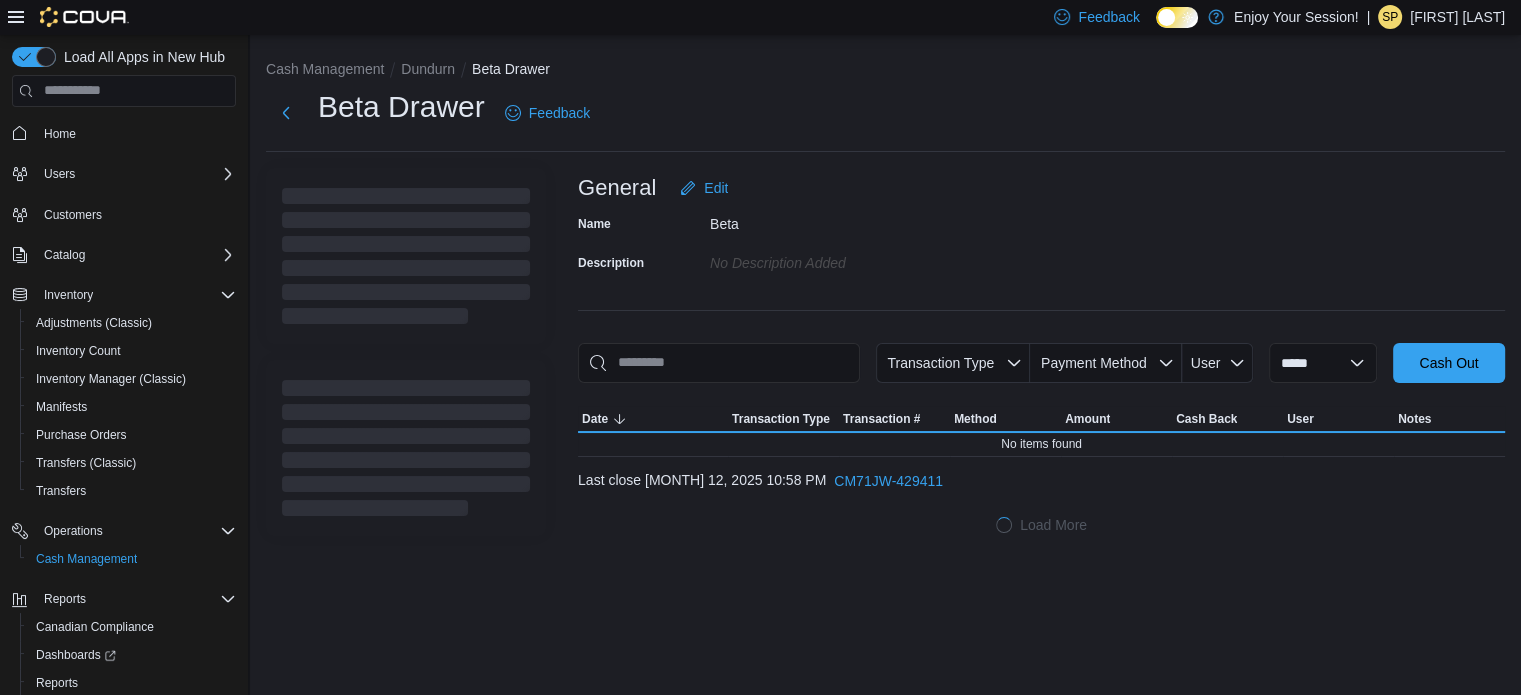 scroll, scrollTop: 0, scrollLeft: 0, axis: both 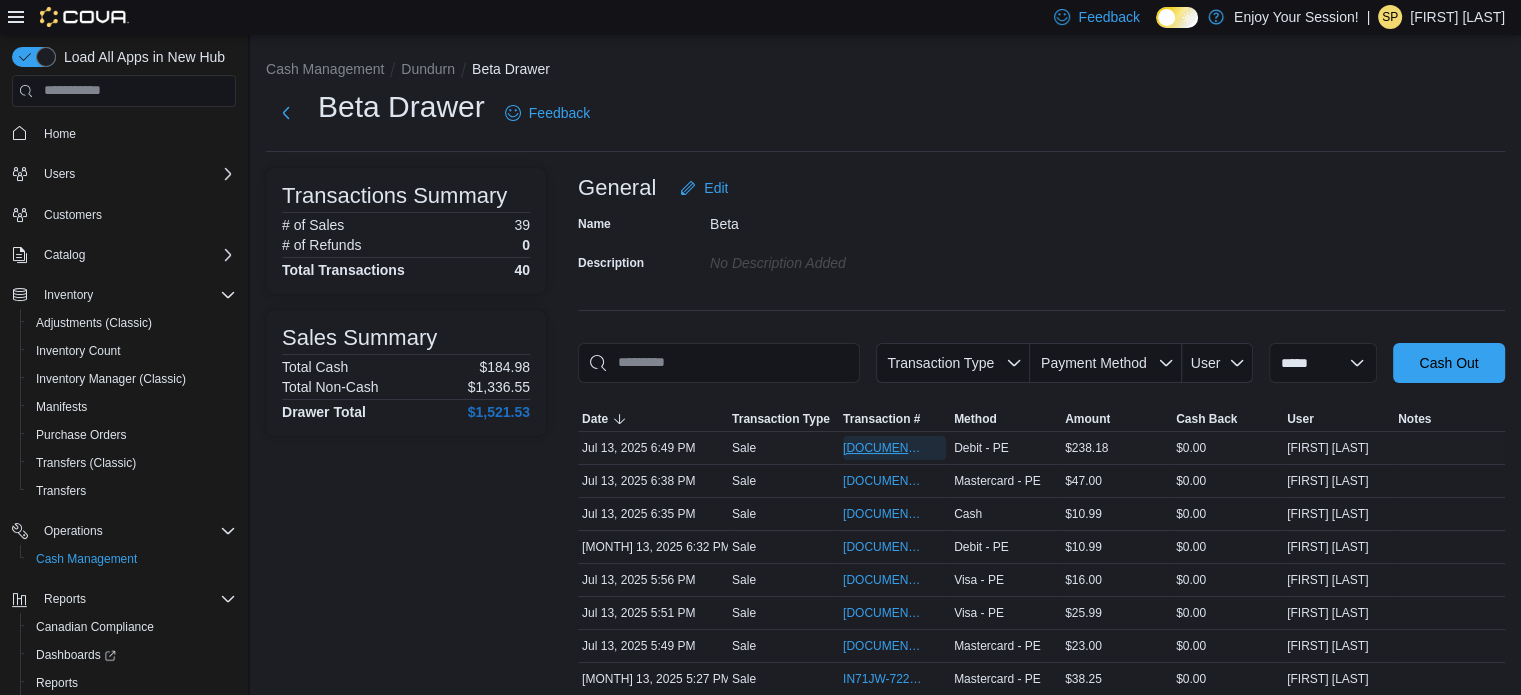 click on "[DOCUMENT_ID]" at bounding box center [884, 448] 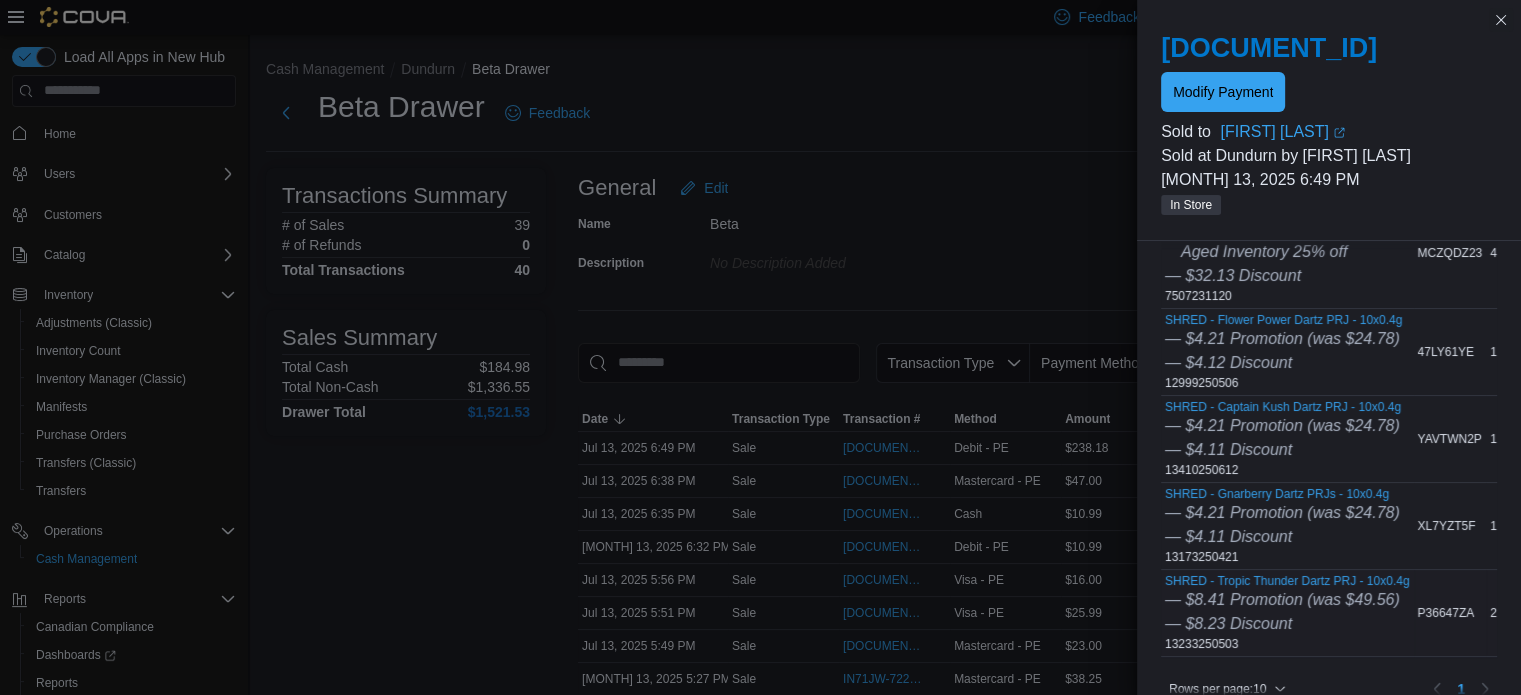 scroll, scrollTop: 200, scrollLeft: 0, axis: vertical 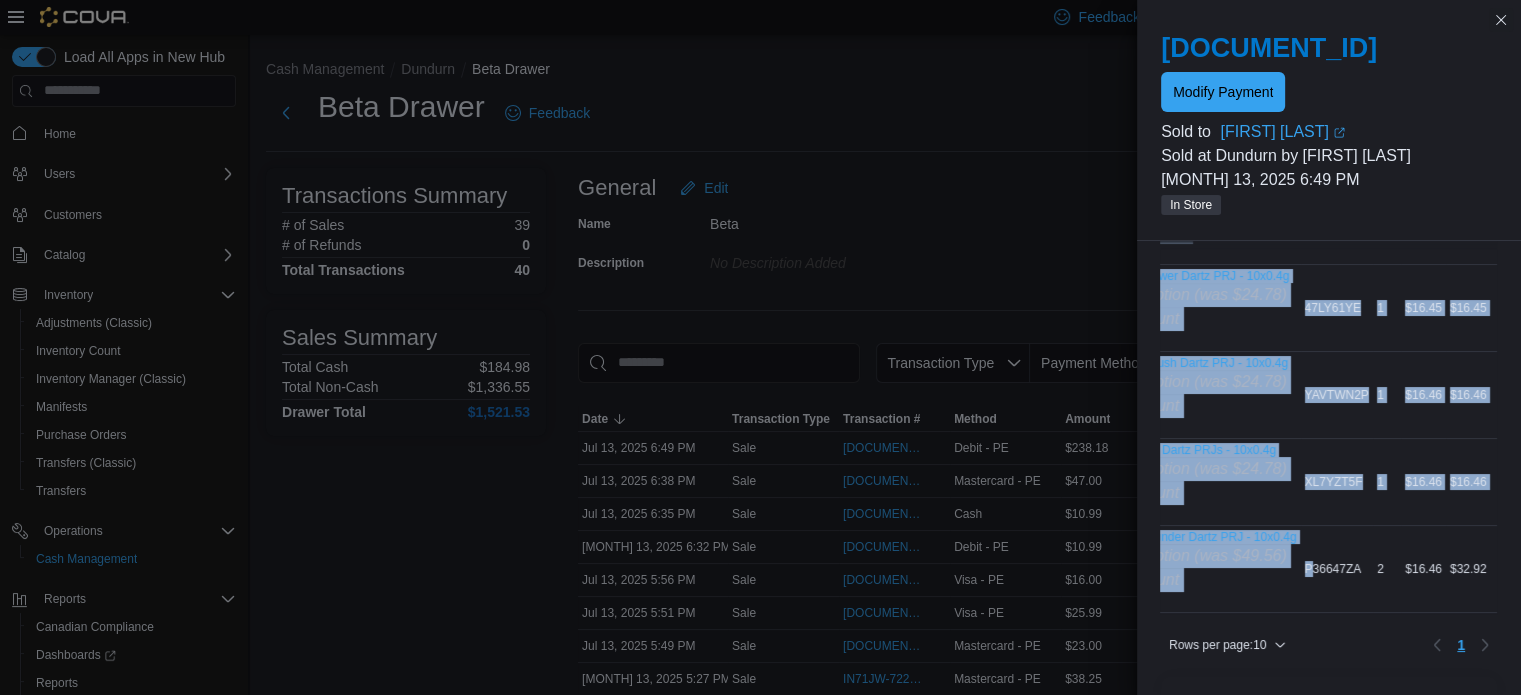 drag, startPoint x: 1300, startPoint y: 607, endPoint x: 1205, endPoint y: 615, distance: 95.33625 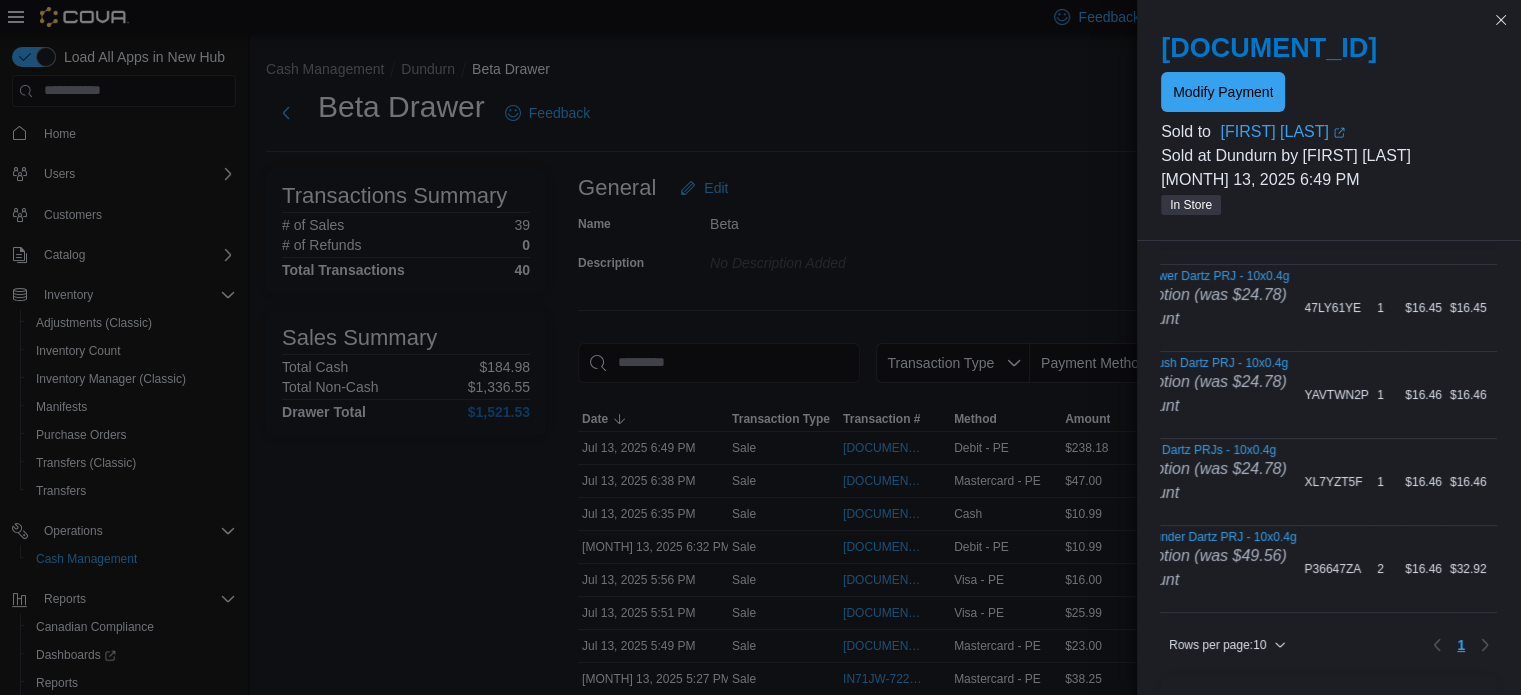 click on "Rows per page :  10 Page 1 of 1 1" at bounding box center (1329, 645) 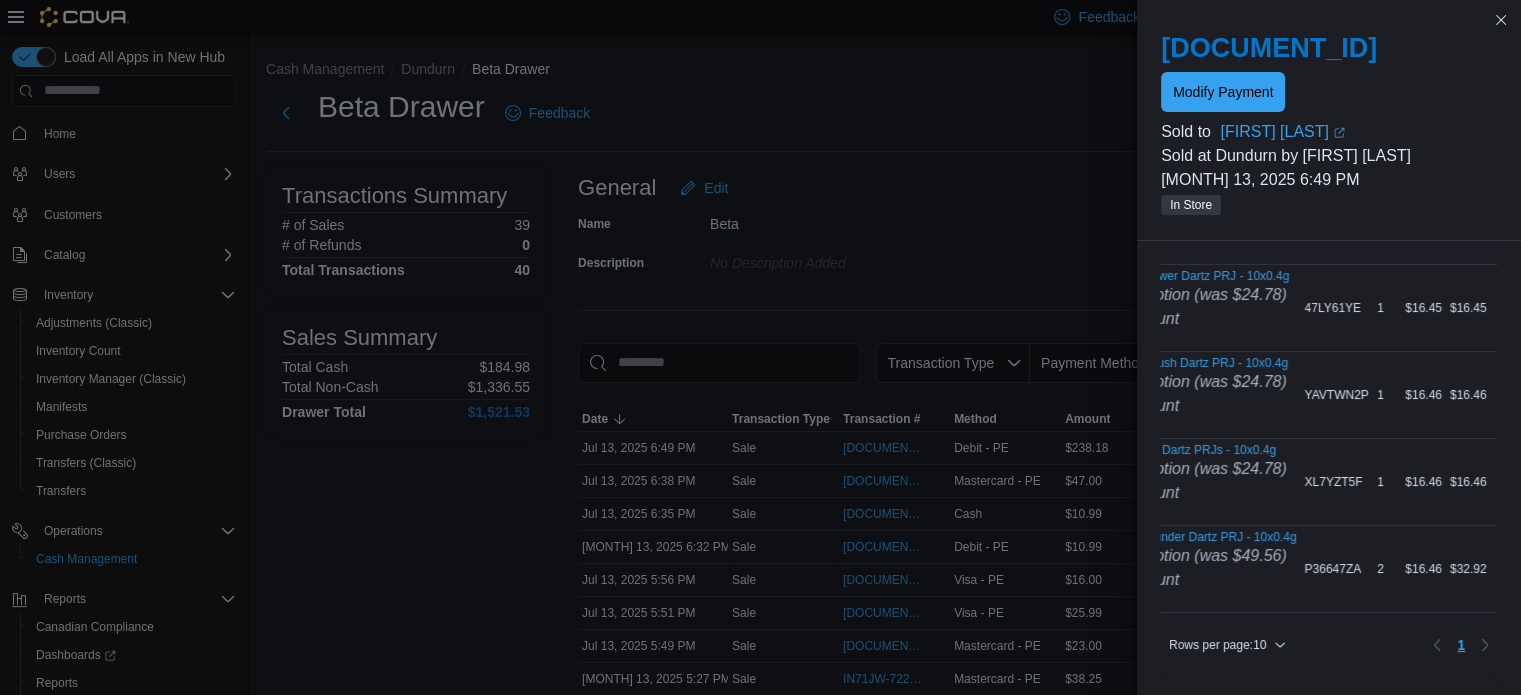 scroll, scrollTop: 0, scrollLeft: 117, axis: horizontal 